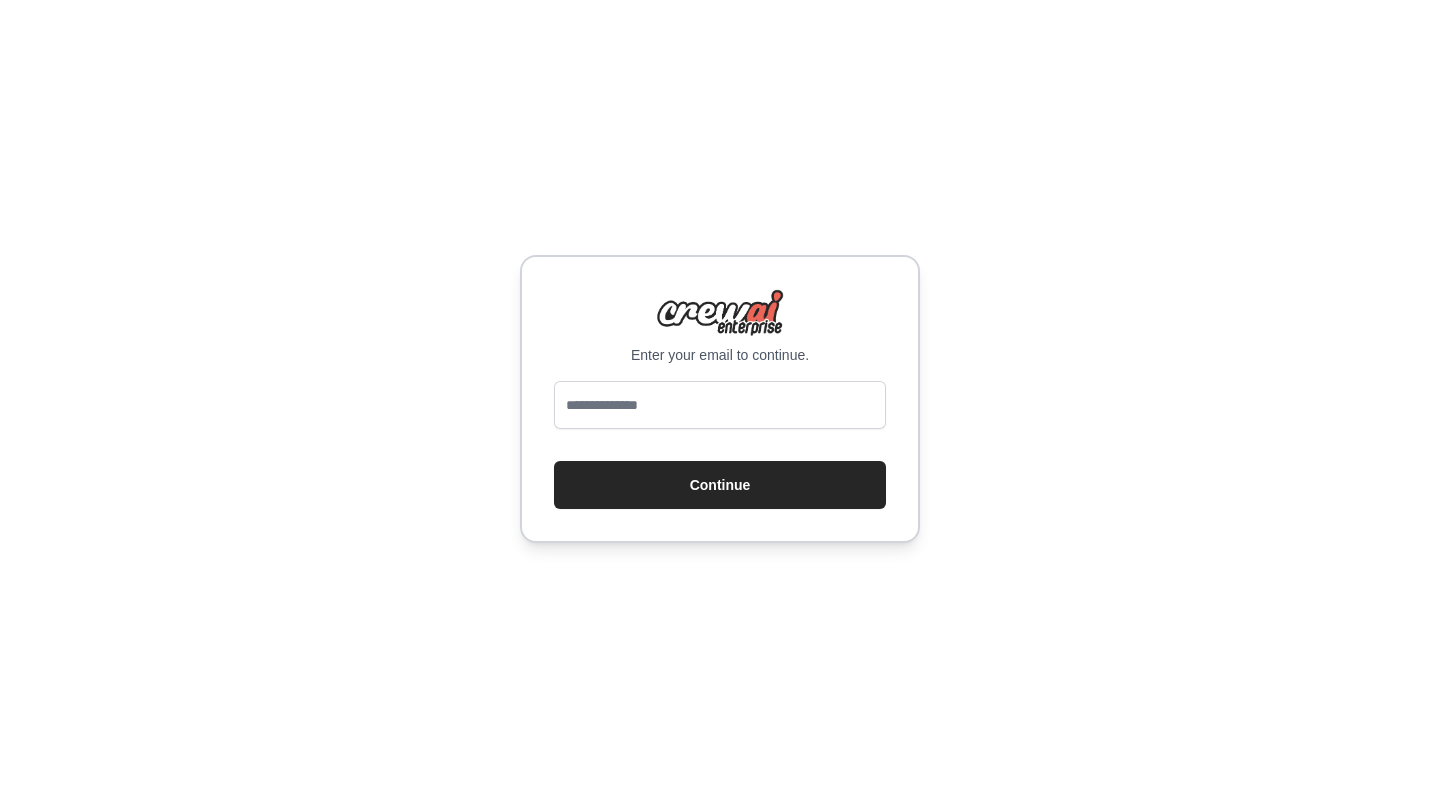scroll, scrollTop: 0, scrollLeft: 0, axis: both 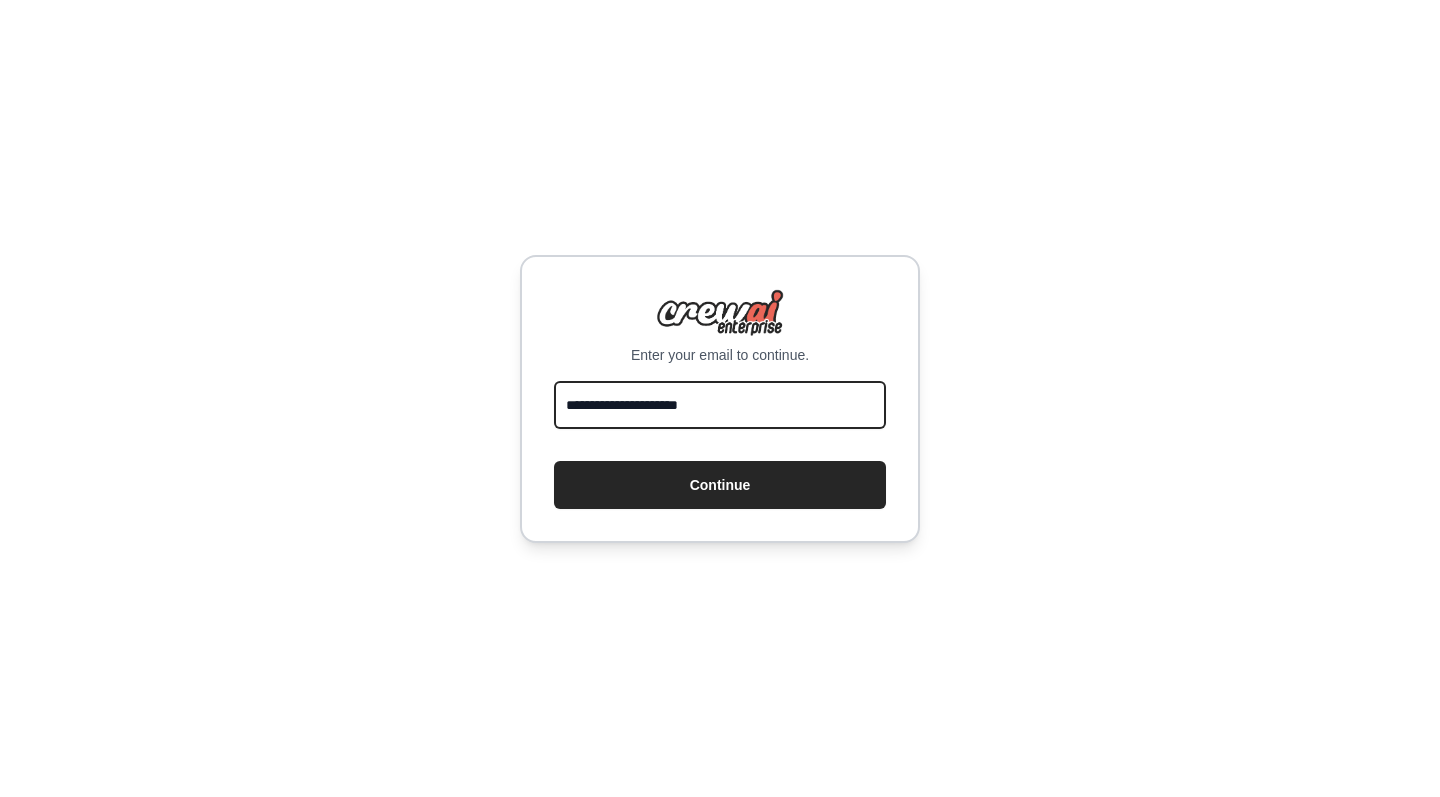 type on "**********" 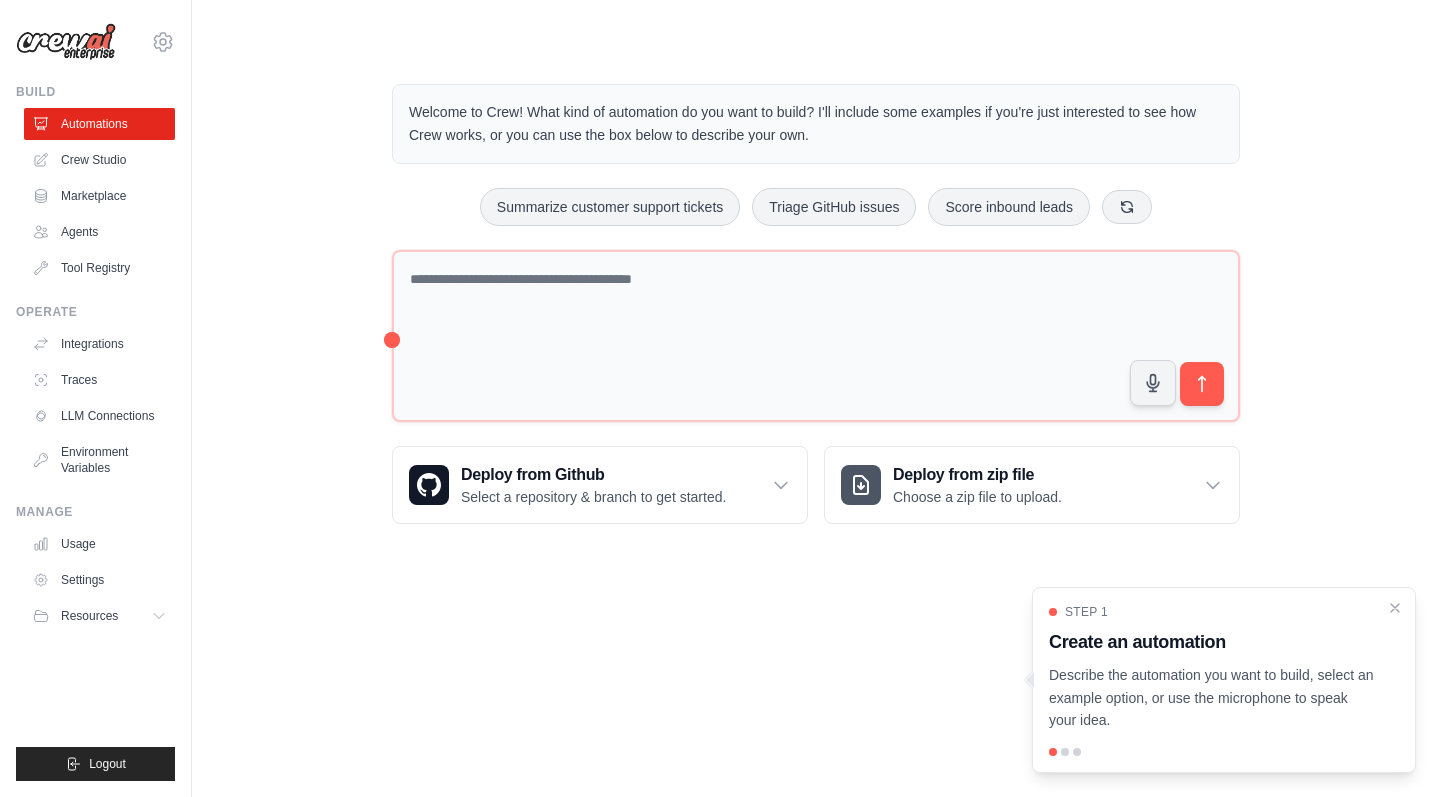 scroll, scrollTop: 0, scrollLeft: 0, axis: both 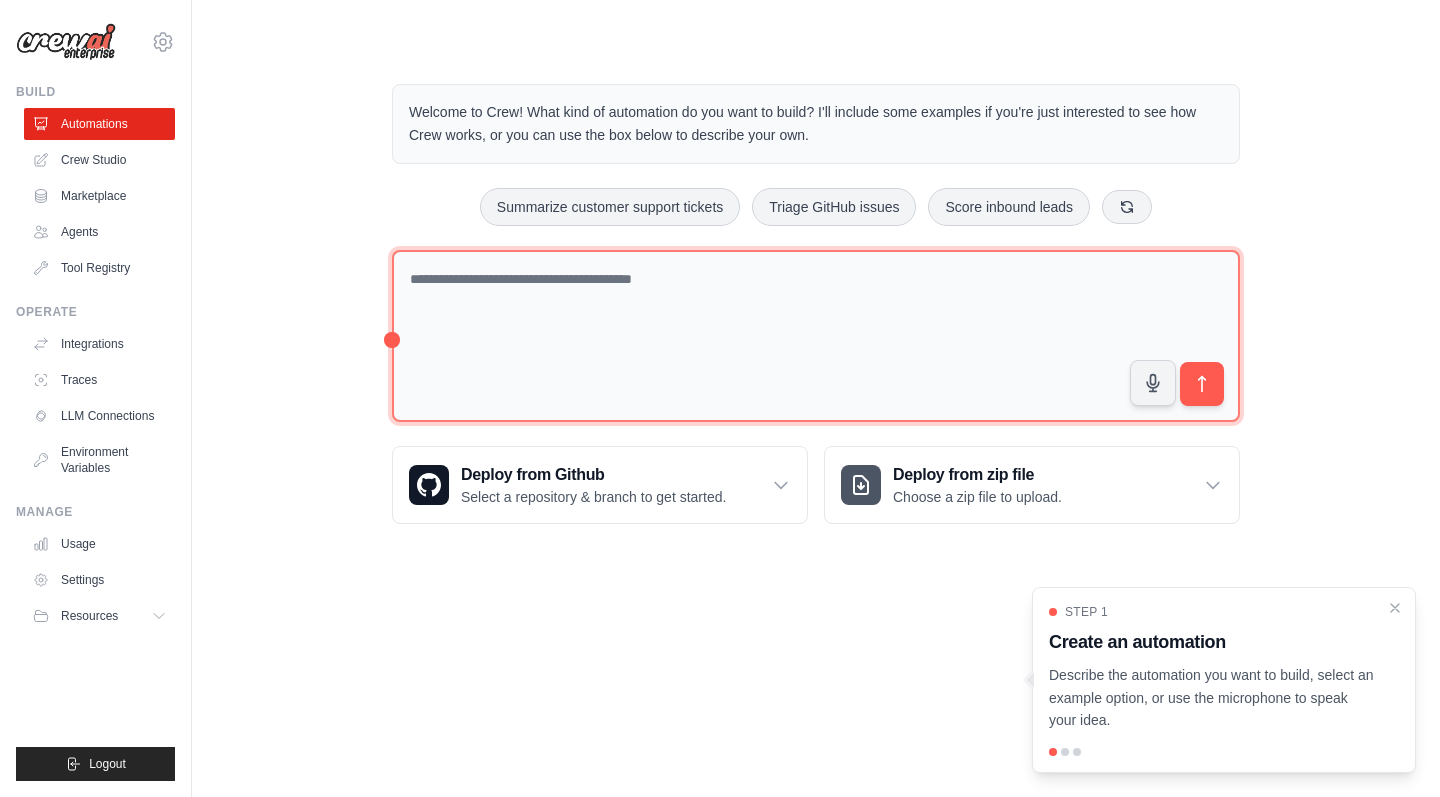 click at bounding box center (816, 336) 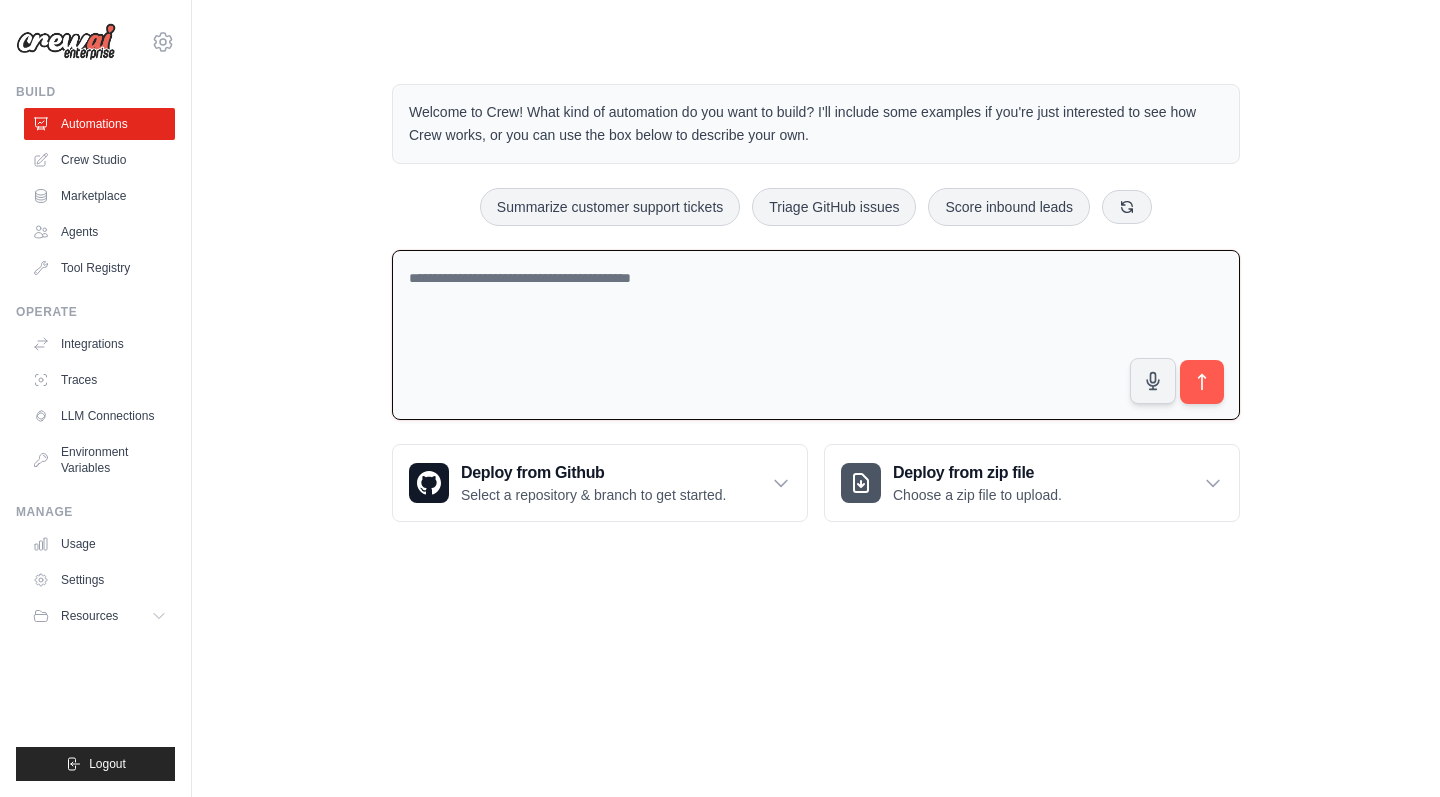 type on "*" 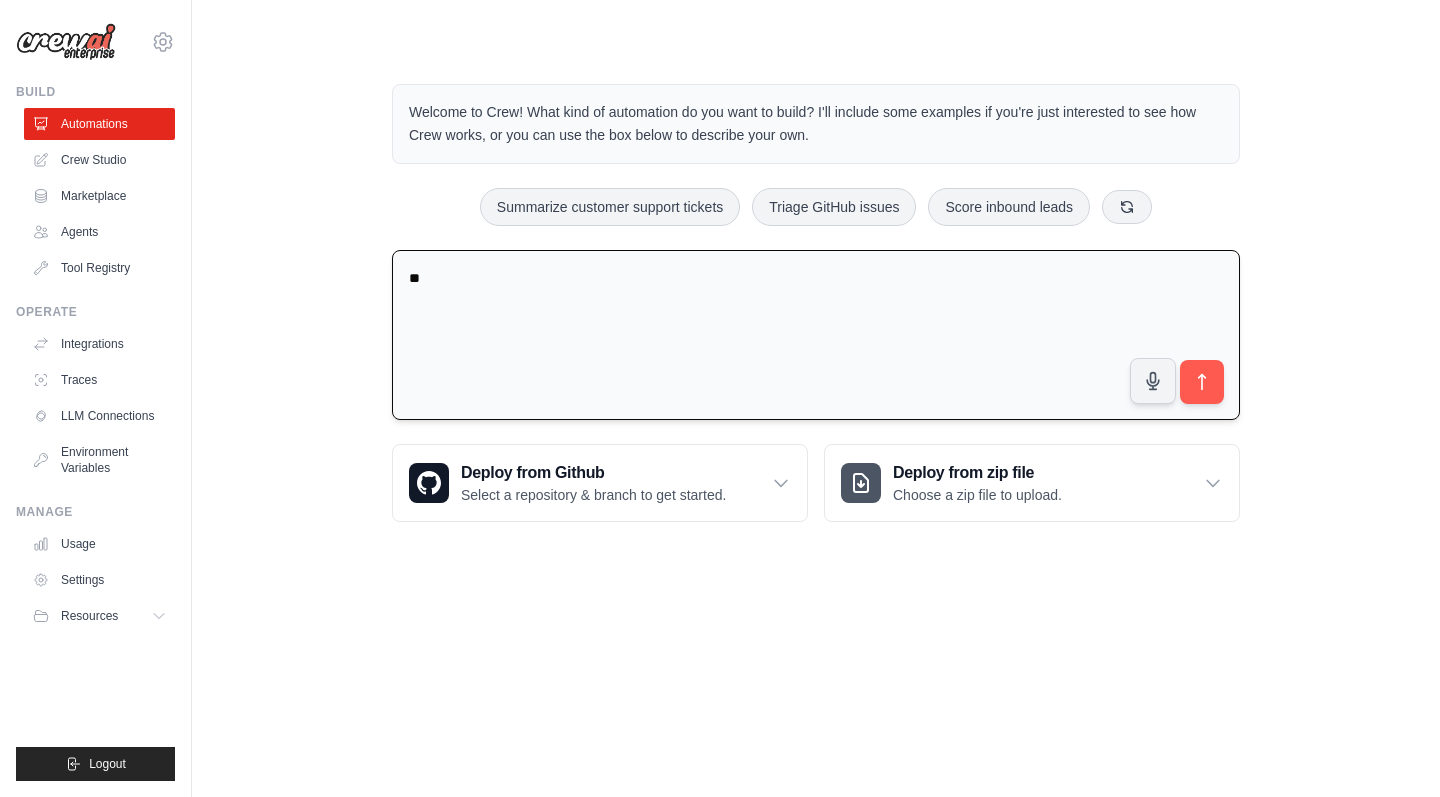 type on "*" 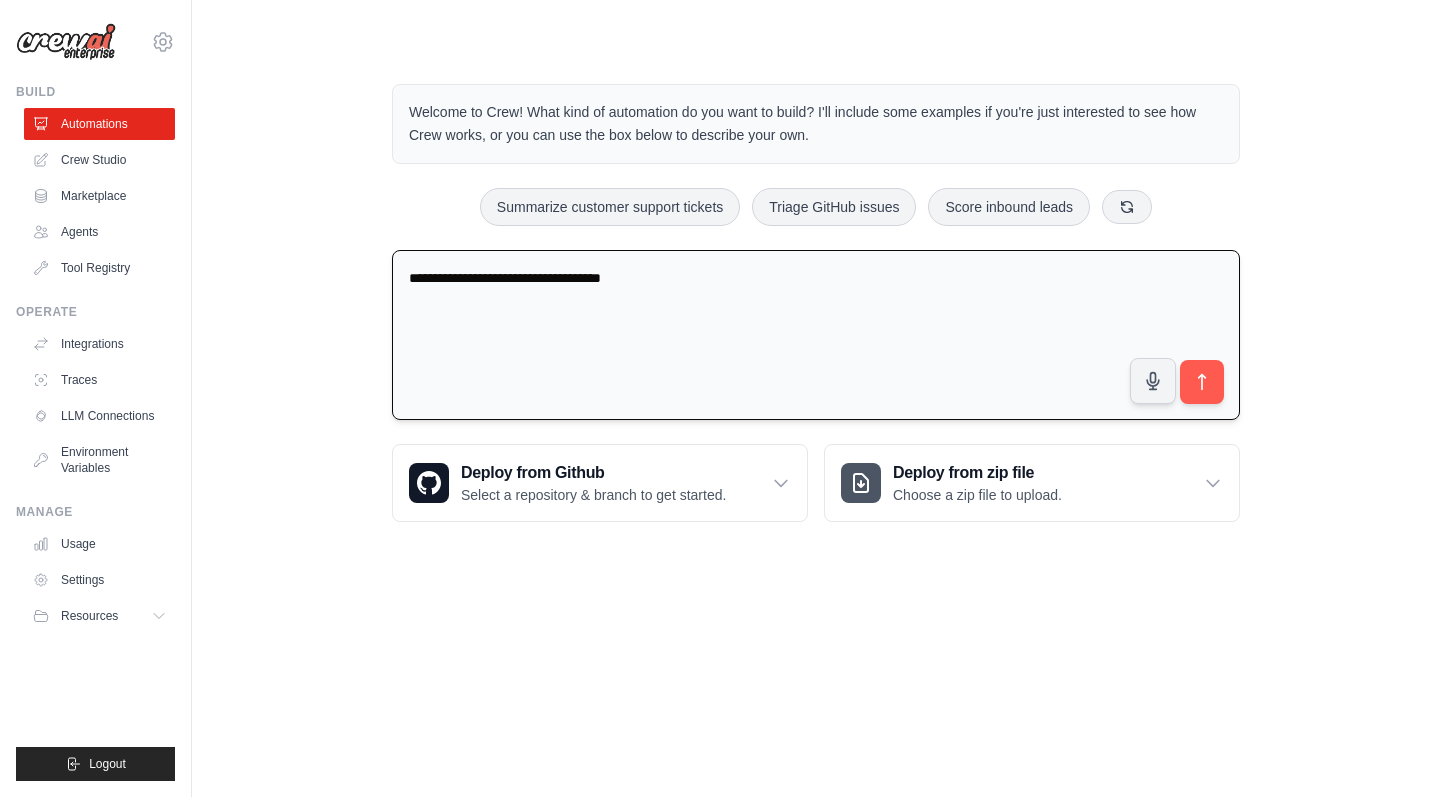 type on "**********" 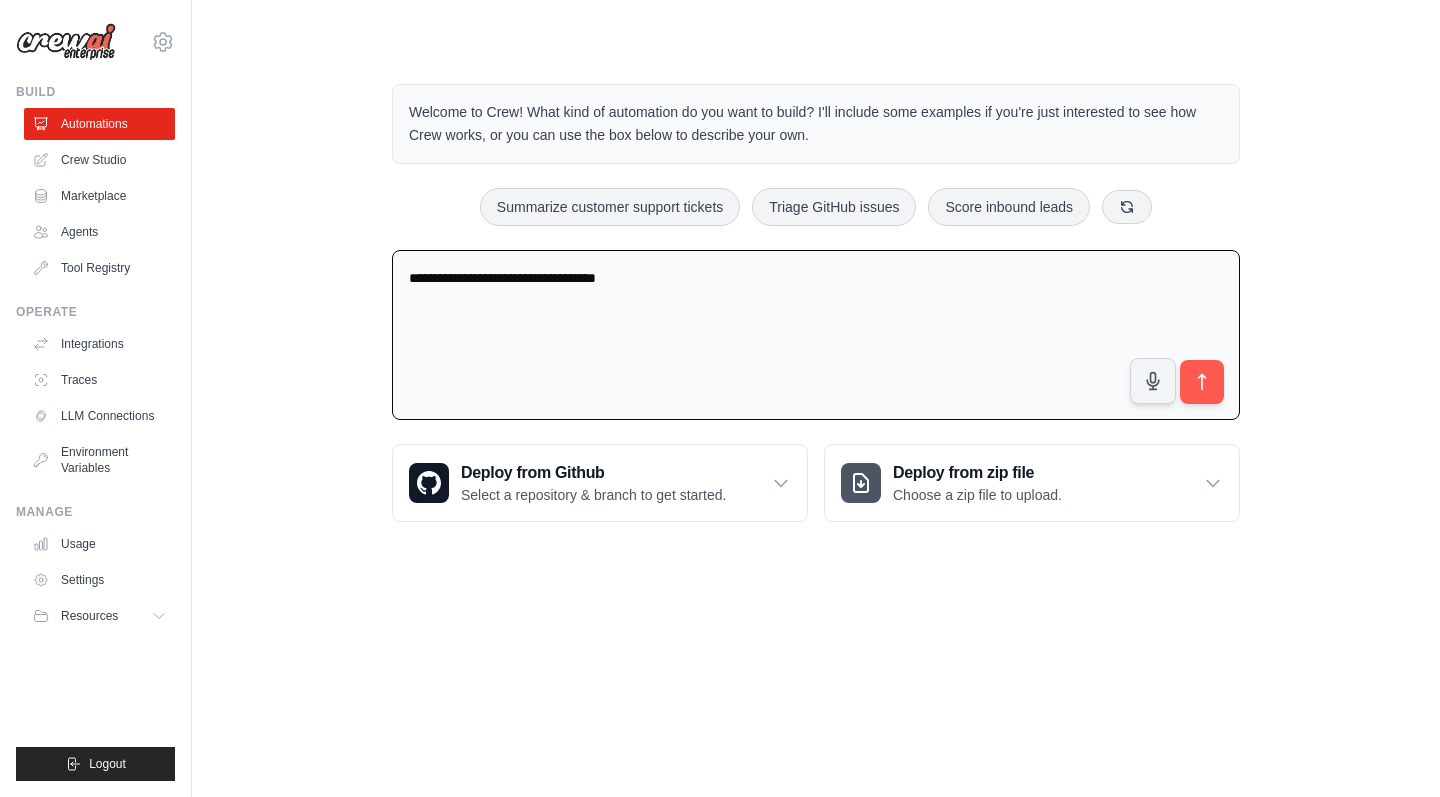 drag, startPoint x: 668, startPoint y: 295, endPoint x: 347, endPoint y: 272, distance: 321.82294 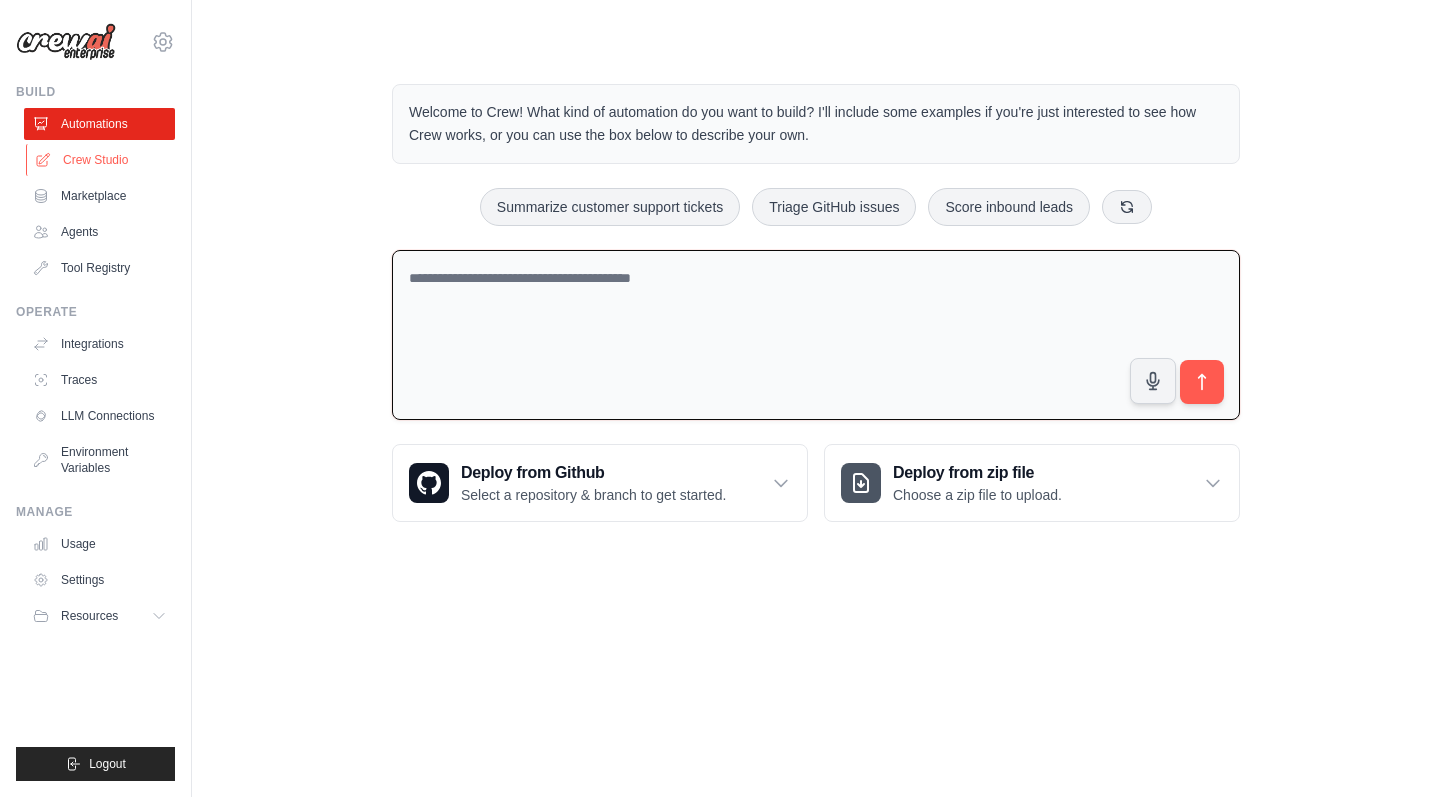 click on "Crew Studio" at bounding box center [101, 160] 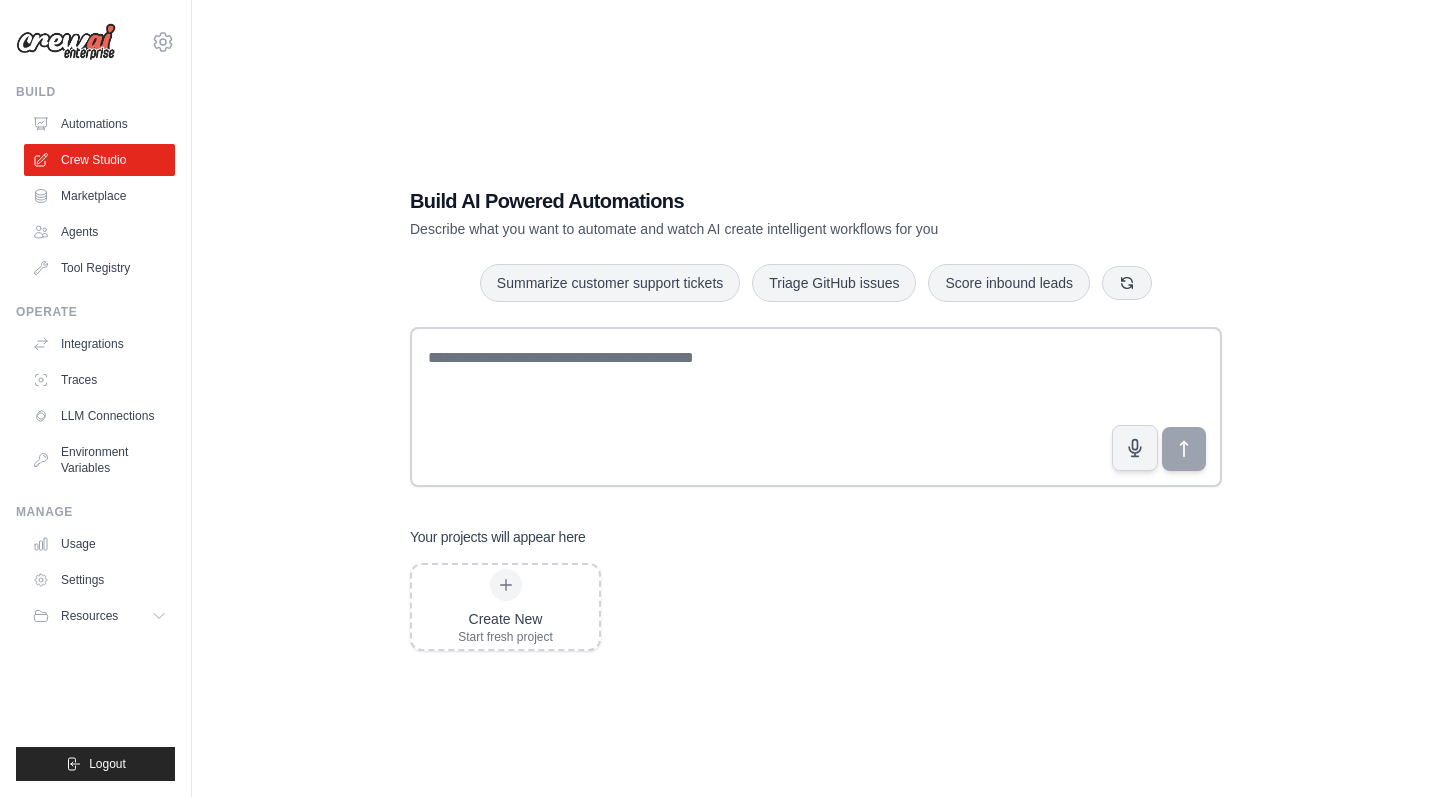 scroll, scrollTop: 0, scrollLeft: 0, axis: both 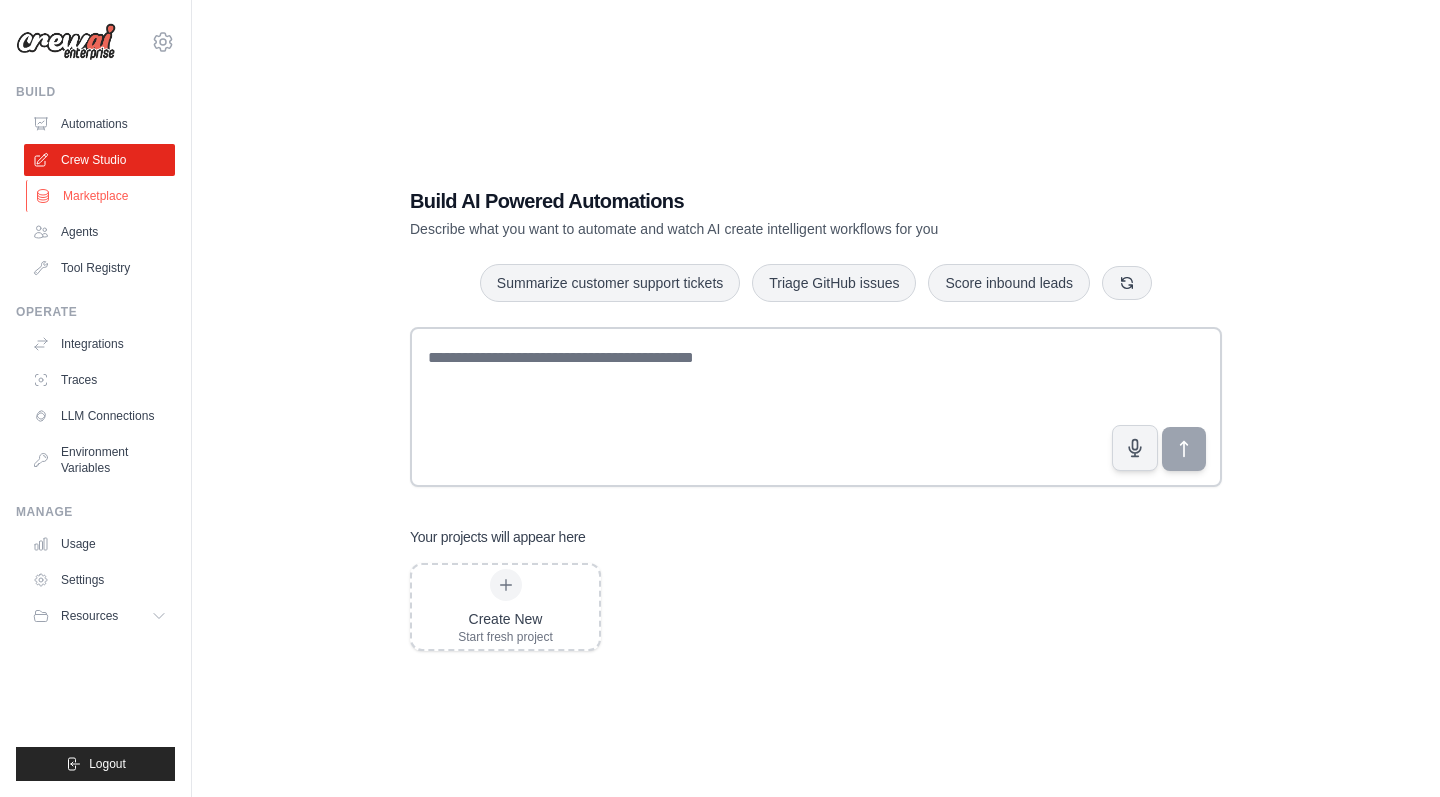 click on "Marketplace" at bounding box center (101, 196) 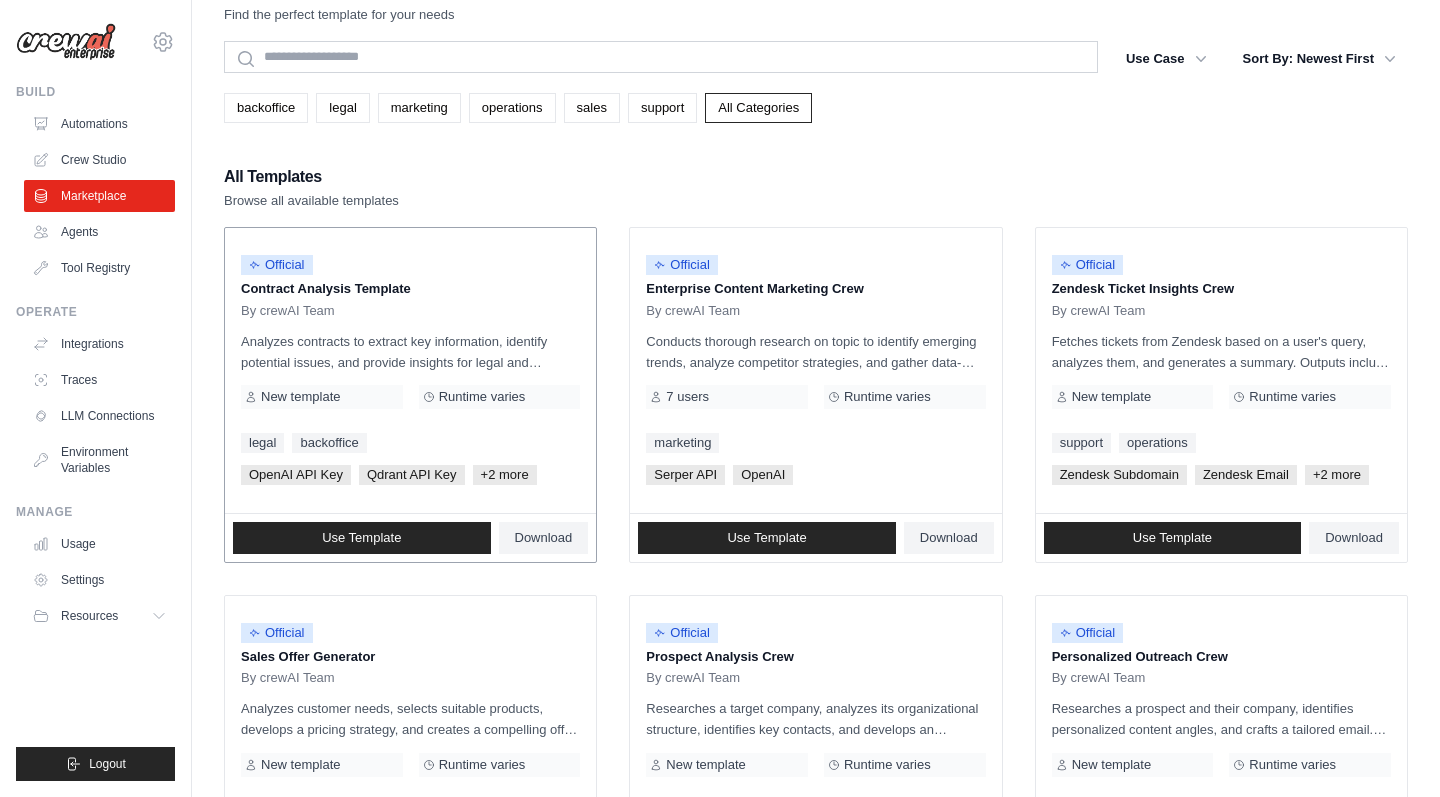 scroll, scrollTop: 47, scrollLeft: 0, axis: vertical 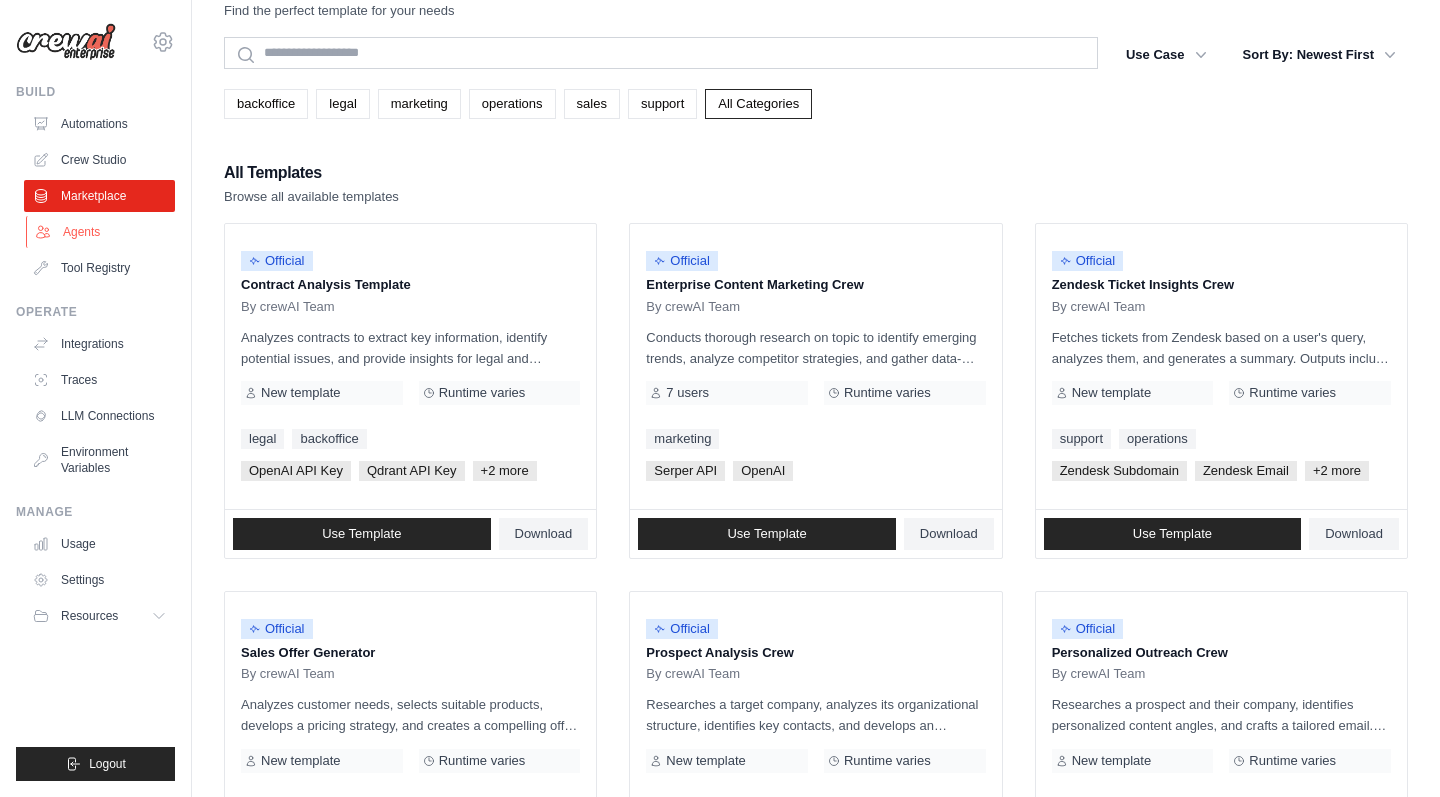 click on "Agents" at bounding box center (101, 232) 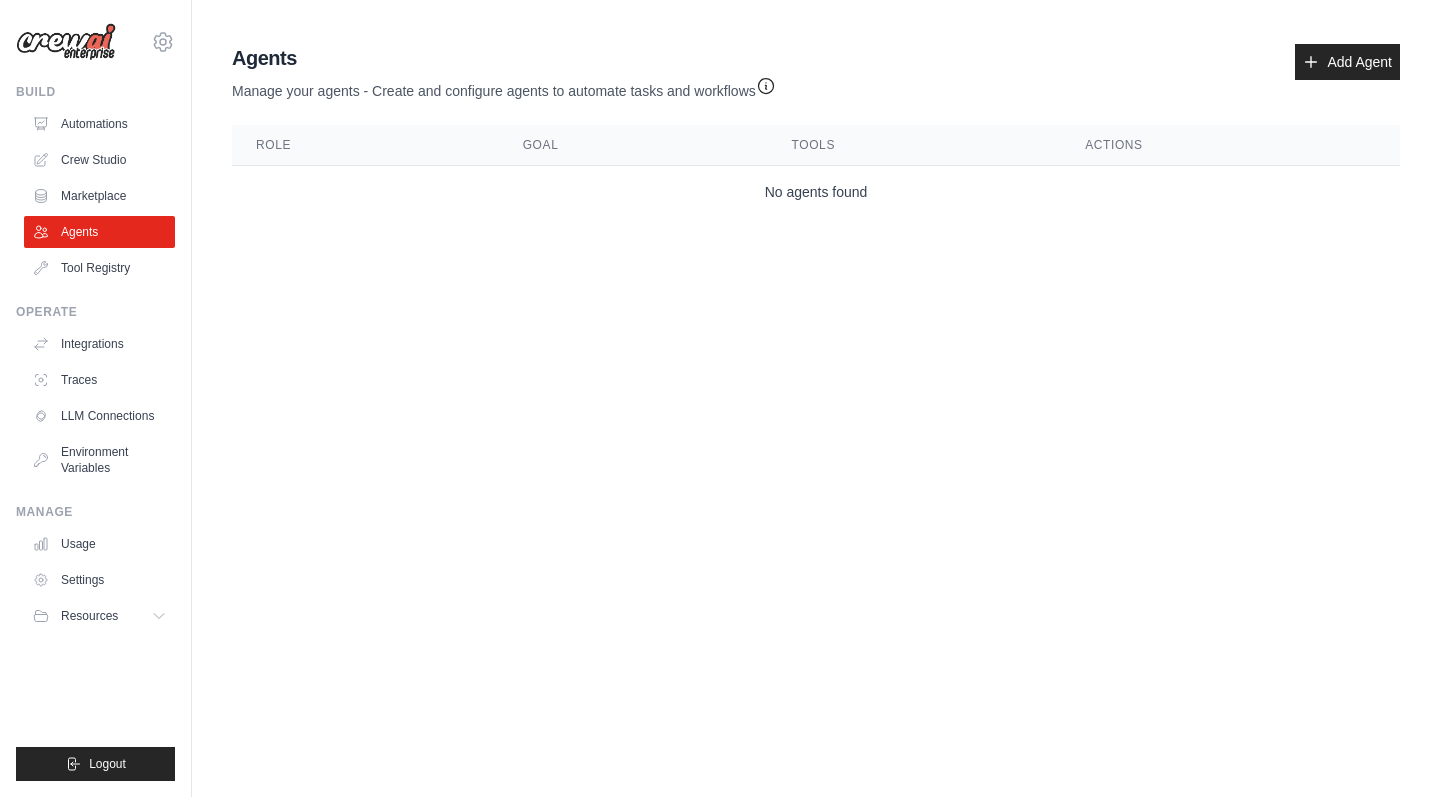 scroll, scrollTop: 0, scrollLeft: 0, axis: both 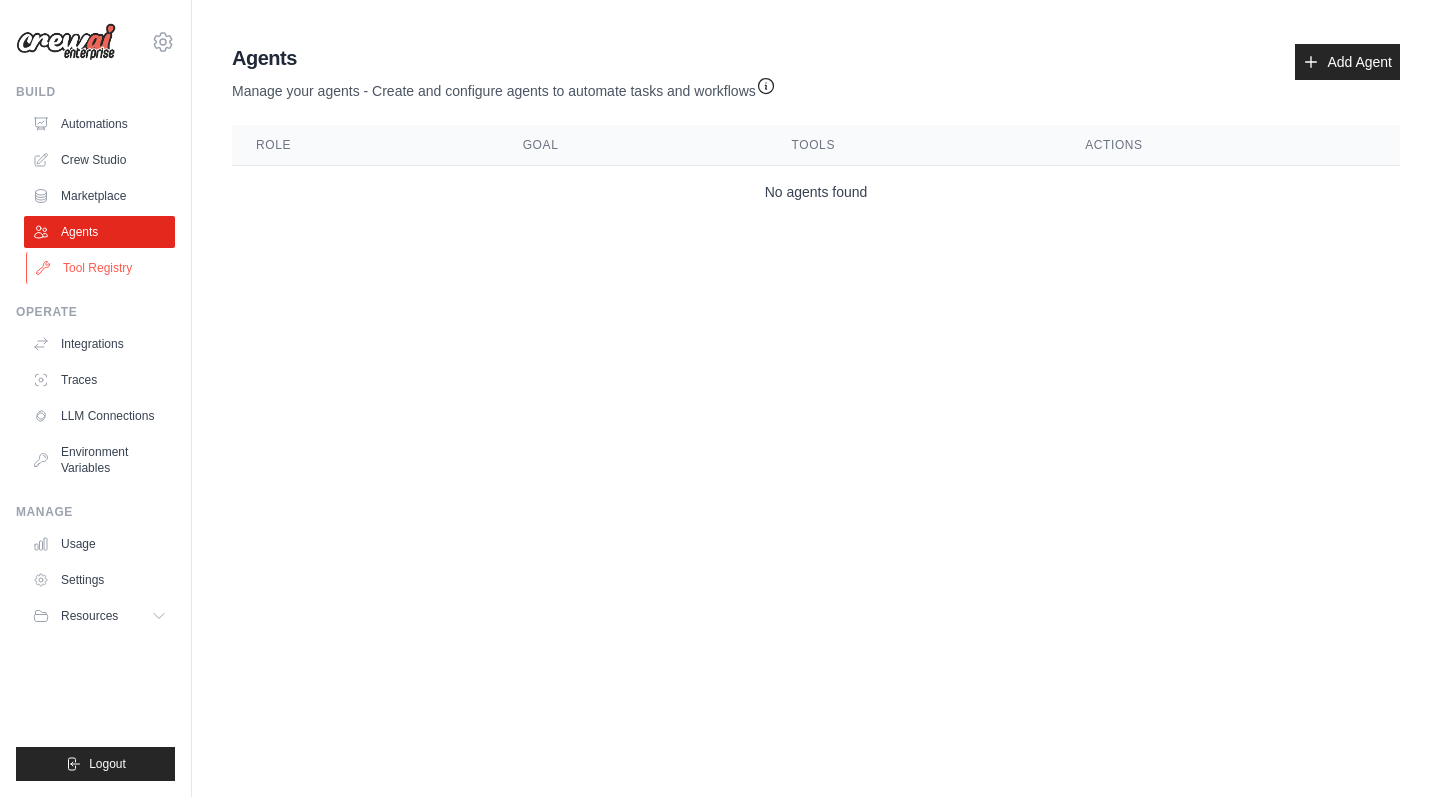 click on "Tool Registry" at bounding box center [101, 268] 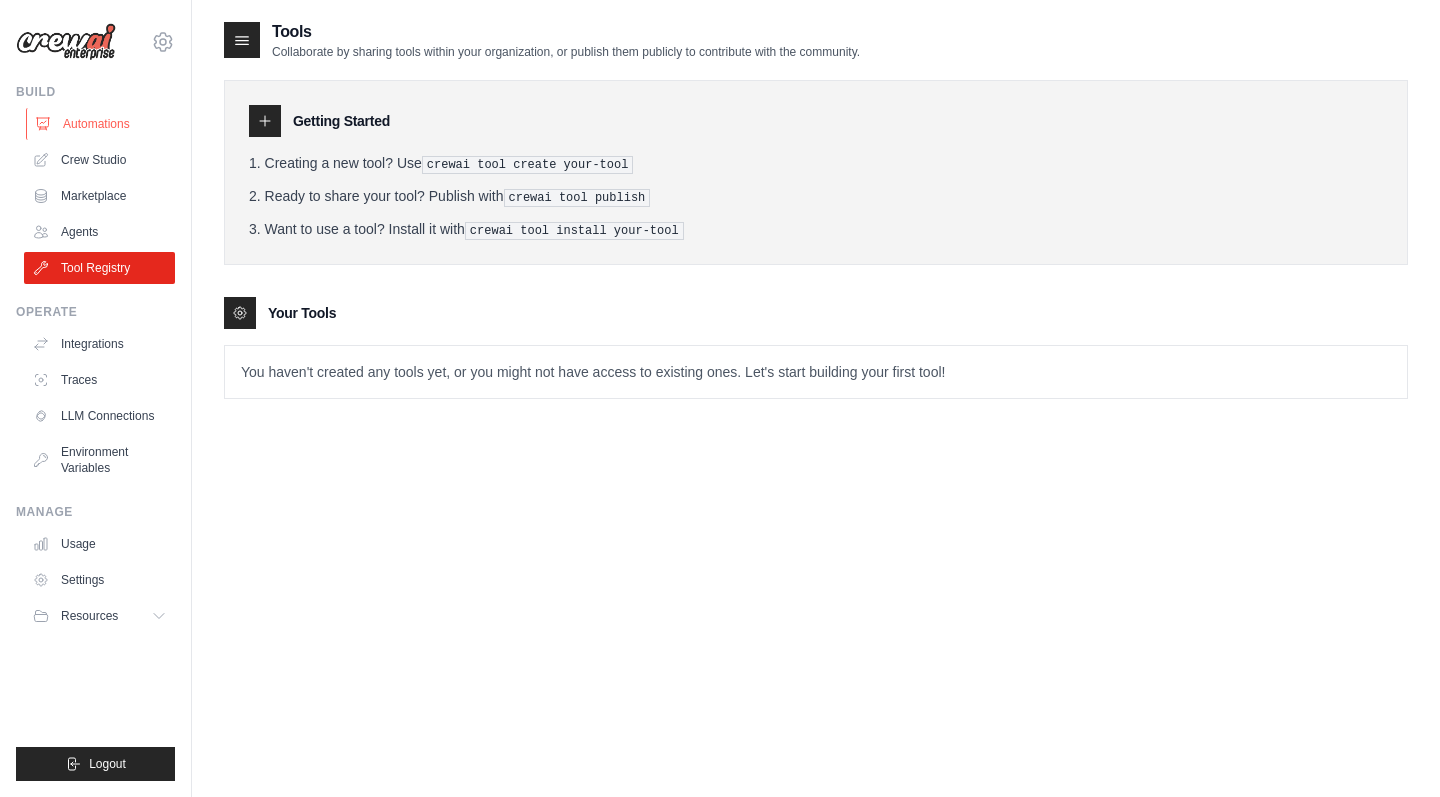 click on "Automations" at bounding box center [101, 124] 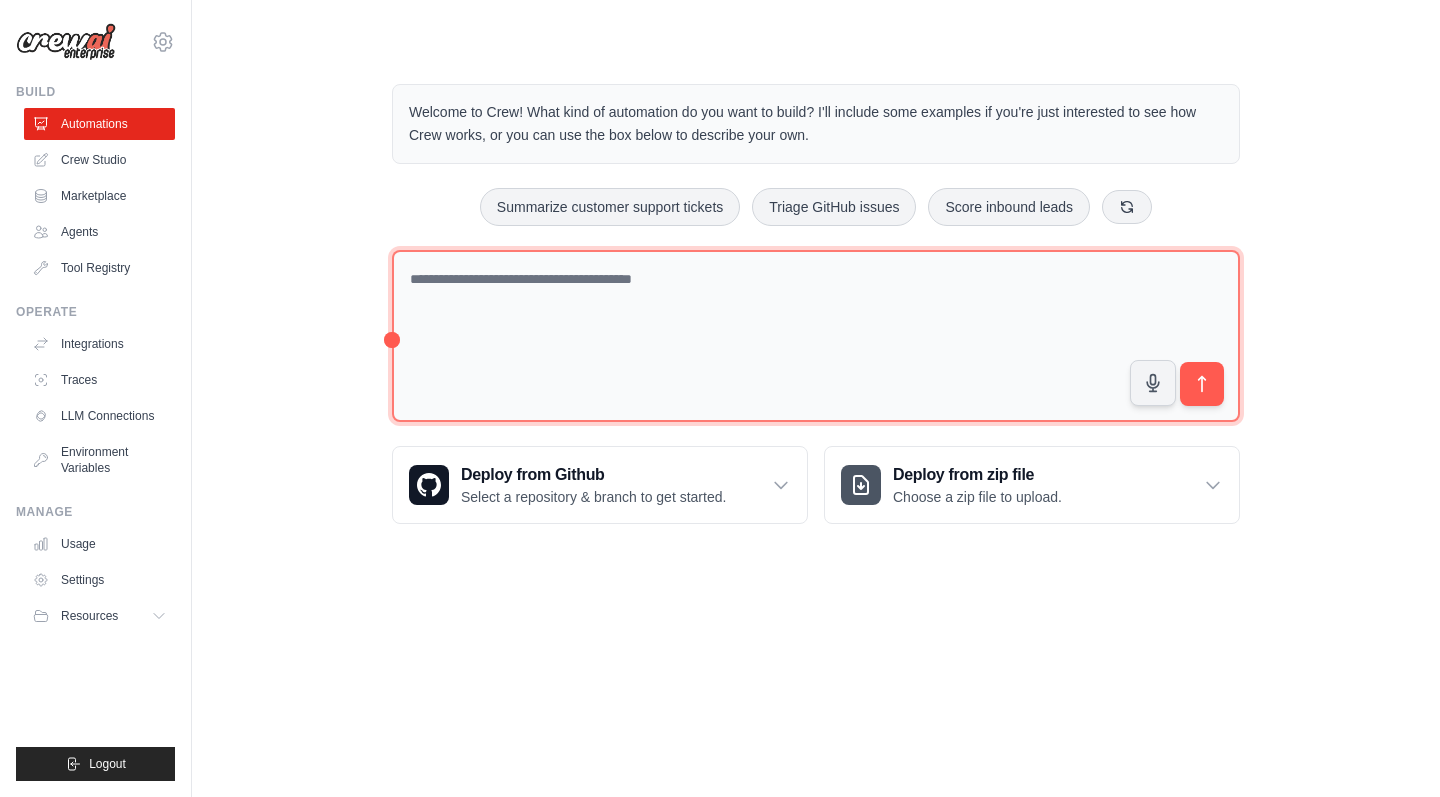 click at bounding box center (816, 336) 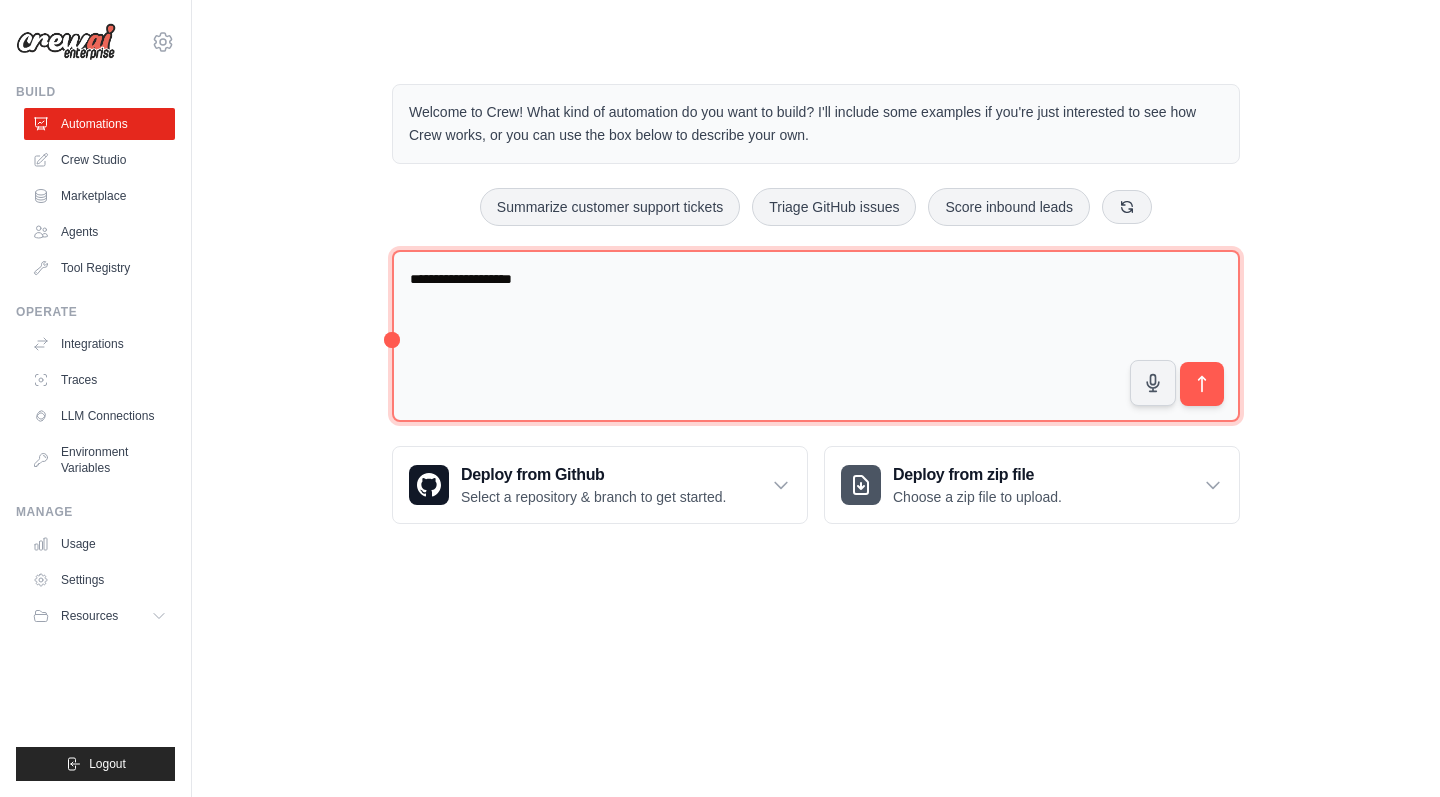 type on "**********" 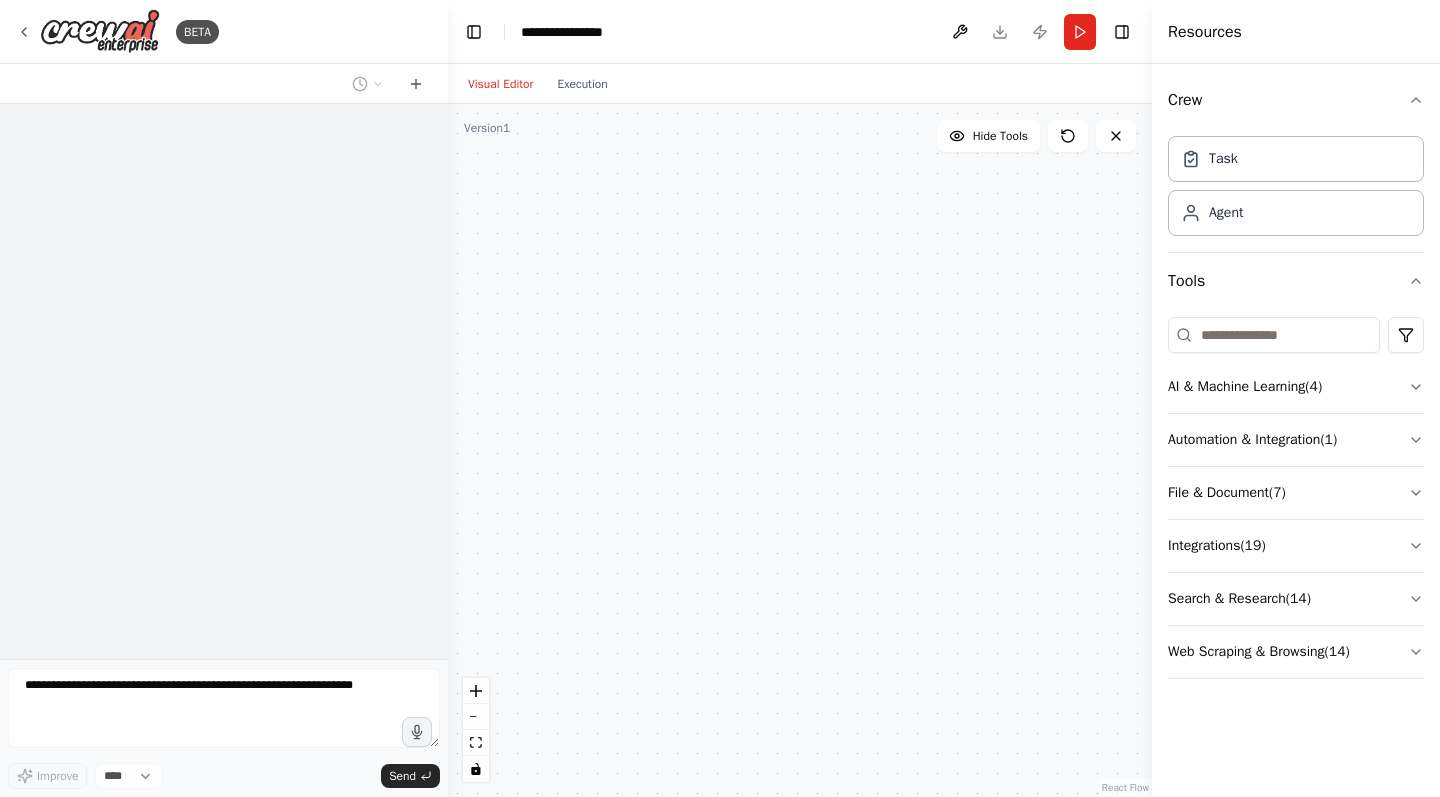 scroll, scrollTop: 0, scrollLeft: 0, axis: both 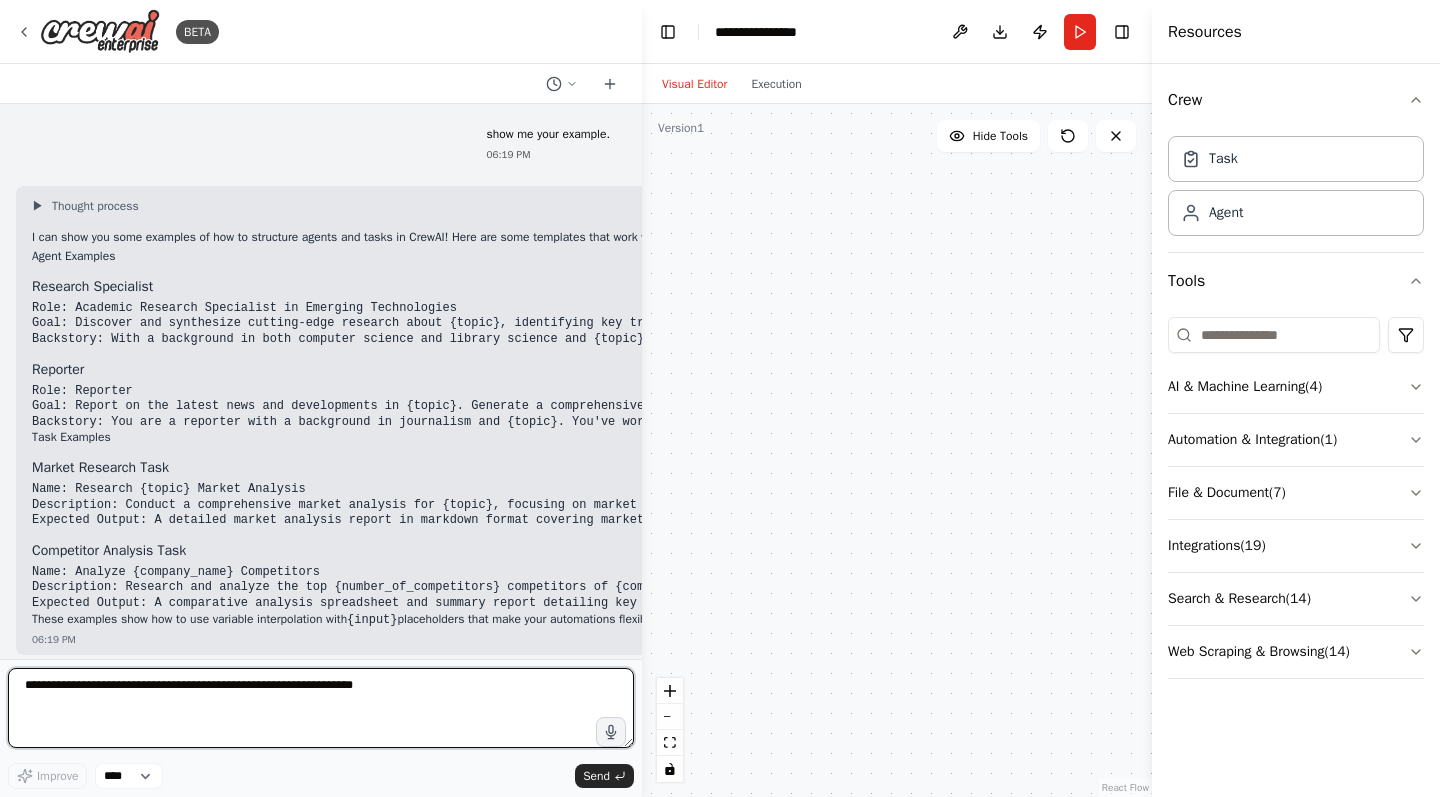 drag, startPoint x: 446, startPoint y: 18, endPoint x: 642, endPoint y: 81, distance: 205.87617 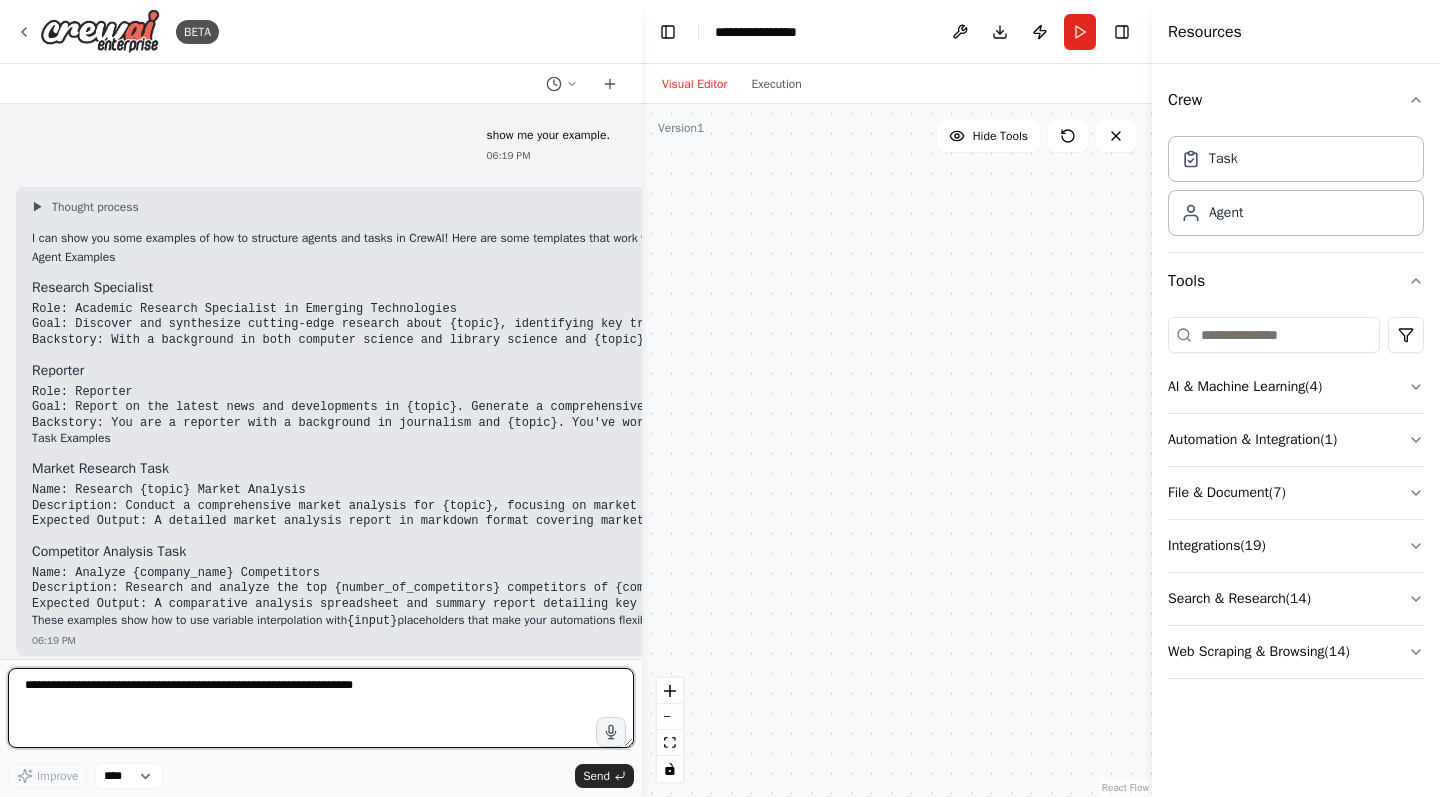 scroll, scrollTop: 0, scrollLeft: 0, axis: both 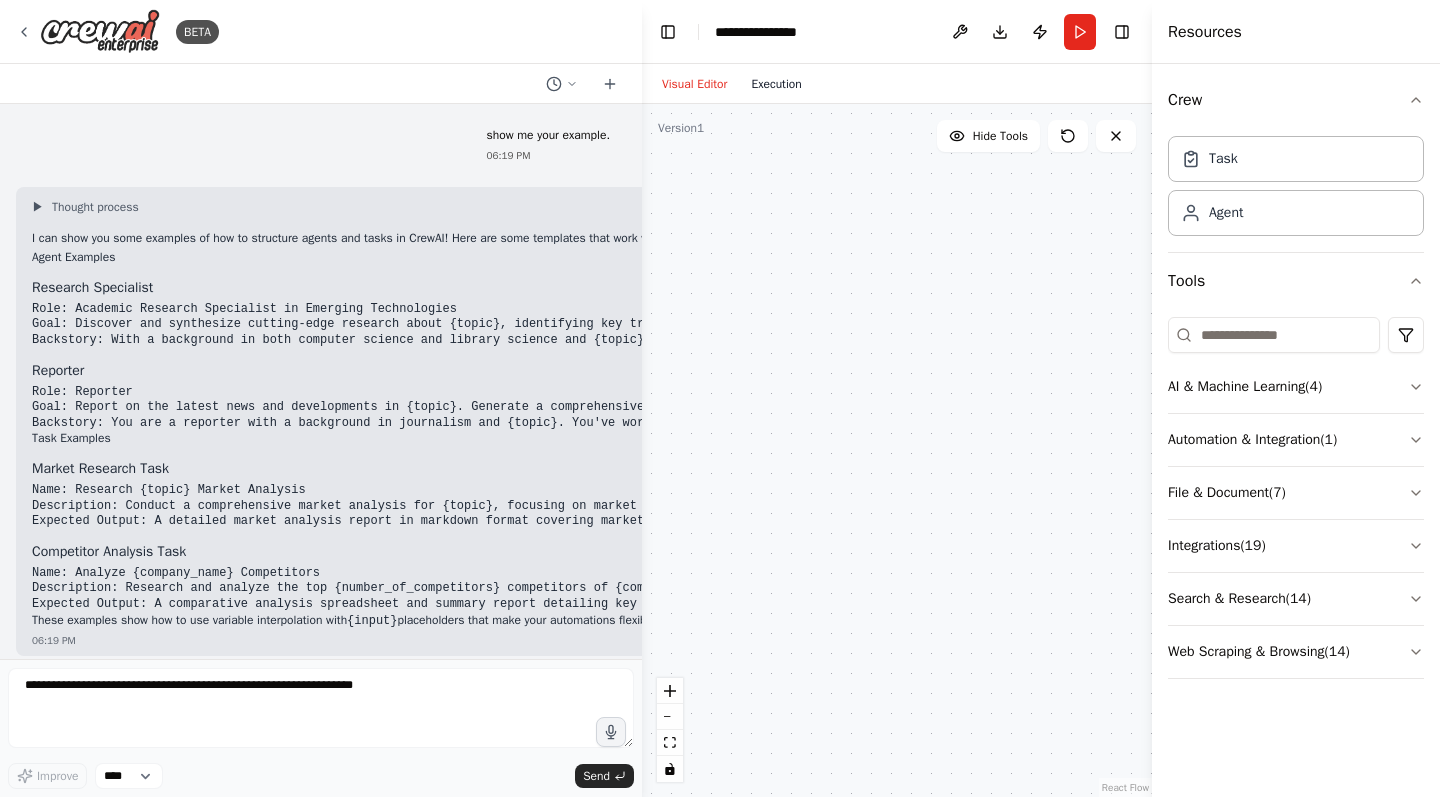 click on "Execution" at bounding box center (776, 84) 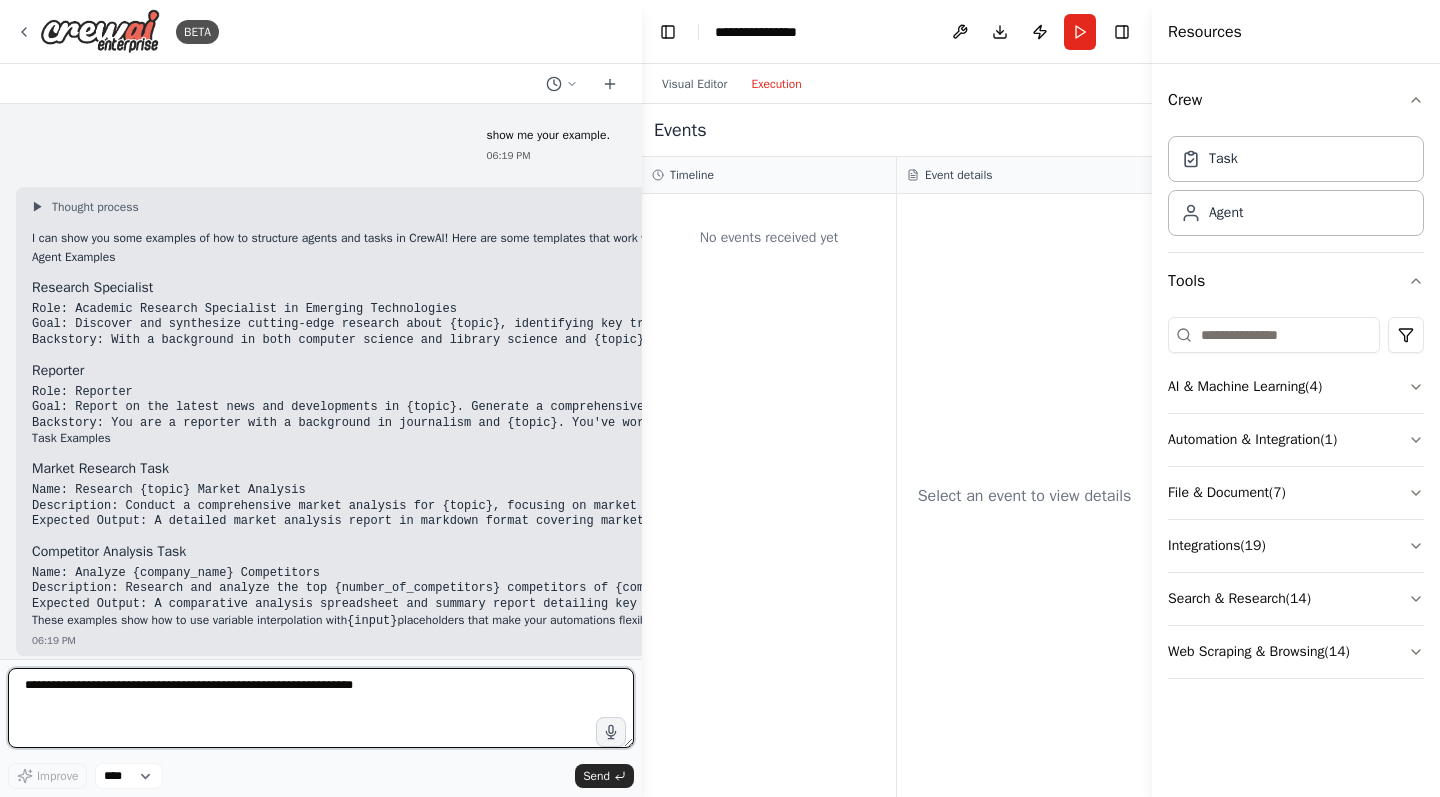 click at bounding box center [321, 708] 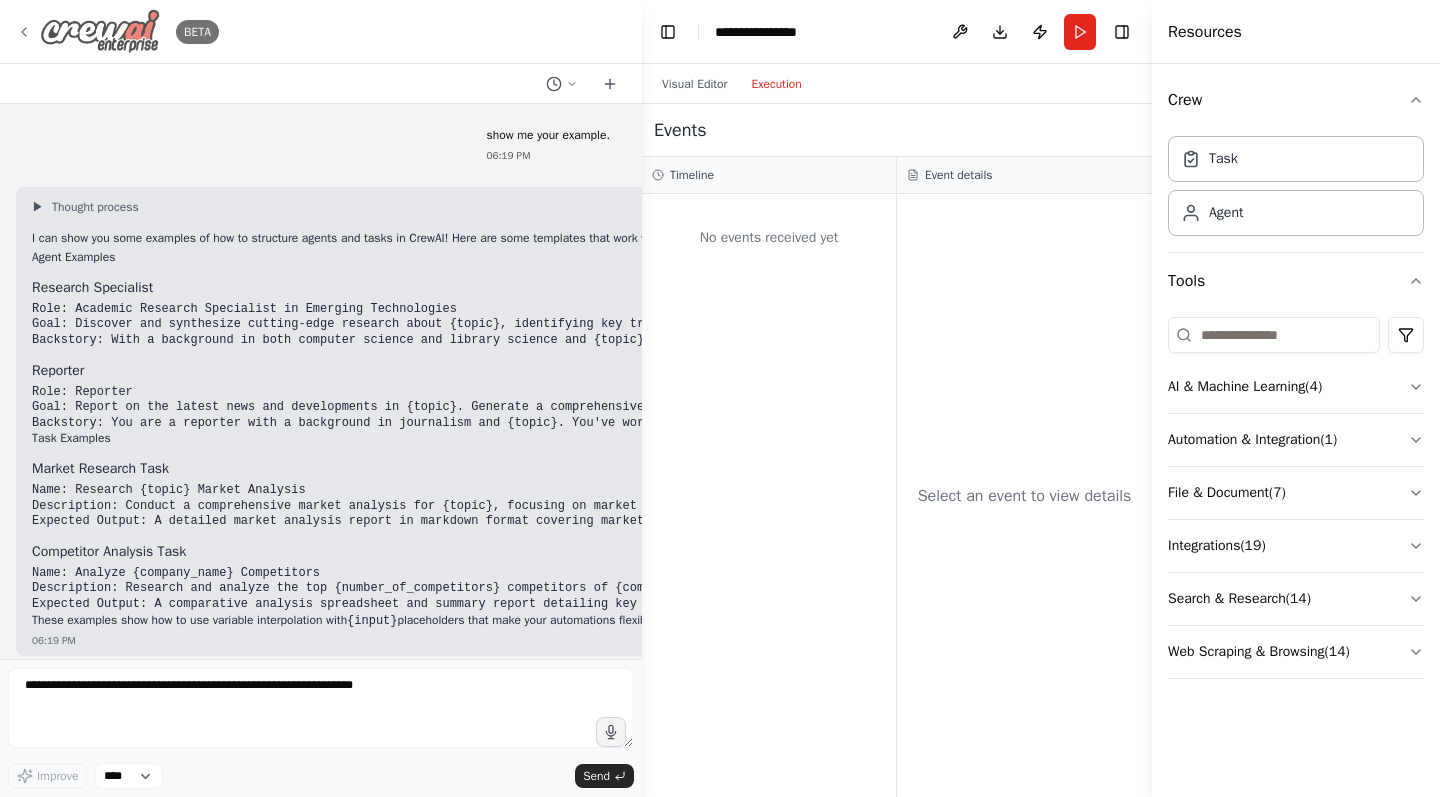 click on "BETA" at bounding box center [117, 31] 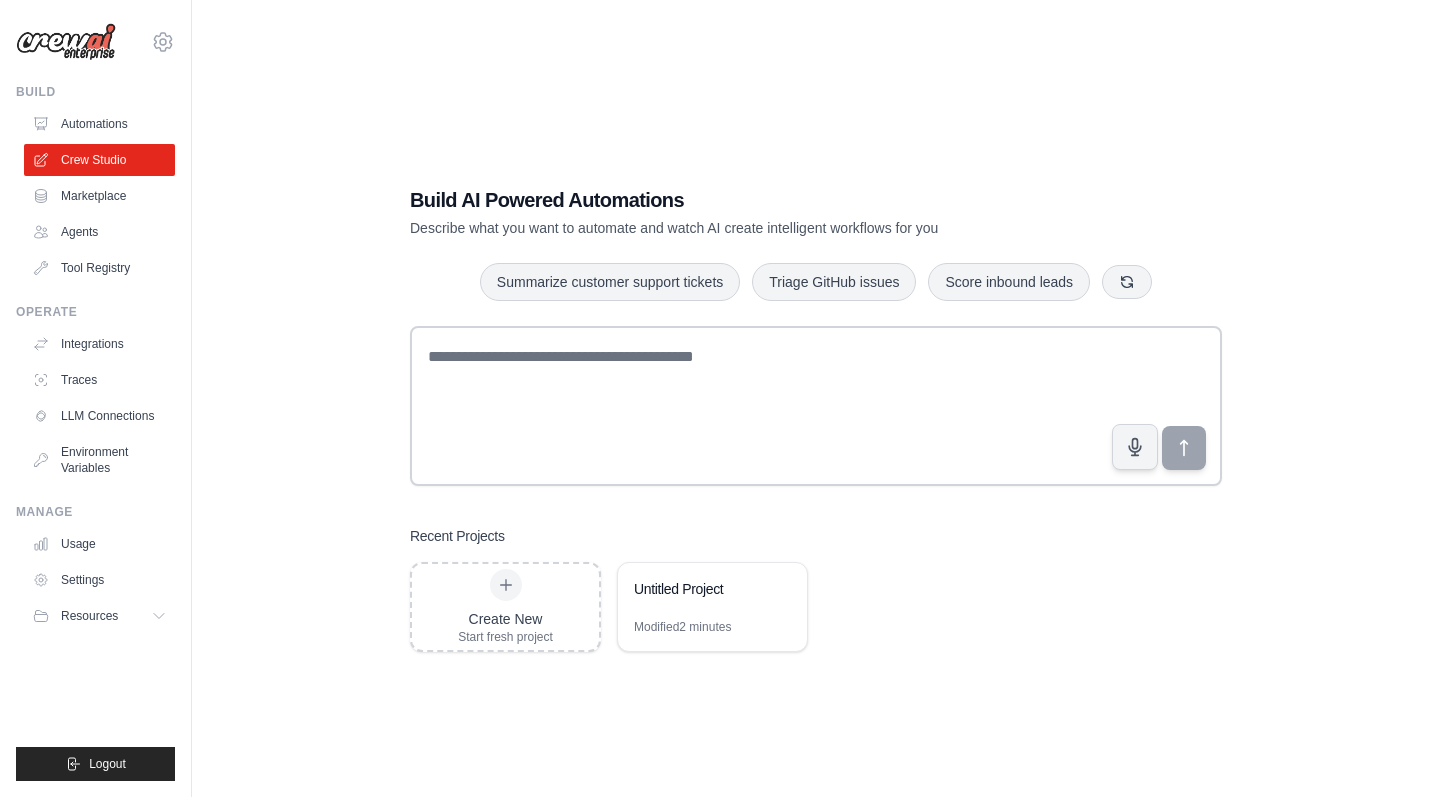 scroll, scrollTop: 0, scrollLeft: 0, axis: both 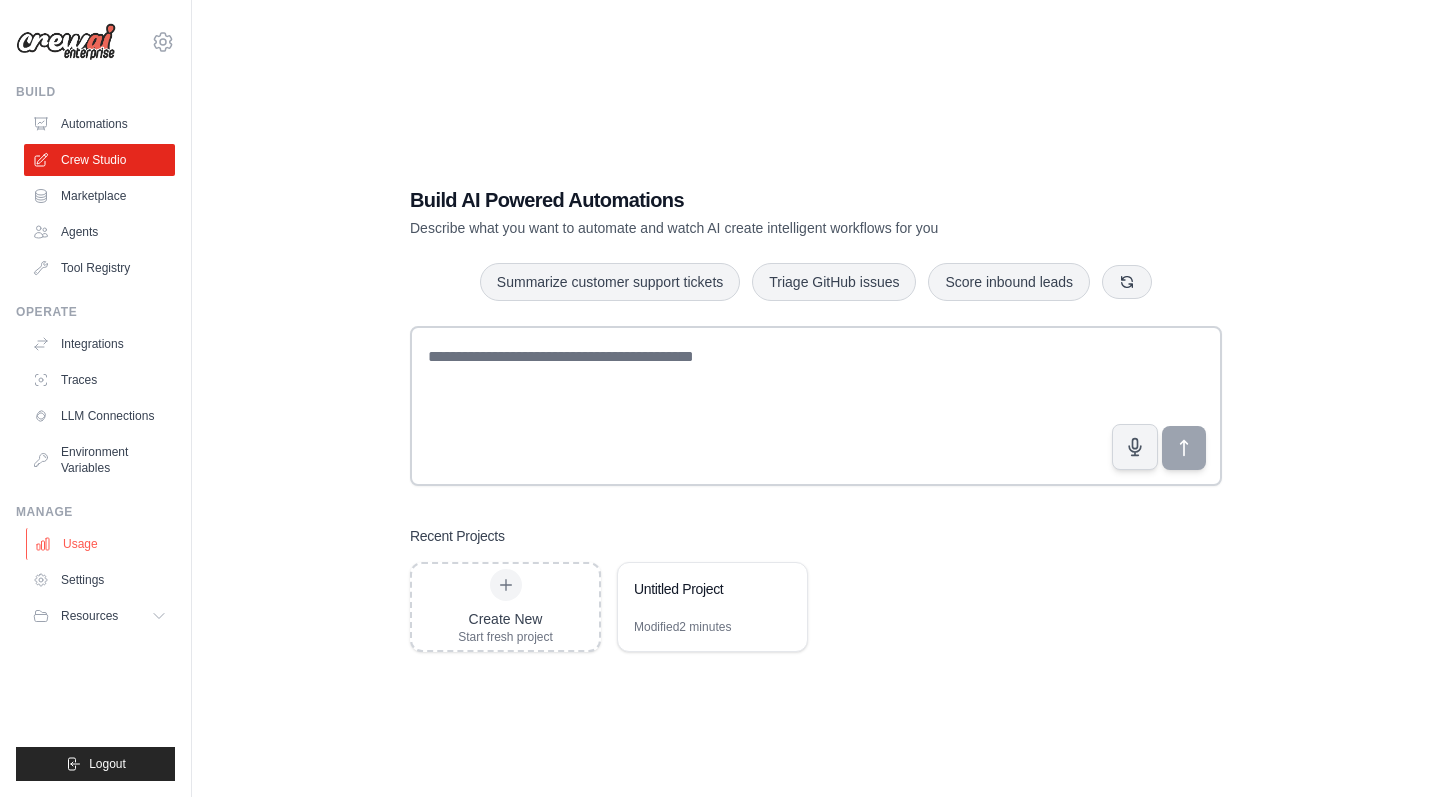 click on "Usage" at bounding box center [101, 544] 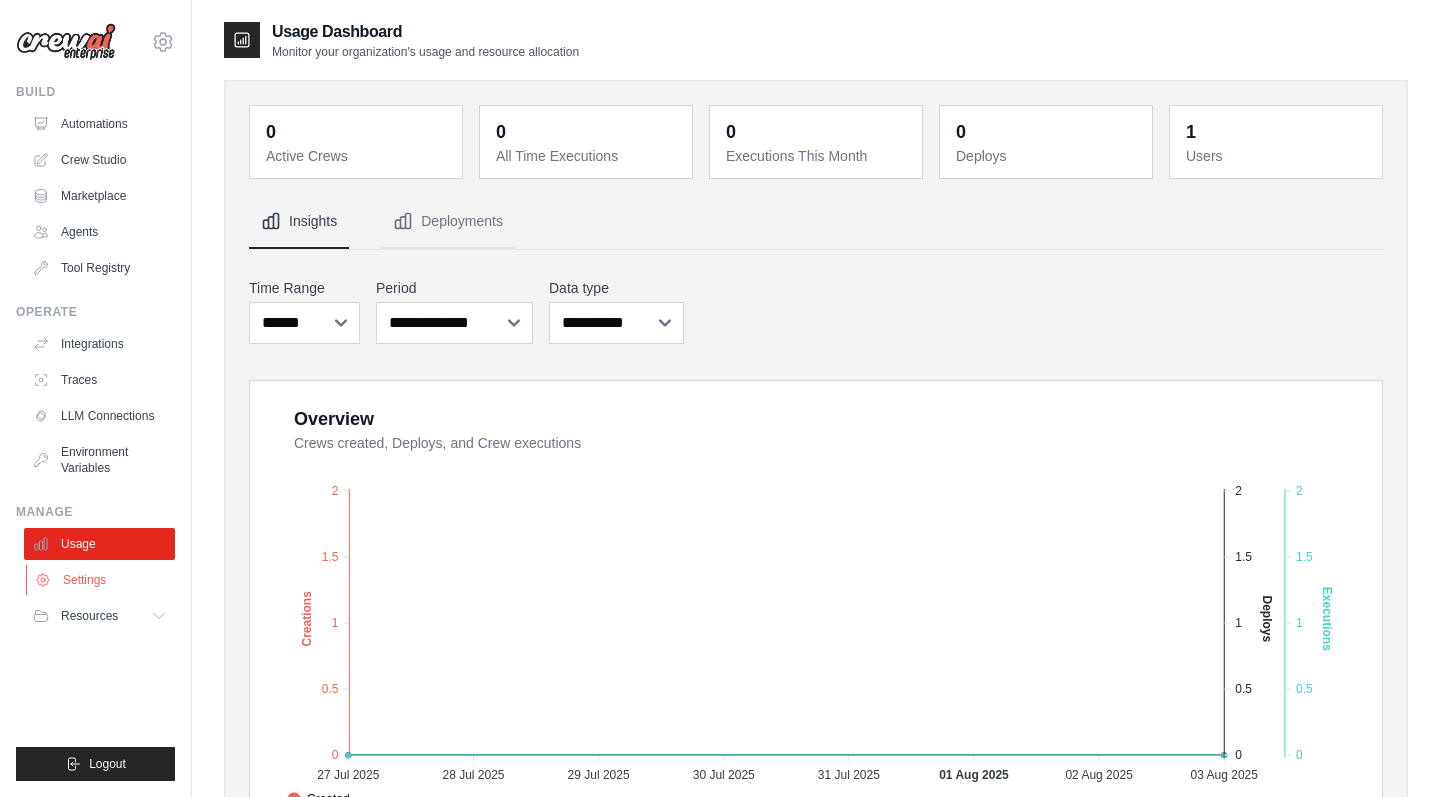click on "Settings" at bounding box center [101, 580] 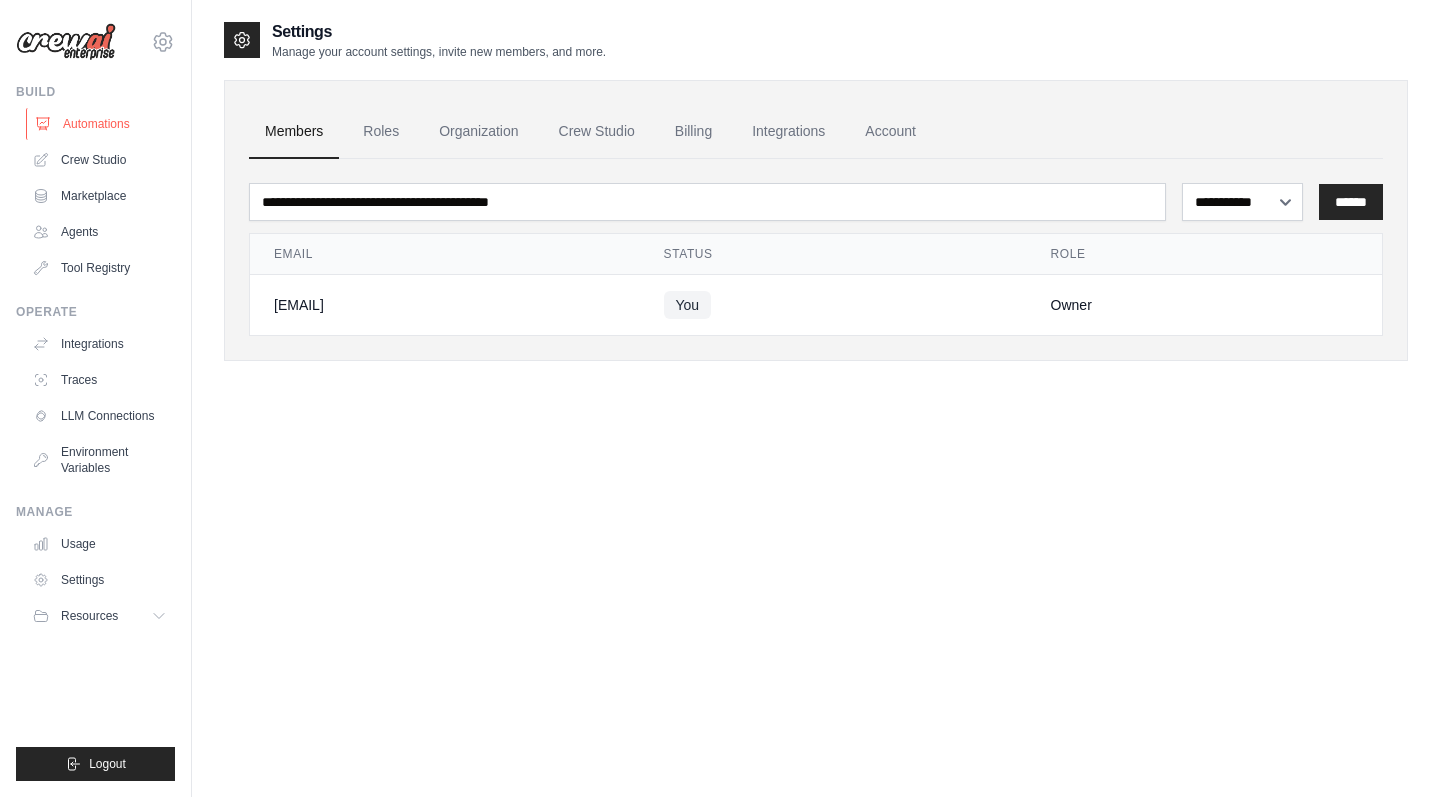 click on "Automations" at bounding box center [101, 124] 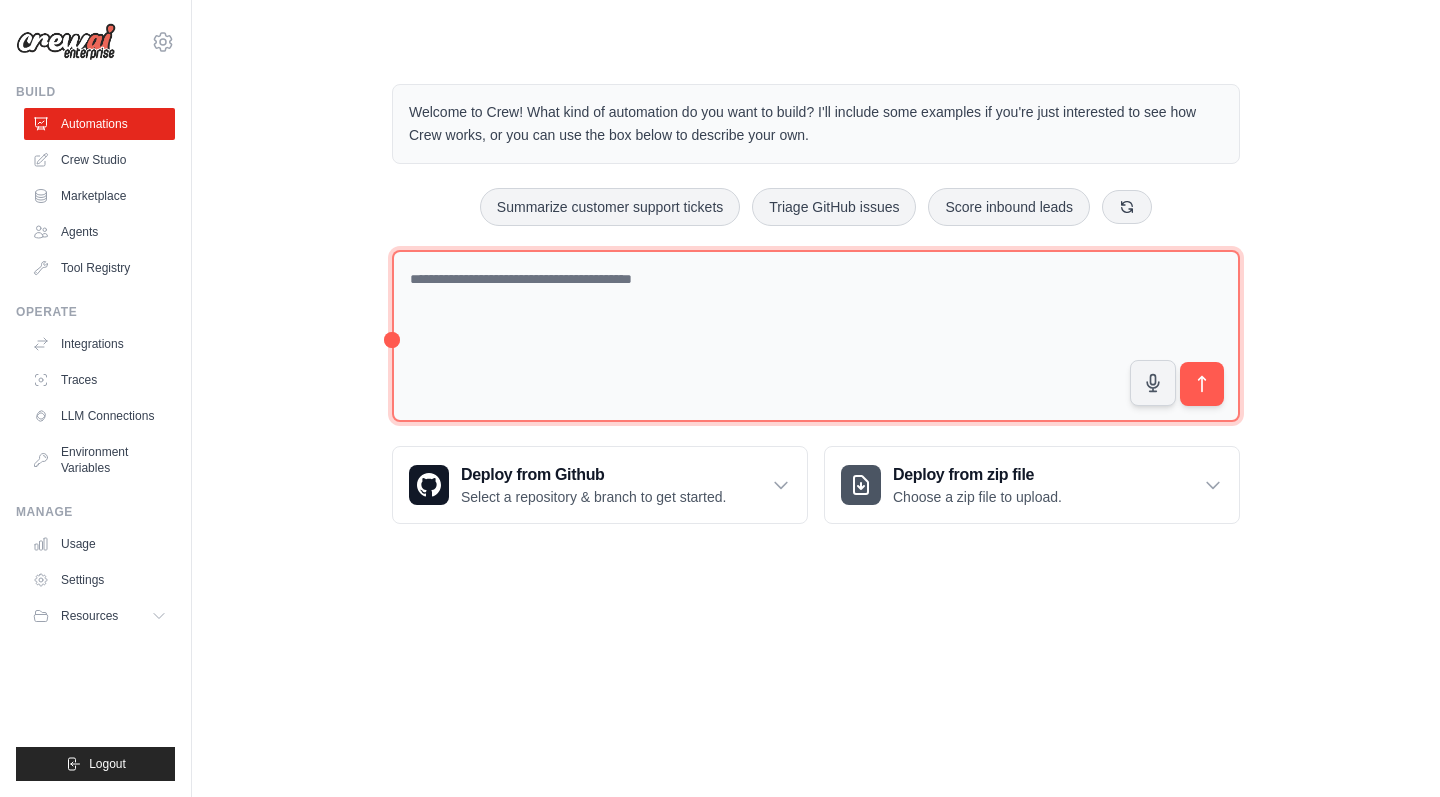 click at bounding box center (816, 336) 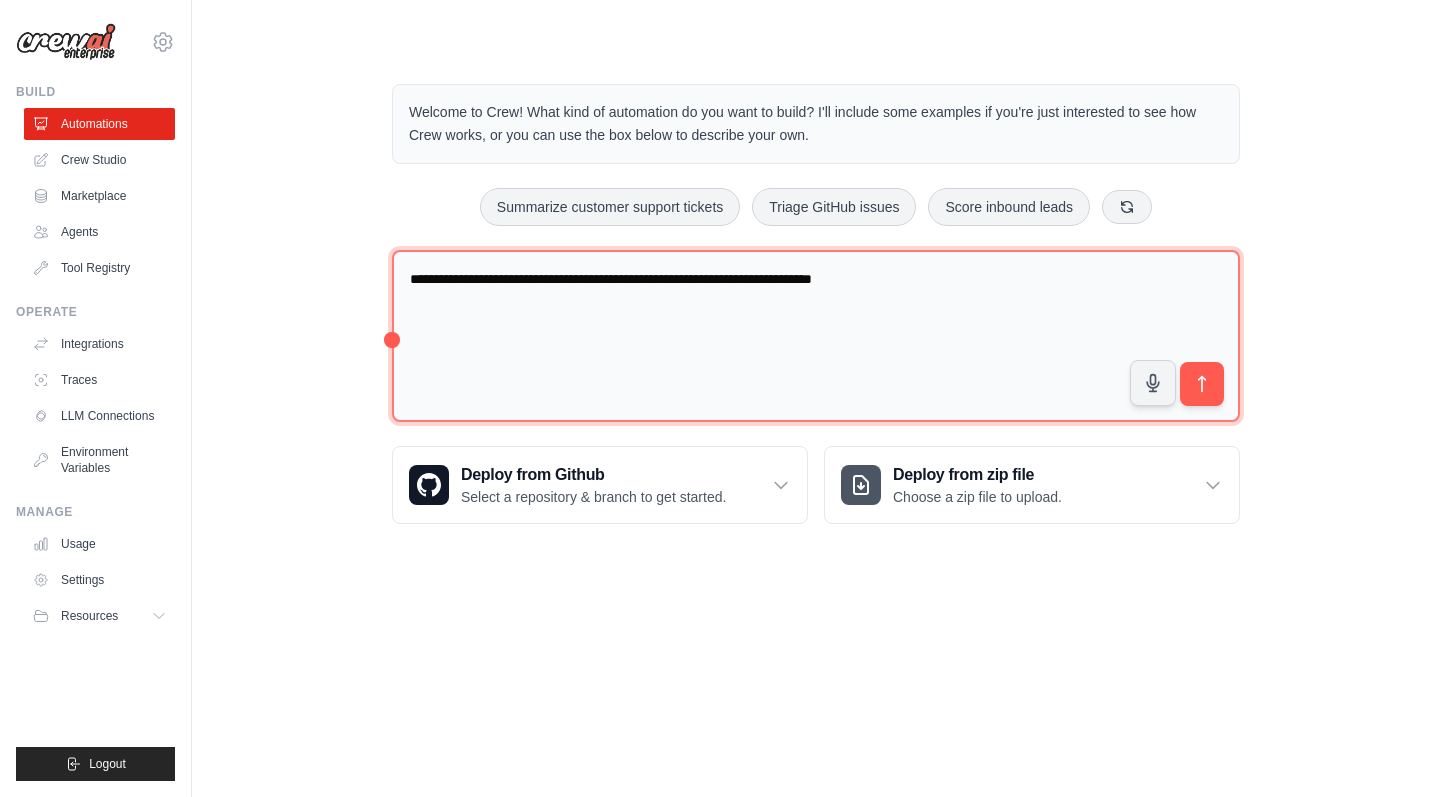 click on "**********" at bounding box center (816, 336) 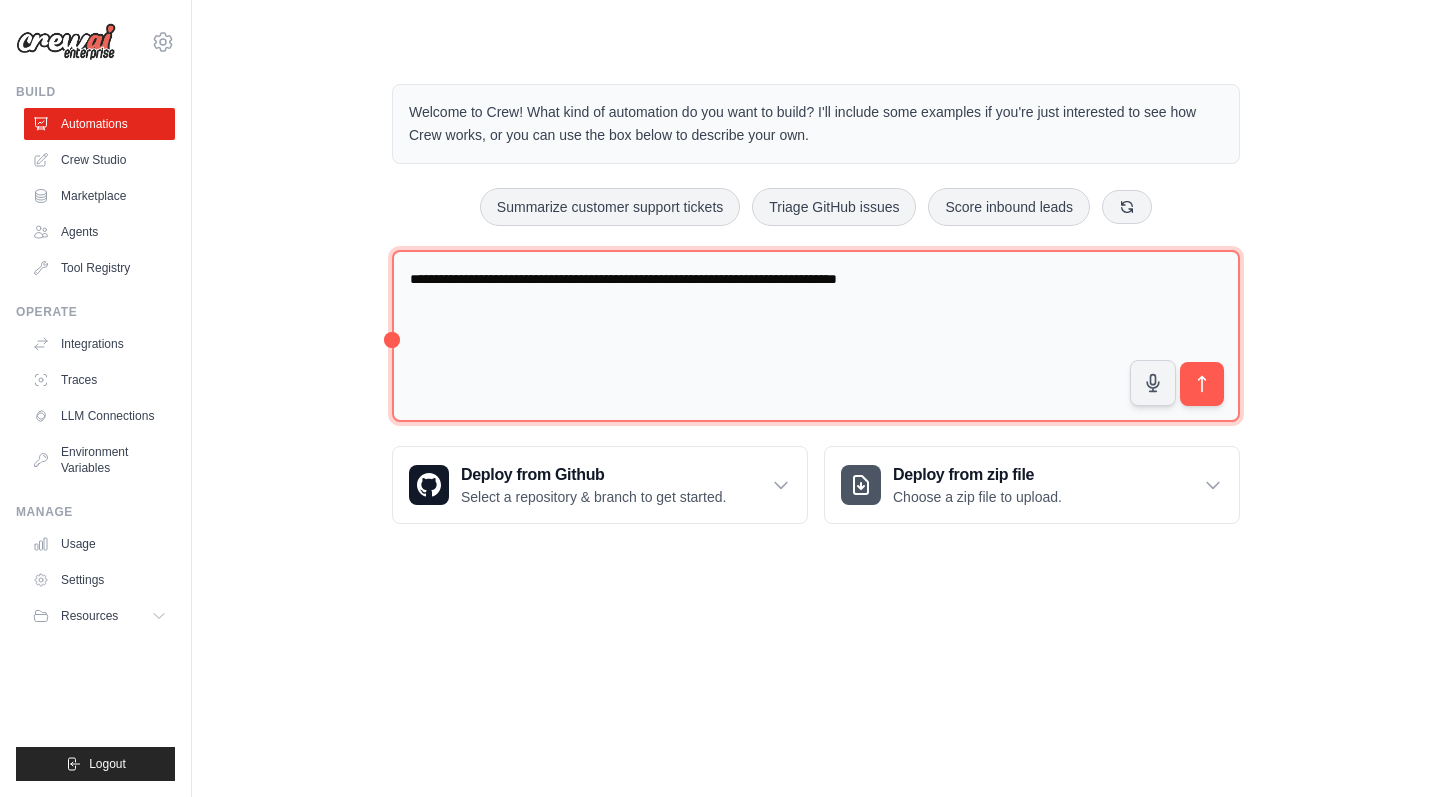 click on "**********" at bounding box center [816, 336] 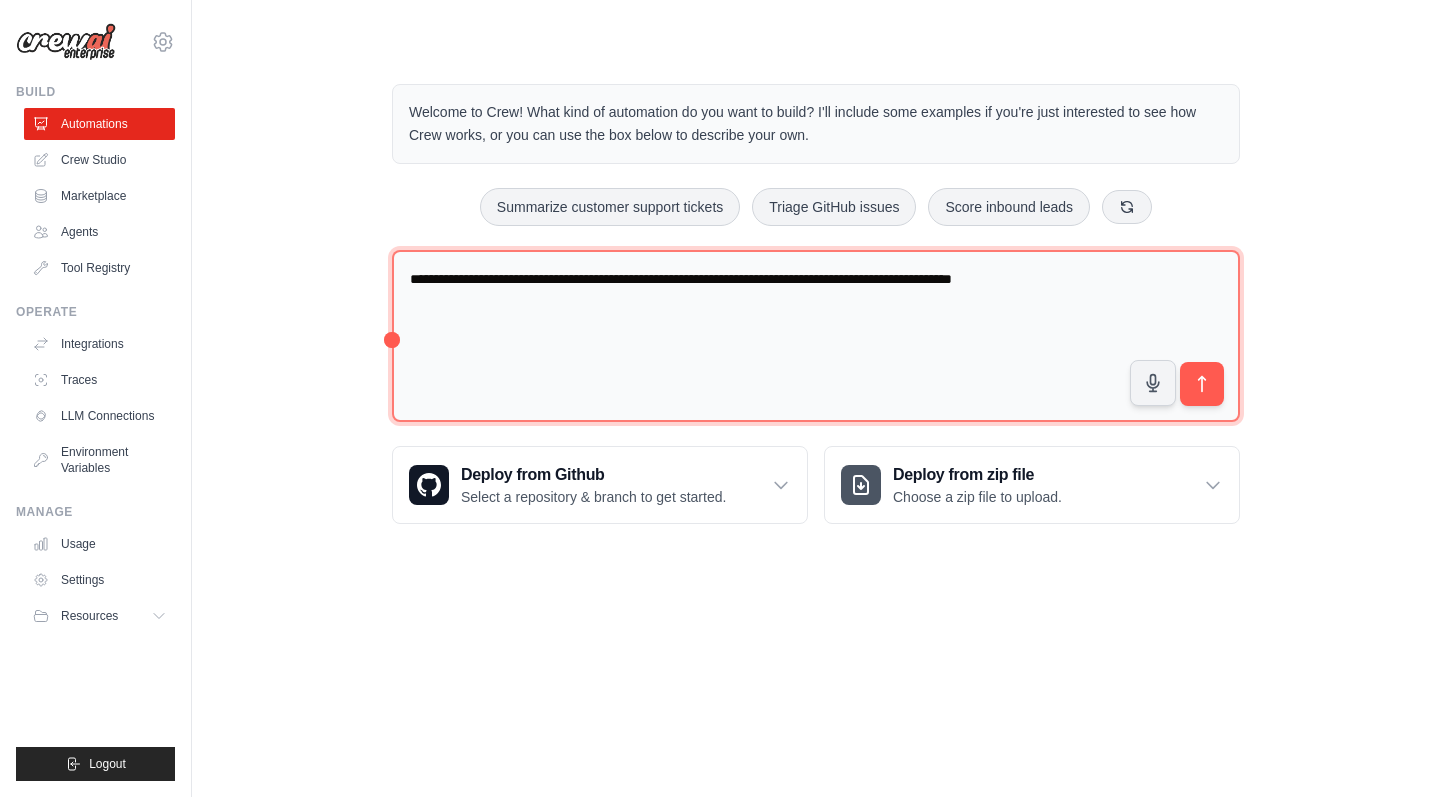 type on "**********" 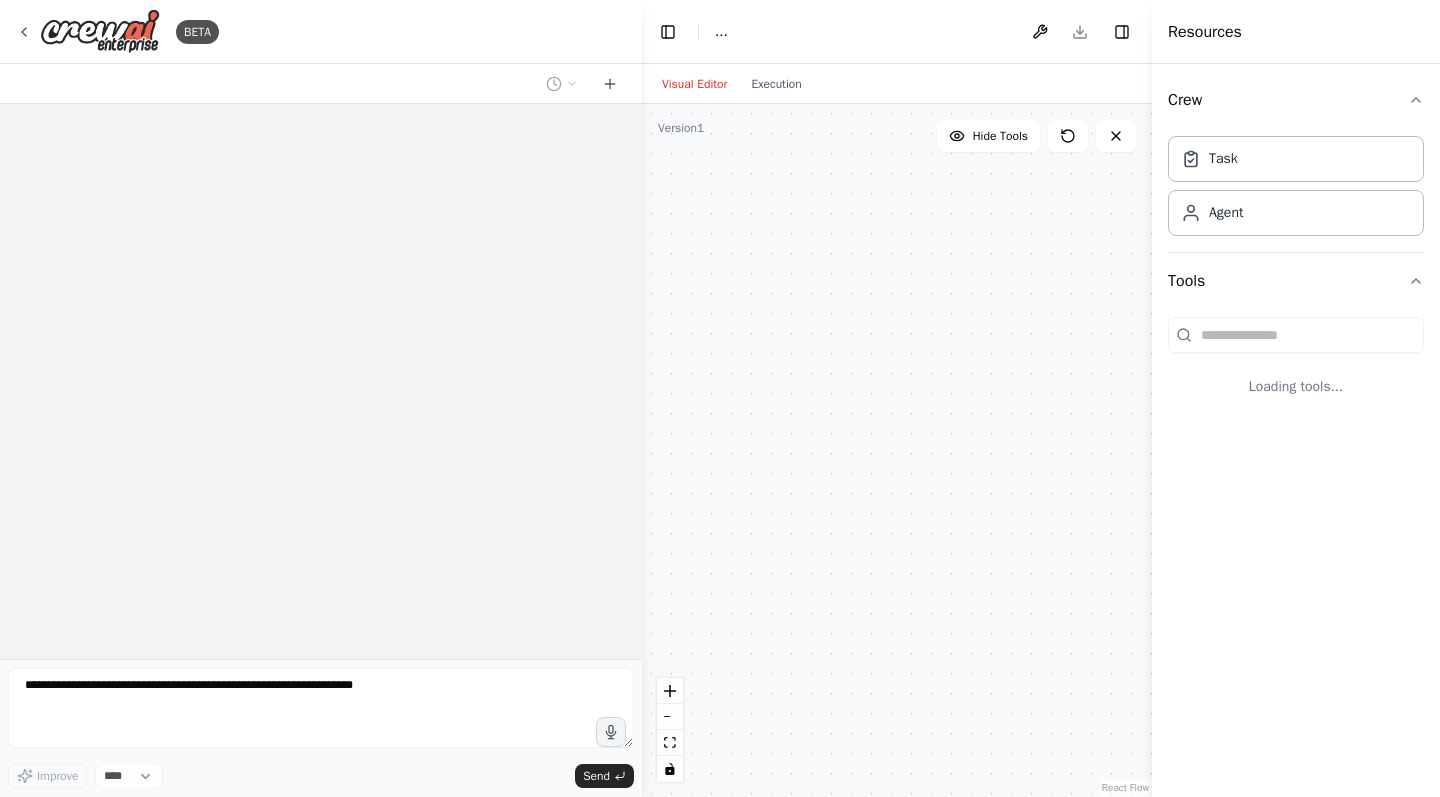 scroll, scrollTop: 0, scrollLeft: 0, axis: both 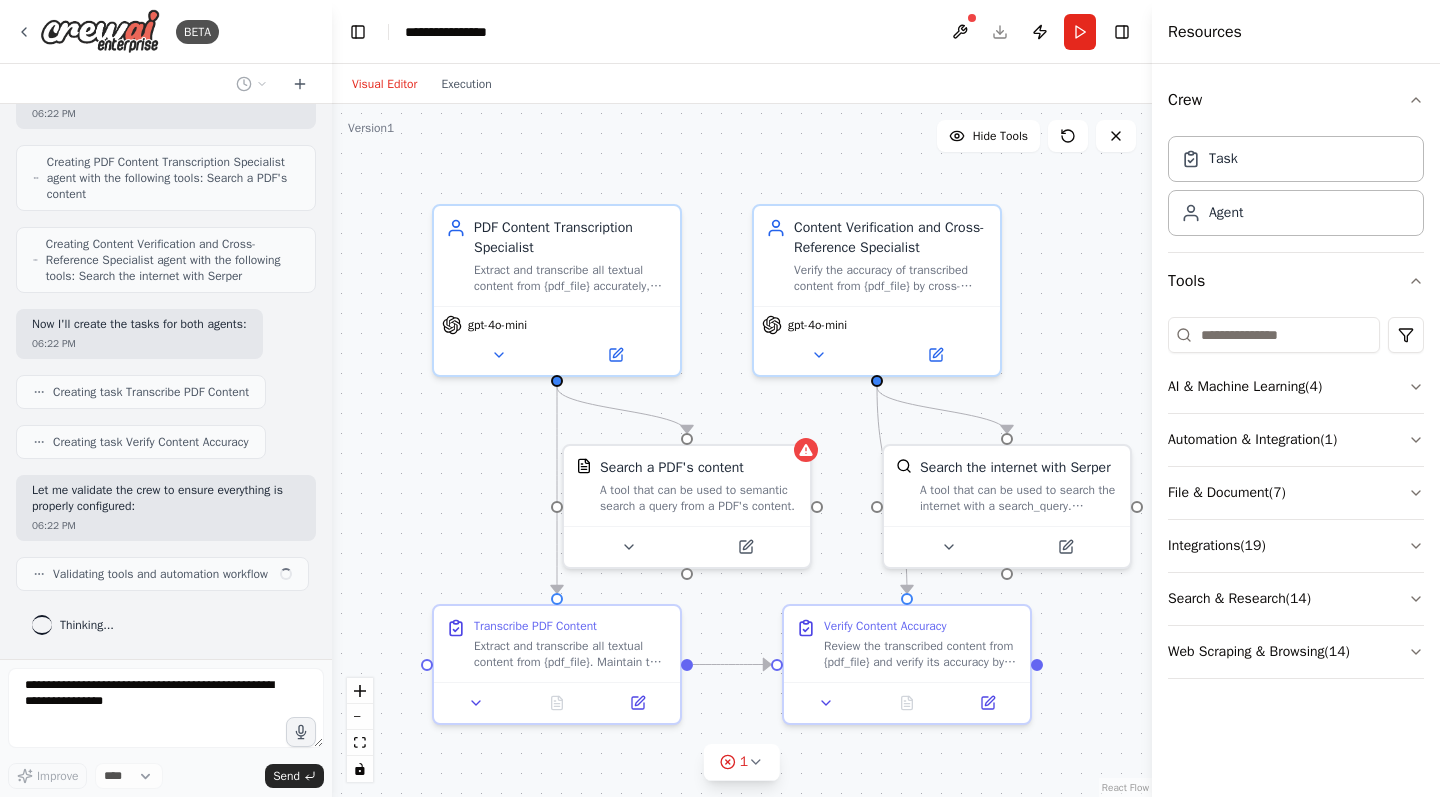 drag, startPoint x: 640, startPoint y: 32, endPoint x: 332, endPoint y: 69, distance: 310.21445 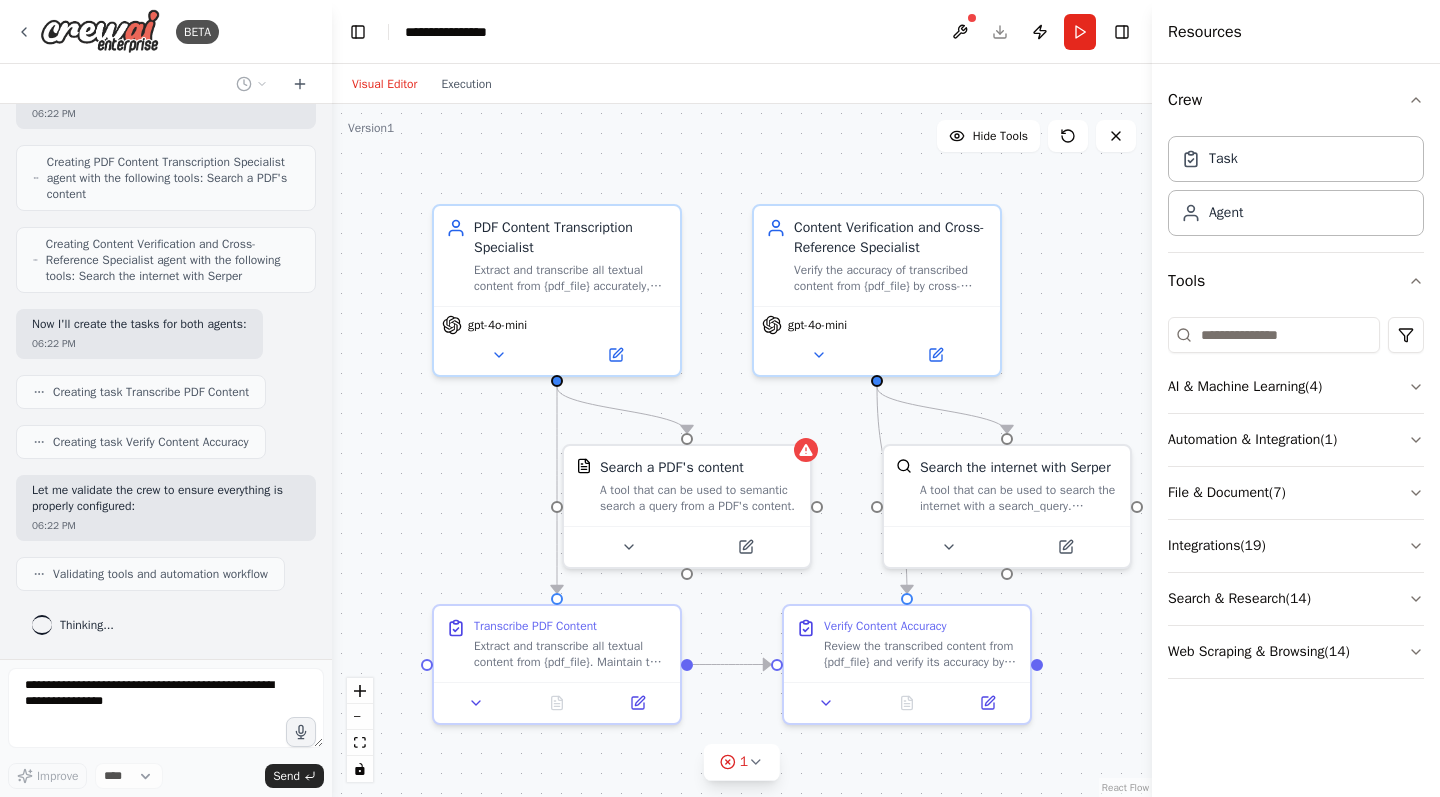 scroll, scrollTop: 558, scrollLeft: 0, axis: vertical 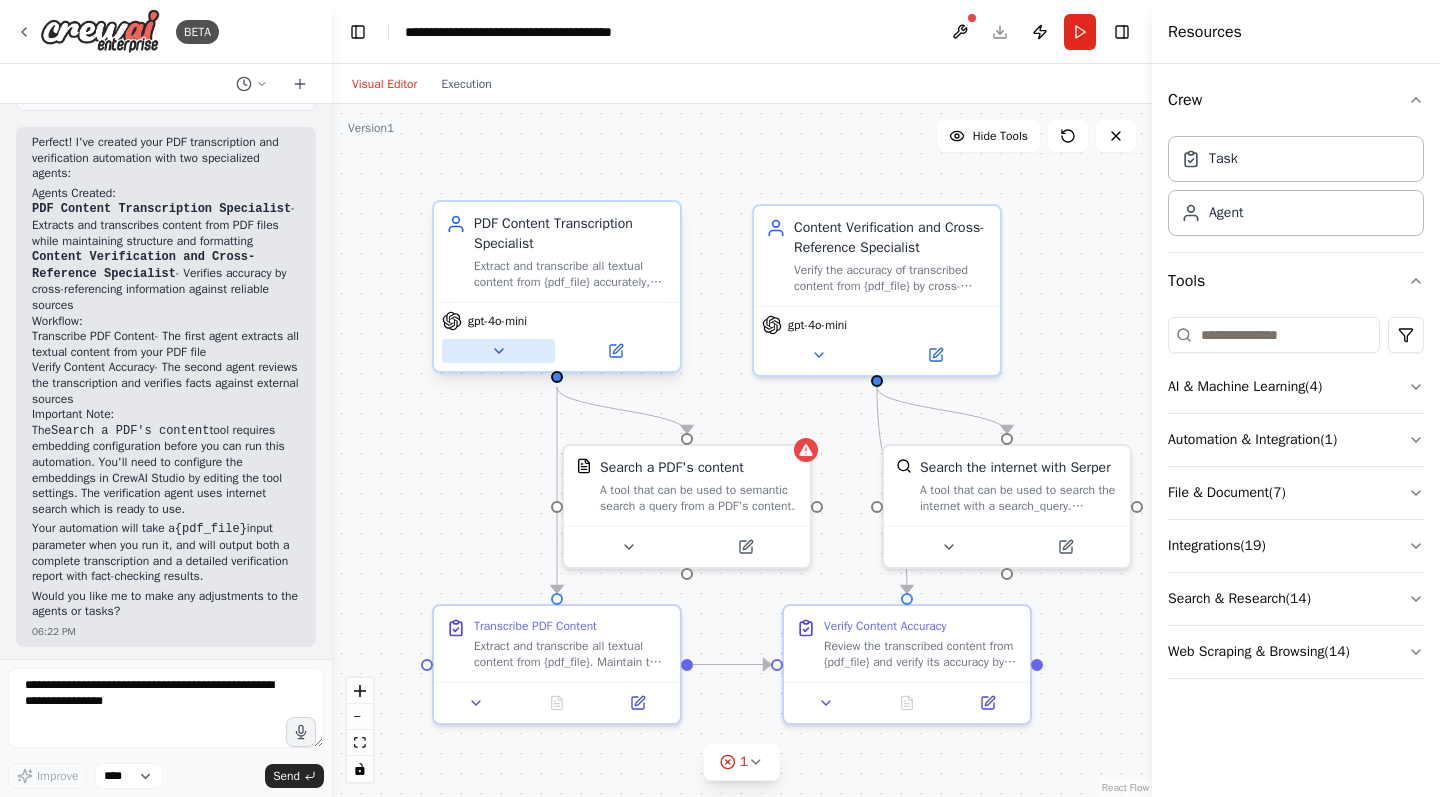 click at bounding box center [498, 351] 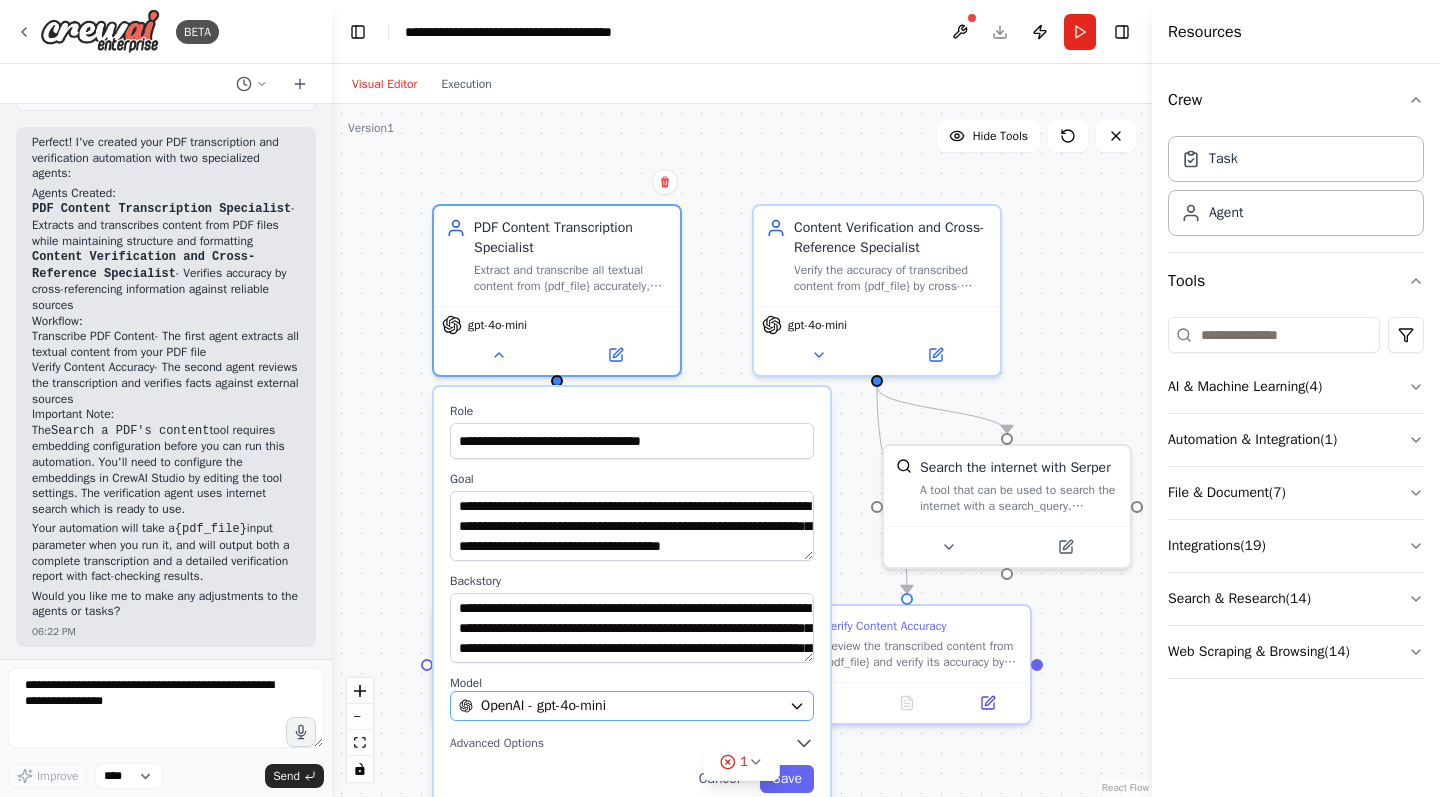 click 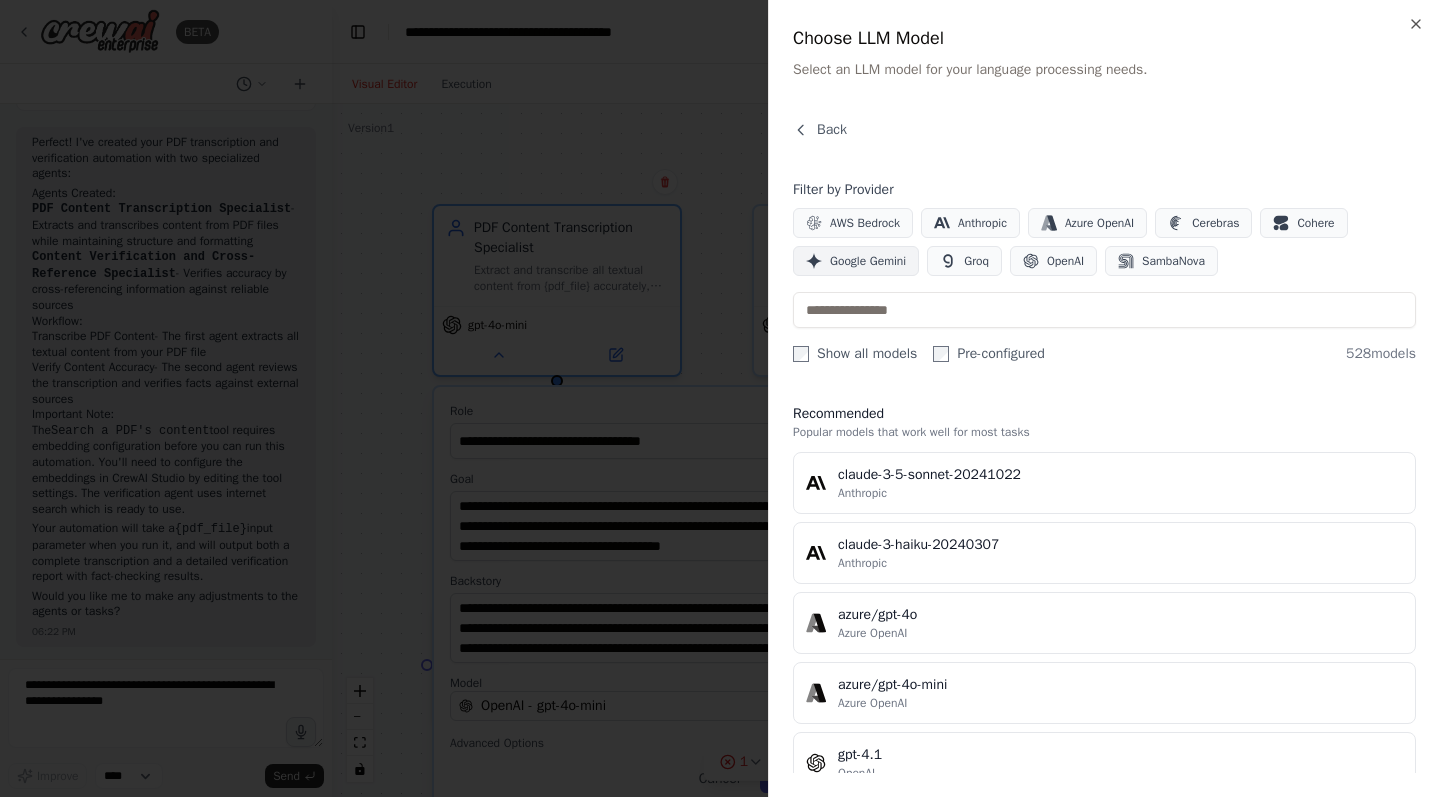 click on "Google Gemini" at bounding box center [868, 261] 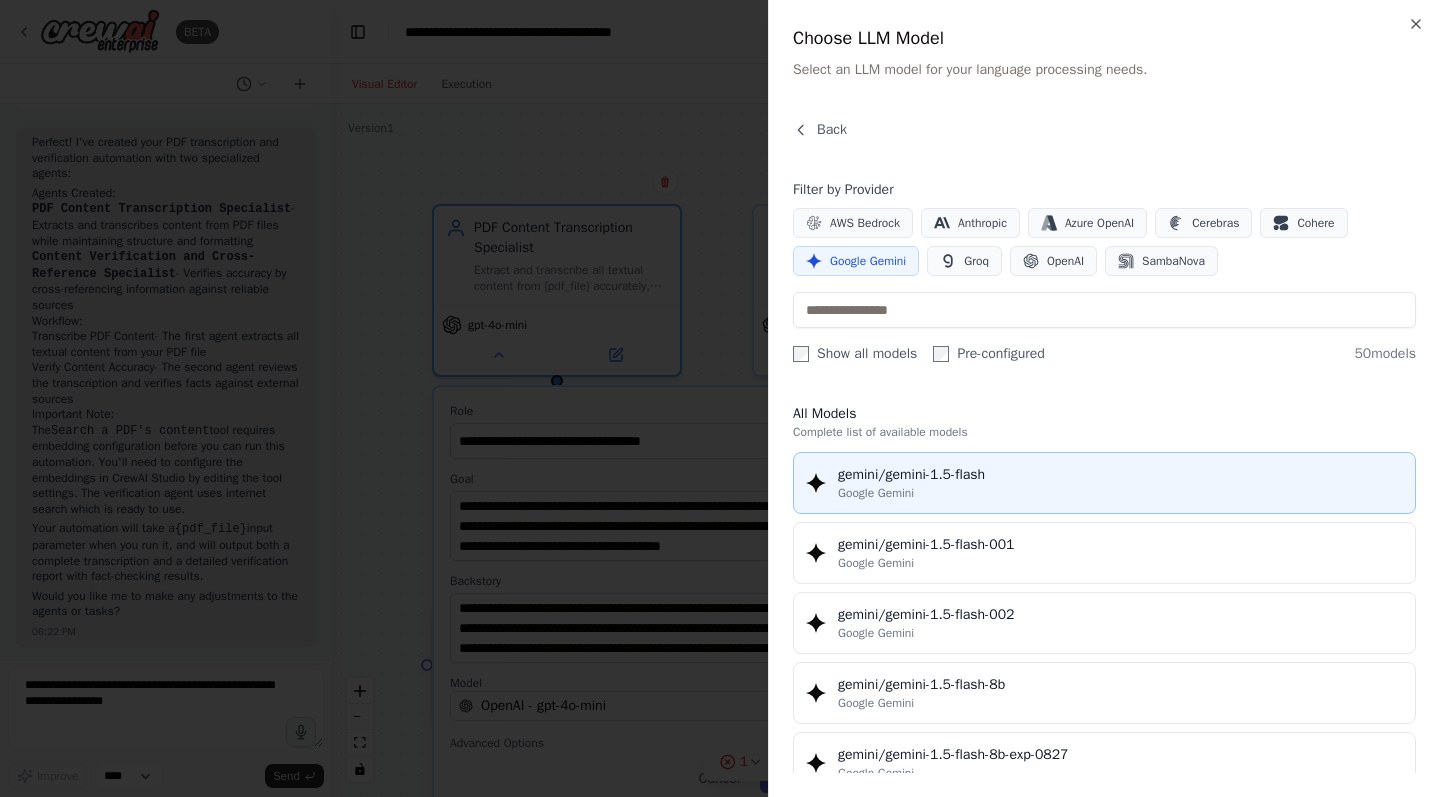 scroll, scrollTop: 0, scrollLeft: 0, axis: both 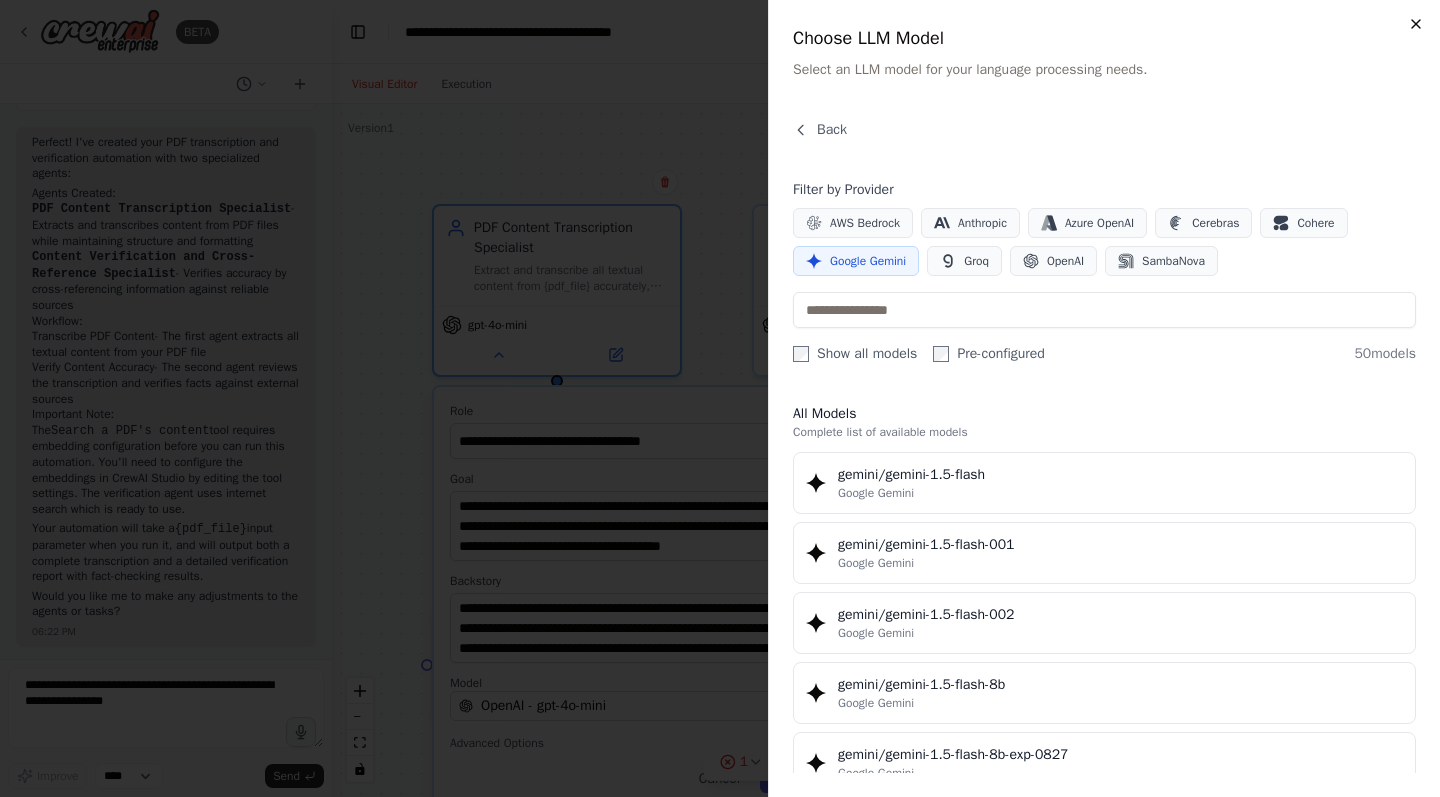 click 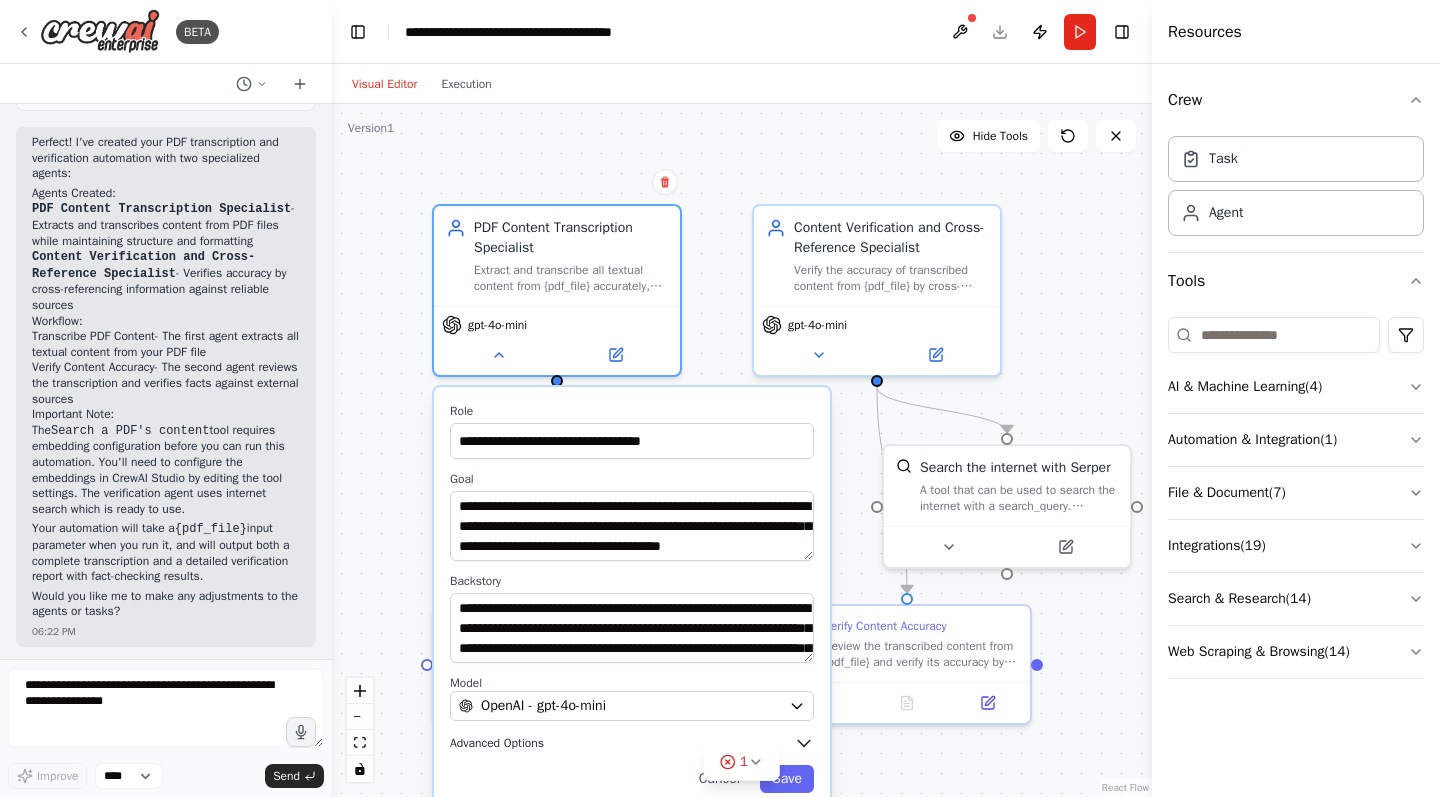 click 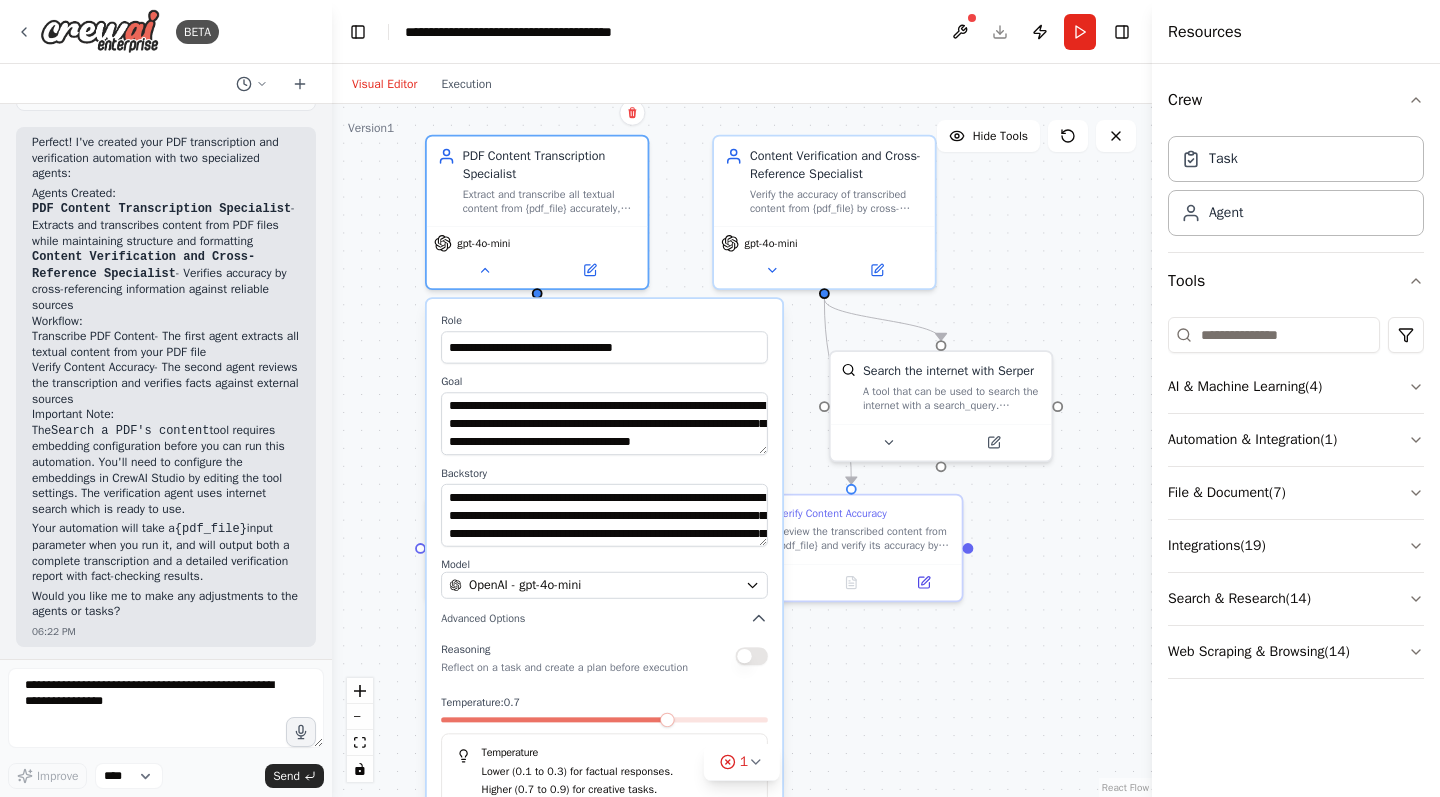 drag, startPoint x: 392, startPoint y: 595, endPoint x: 369, endPoint y: 479, distance: 118.258194 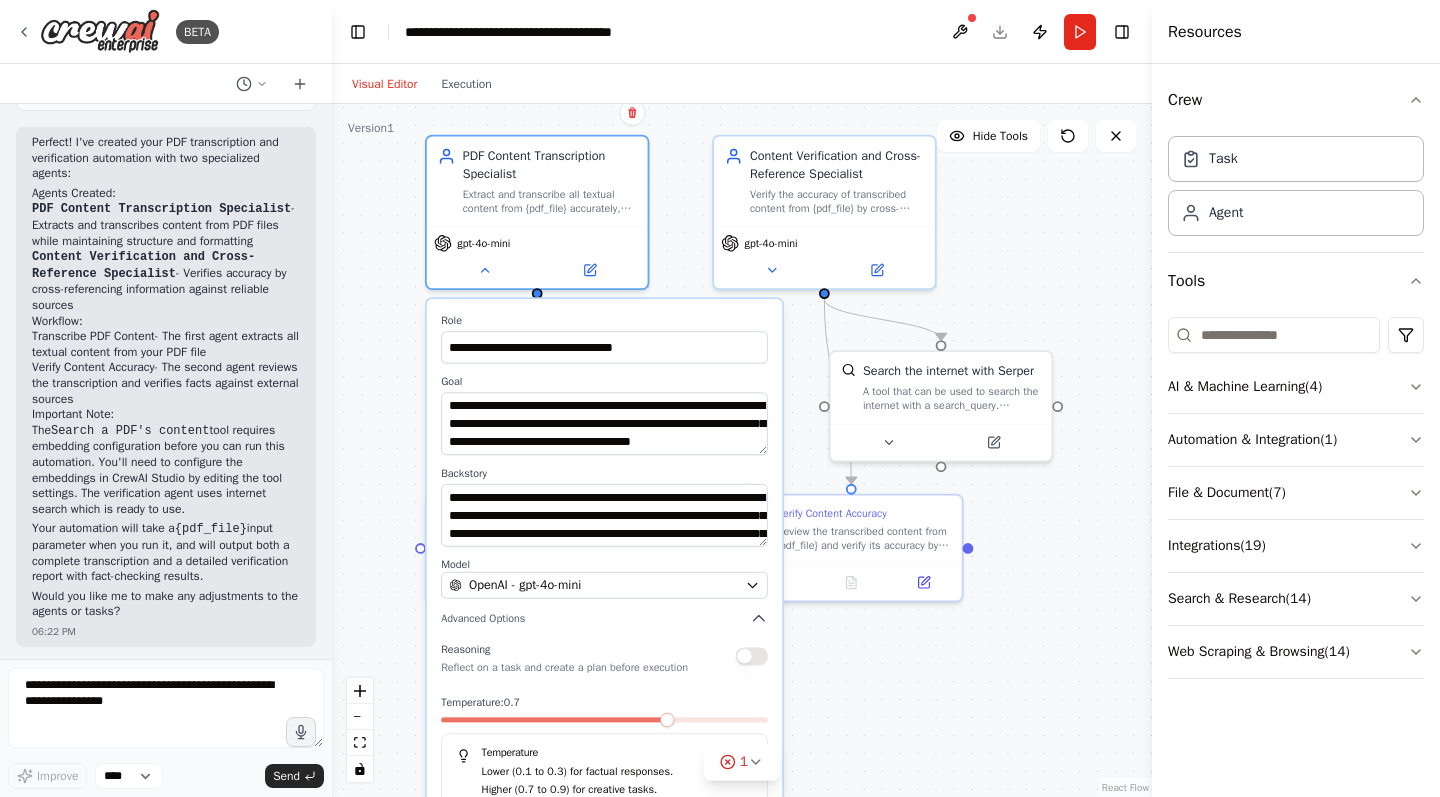click on ".deletable-edge-delete-btn {
width: 20px;
height: 20px;
border: 0px solid #ffffff;
color: #6b7280;
background-color: #f8fafc;
cursor: pointer;
border-radius: 50%;
font-size: 12px;
padding: 3px;
display: flex;
align-items: center;
justify-content: center;
transition: all 0.2s cubic-bezier(0.4, 0, 0.2, 1);
box-shadow: 0 2px 4px rgba(0, 0, 0, 0.1);
}
.deletable-edge-delete-btn:hover {
background-color: #ef4444;
color: #ffffff;
border-color: #dc2626;
transform: scale(1.1);
box-shadow: 0 4px 12px rgba(239, 68, 68, 0.4);
}
.deletable-edge-delete-btn:active {
transform: scale(0.95);
box-shadow: 0 2px 4px rgba(239, 68, 68, 0.3);
}
PDF Content Transcription Specialist gpt-4o-mini gpt-4o-mini Name" at bounding box center (742, 450) 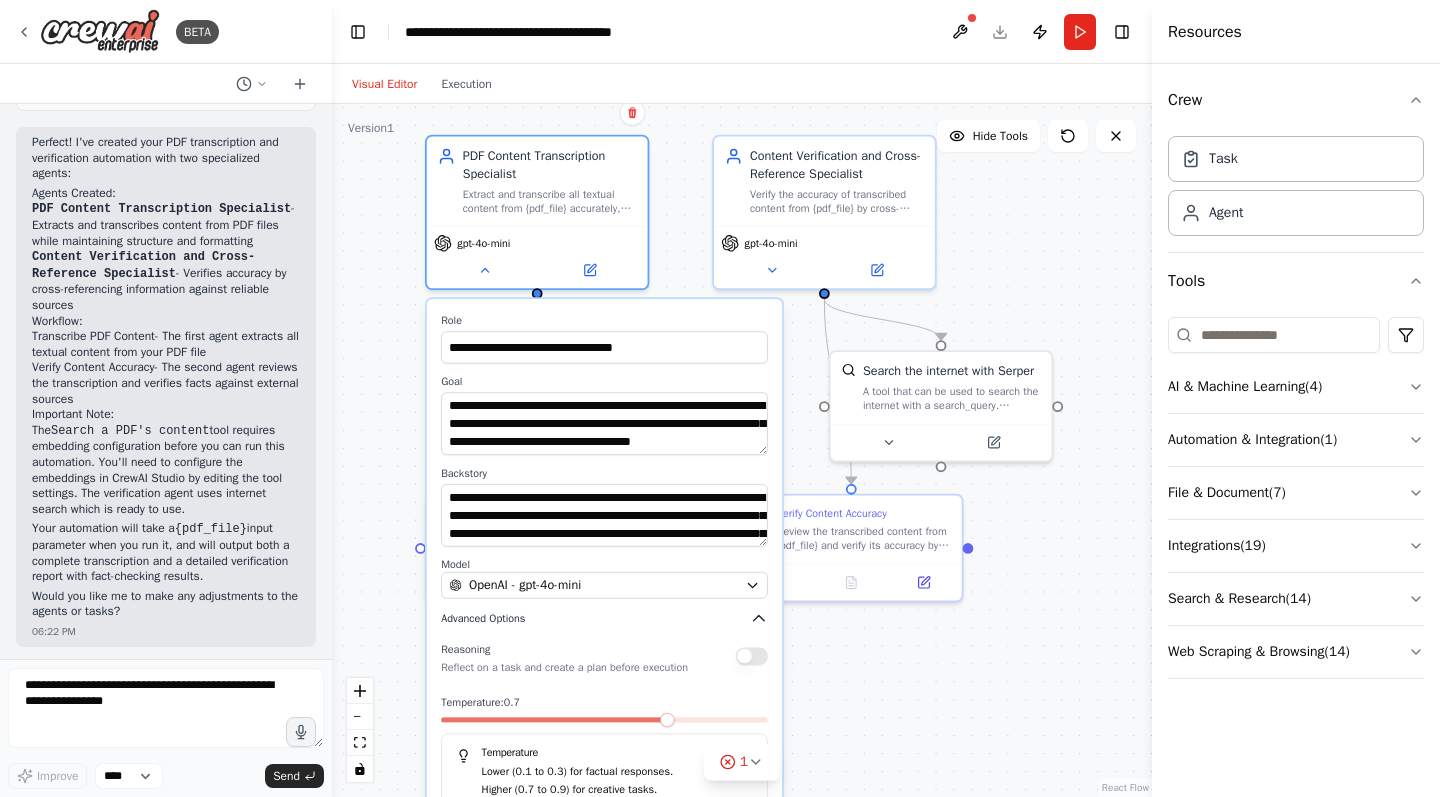 click 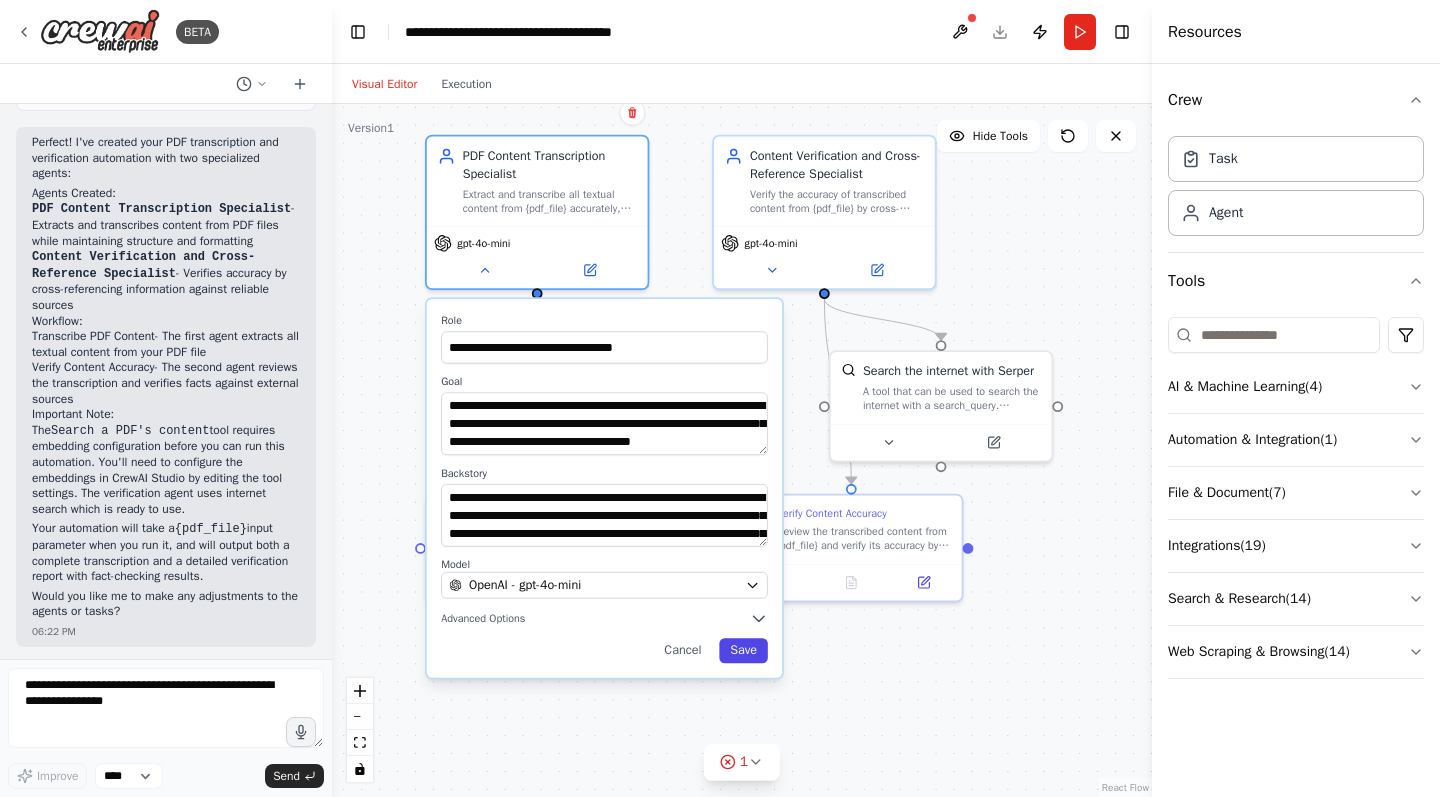 click on "Save" at bounding box center [743, 650] 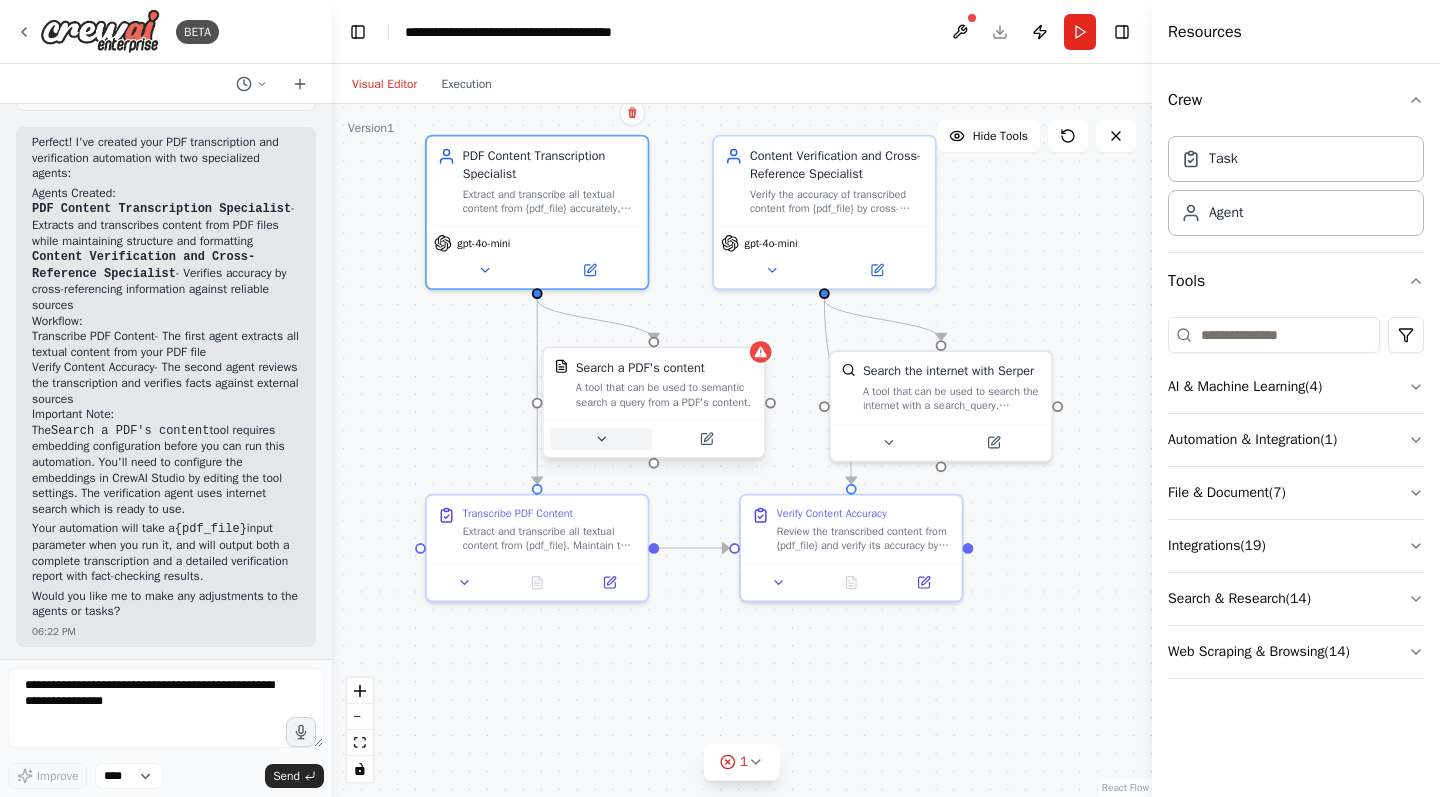 click at bounding box center (601, 439) 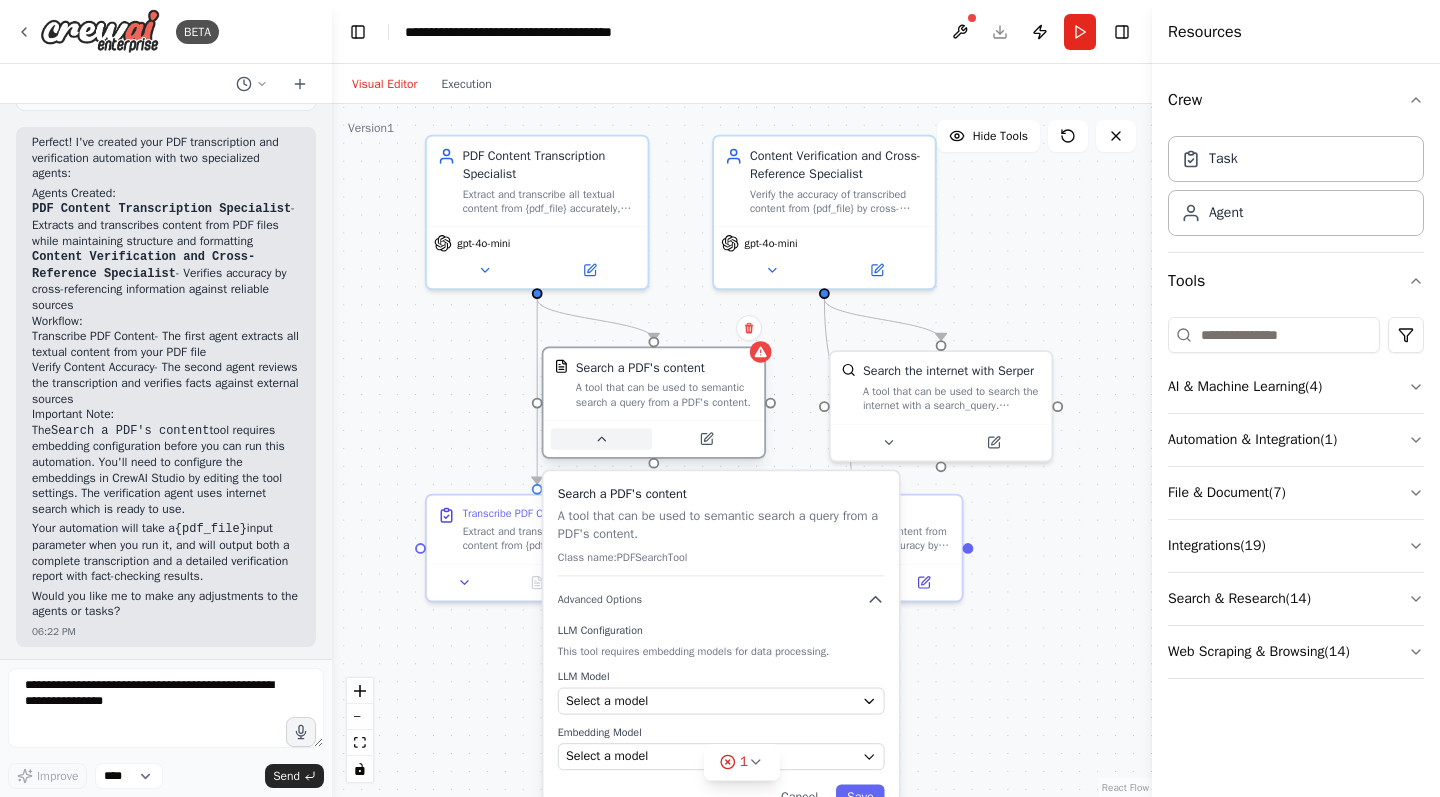 click at bounding box center (601, 439) 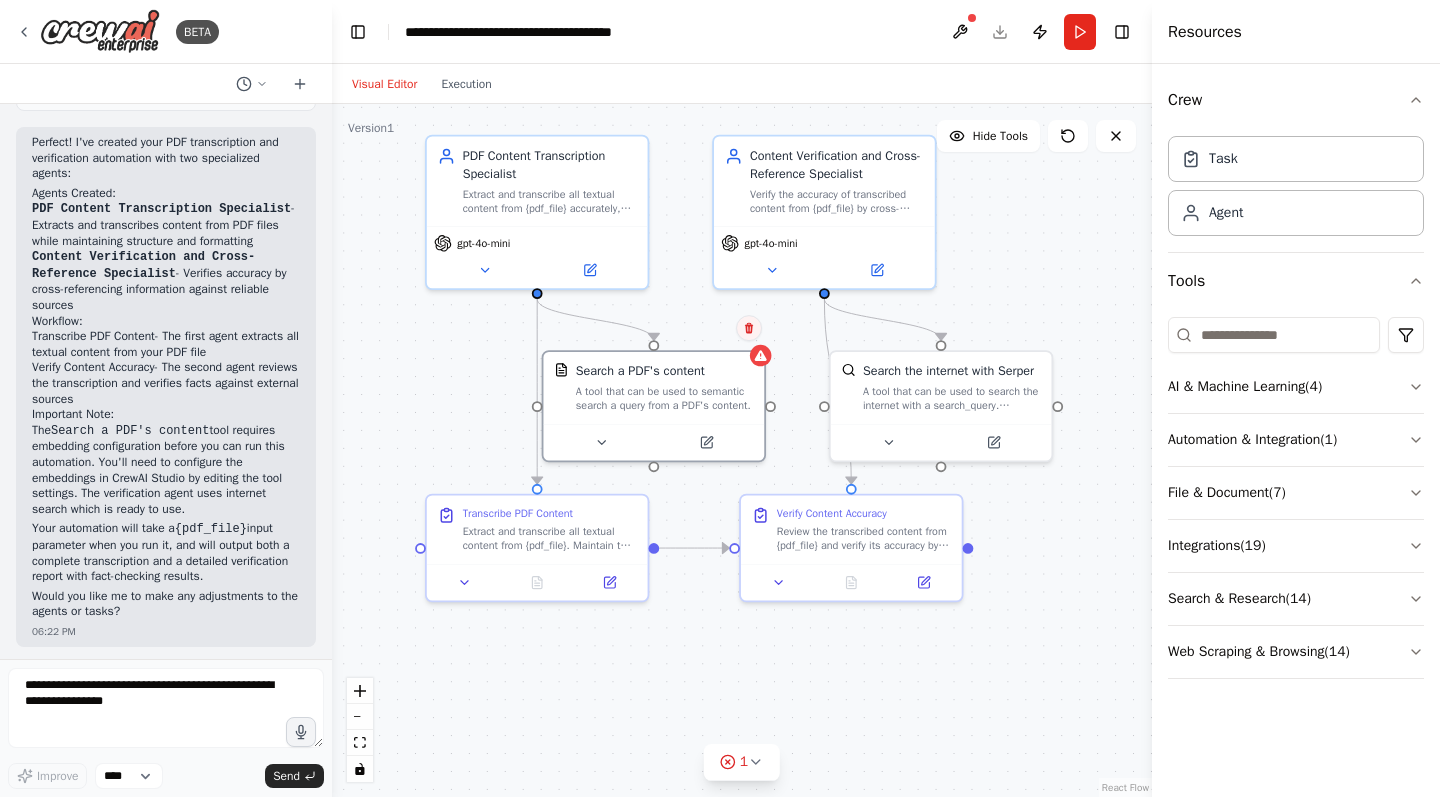 click 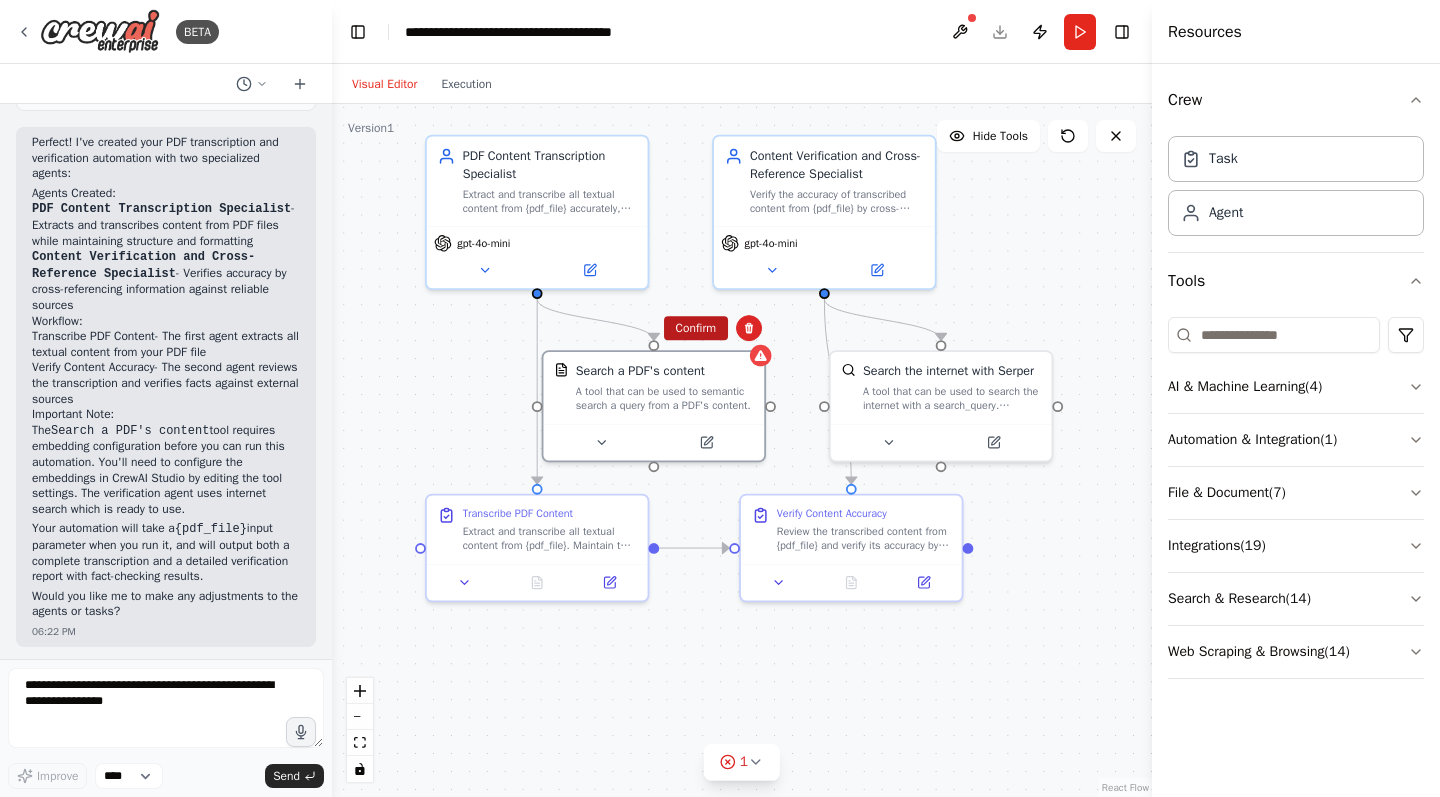 click on "Confirm" at bounding box center (696, 328) 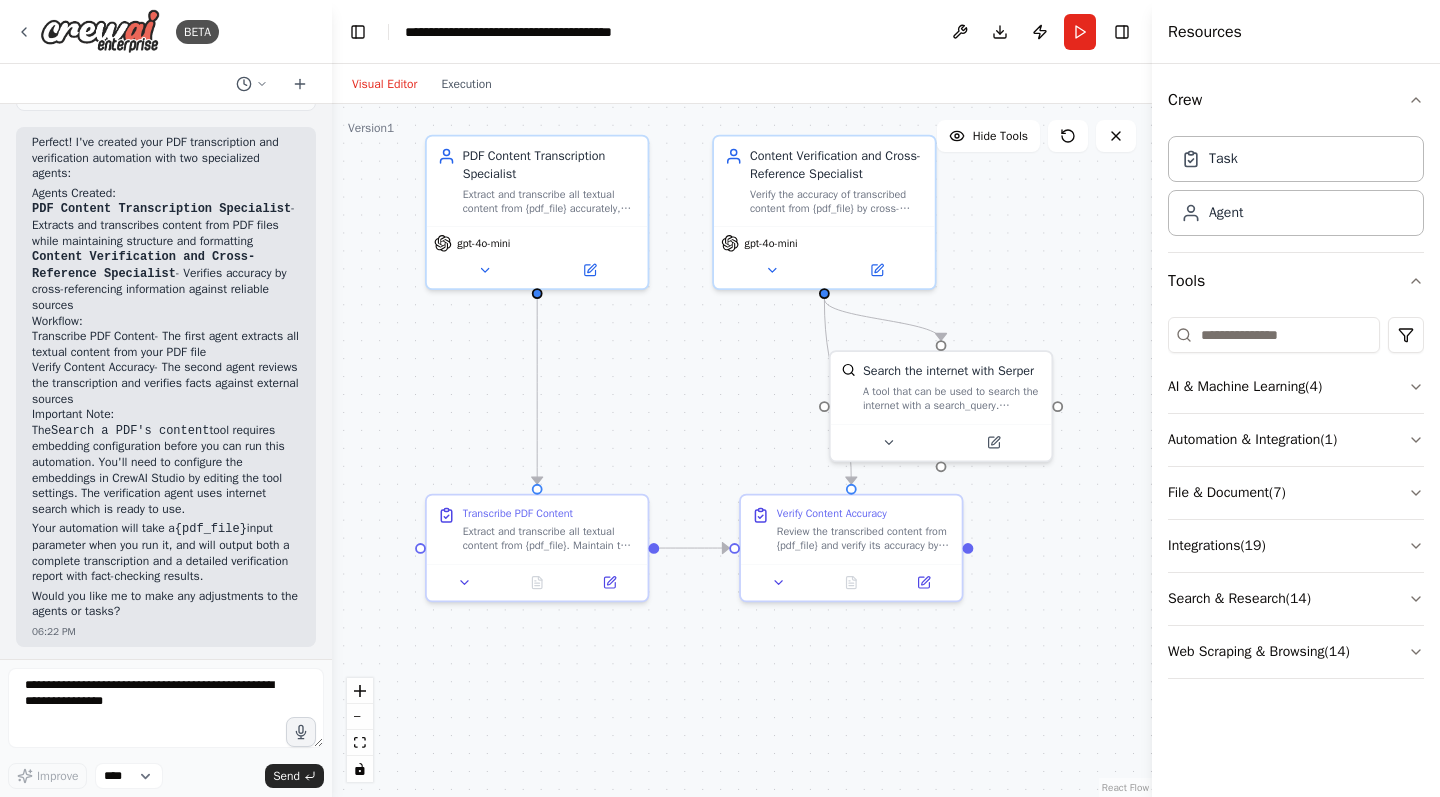 click on "PDF Content Transcription Specialist gpt-4o-mini gpt-4o-mini" at bounding box center (742, 450) 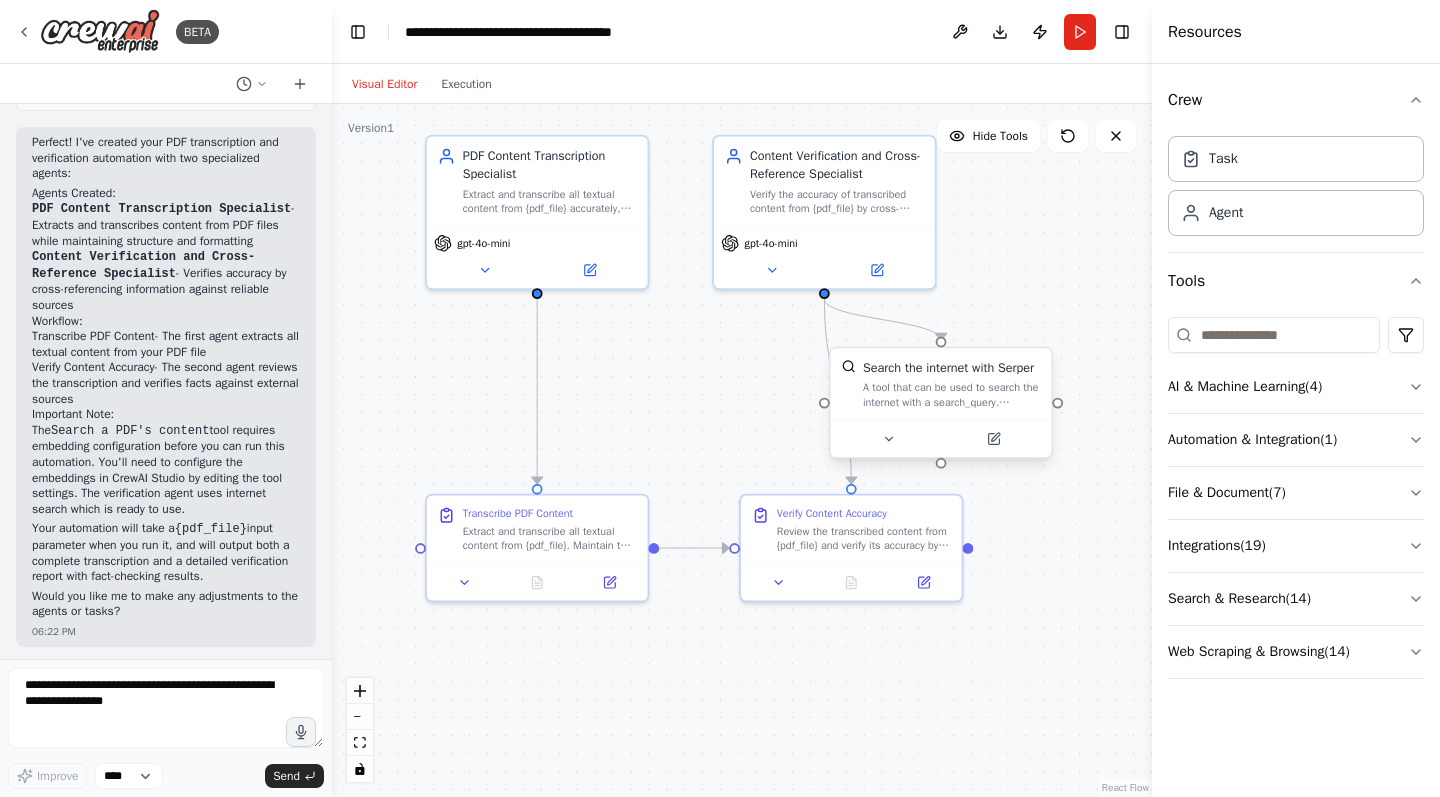 click on "A tool that can be used to search the internet with a search_query. Supports different search types: 'search' (default), 'news'" at bounding box center [952, 395] 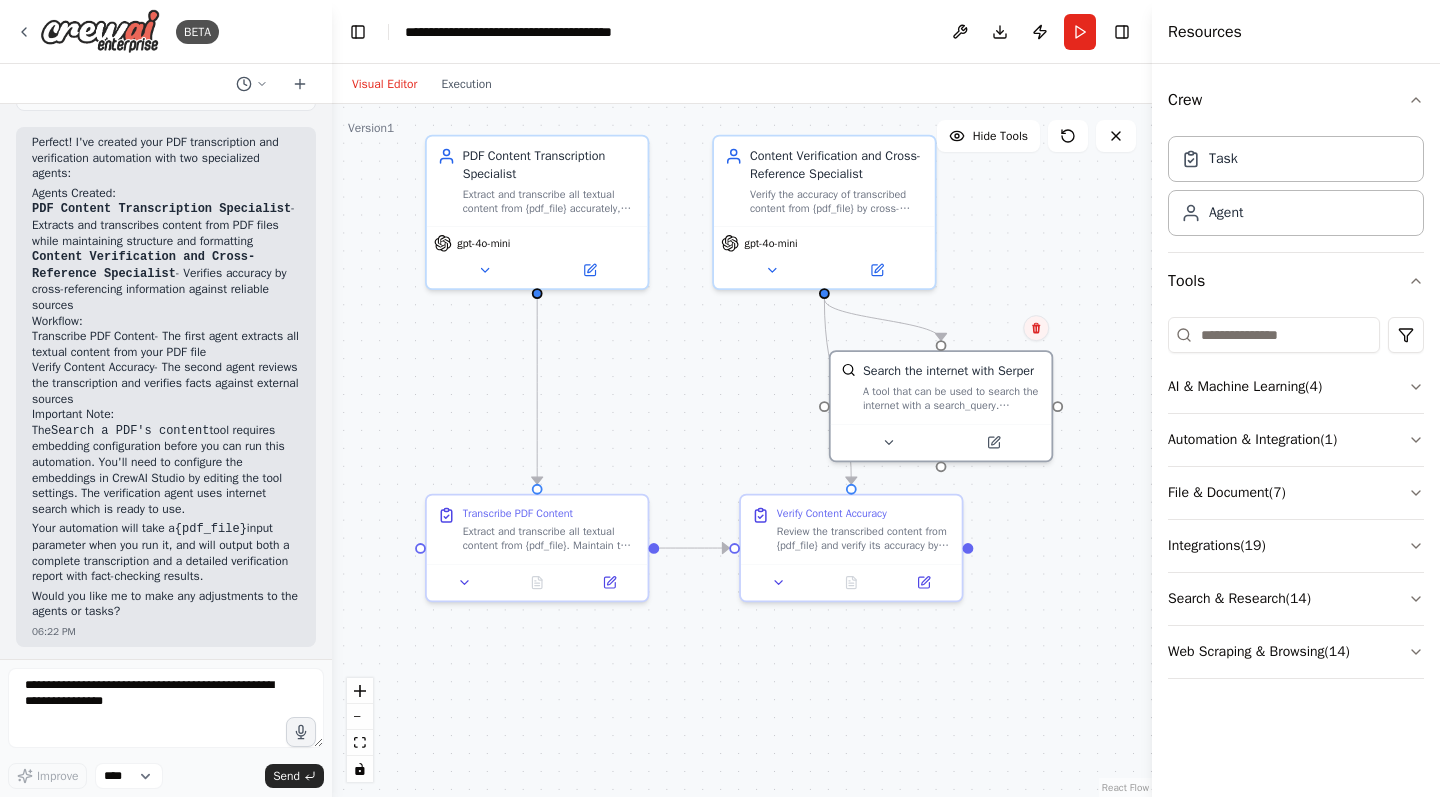 click 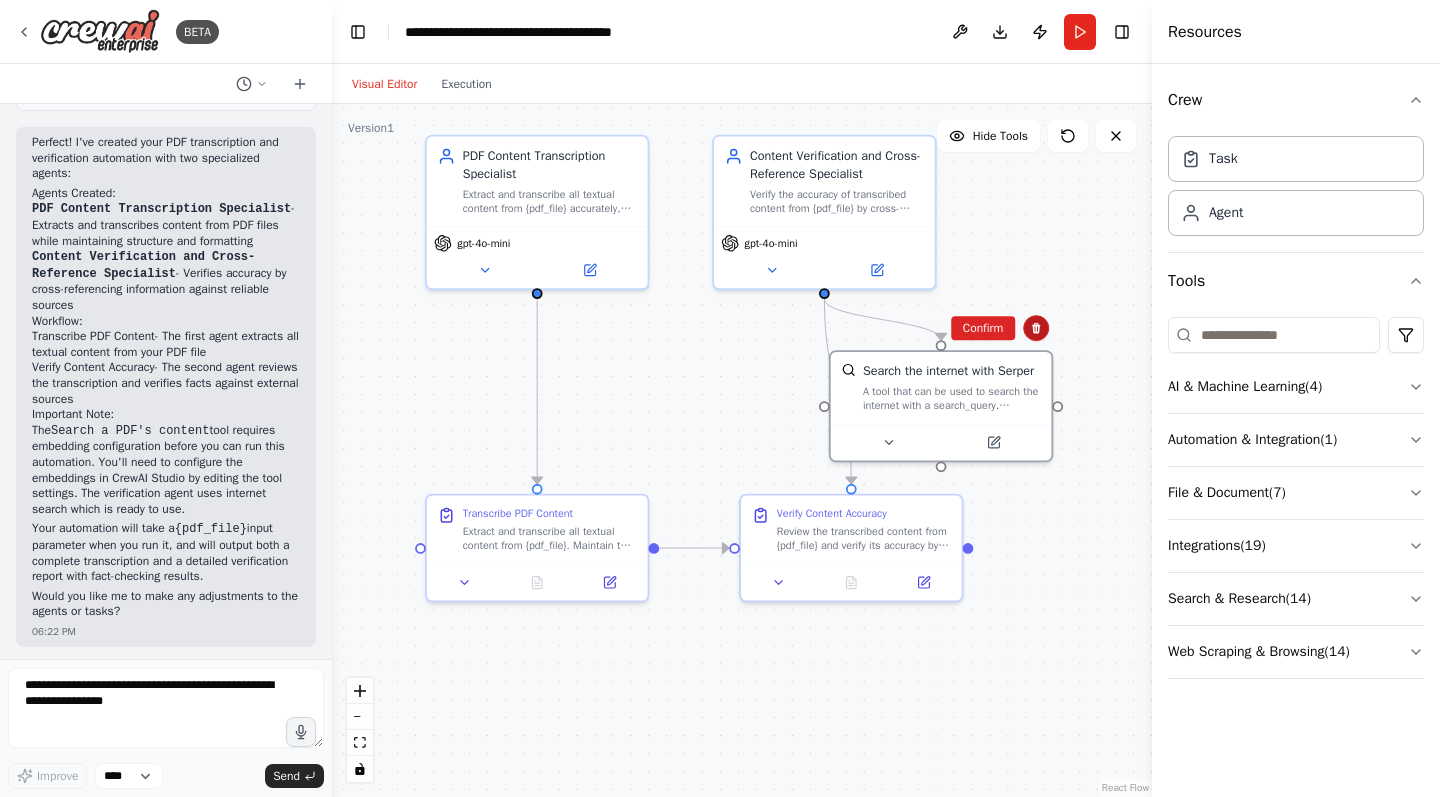 click 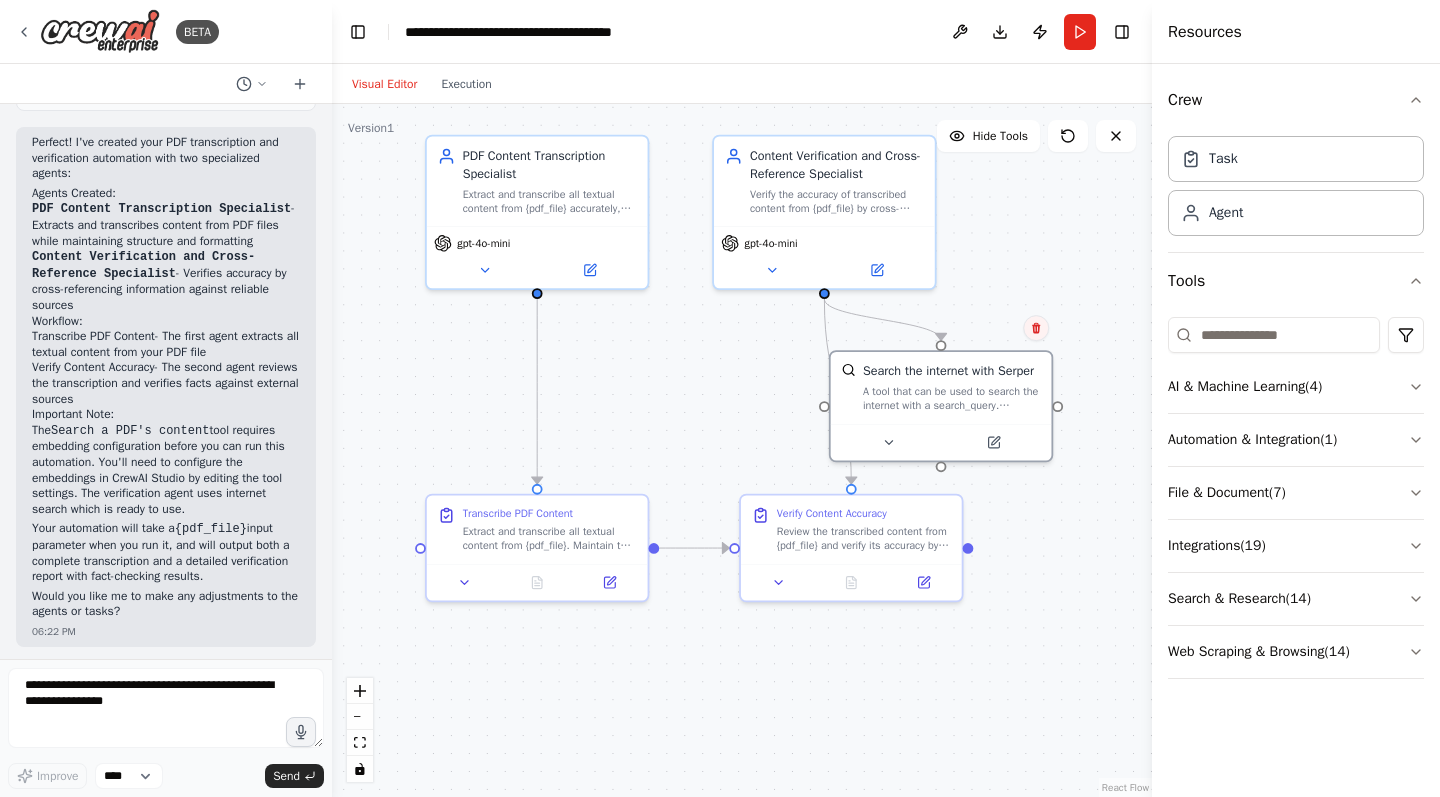 click 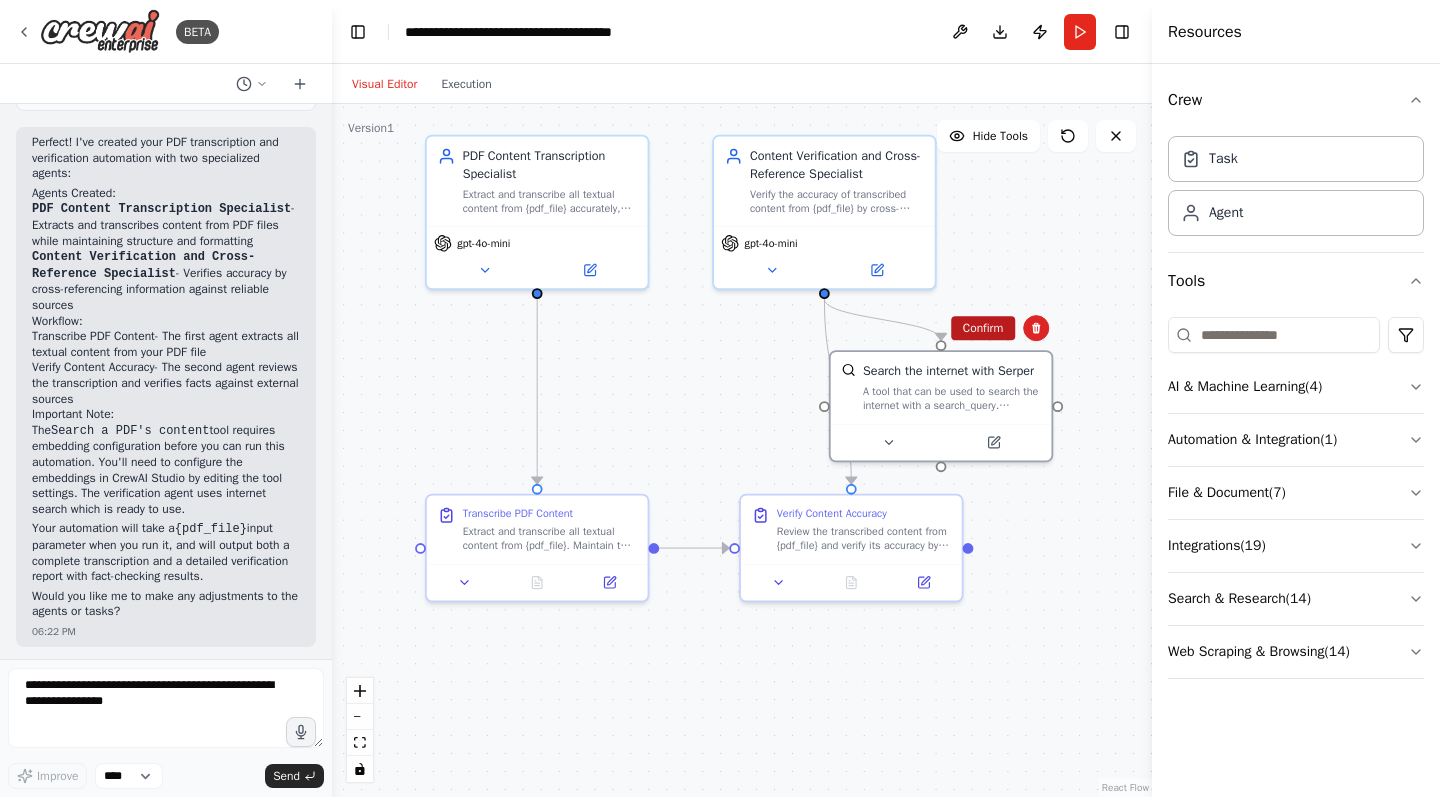 click on "Confirm" at bounding box center [983, 328] 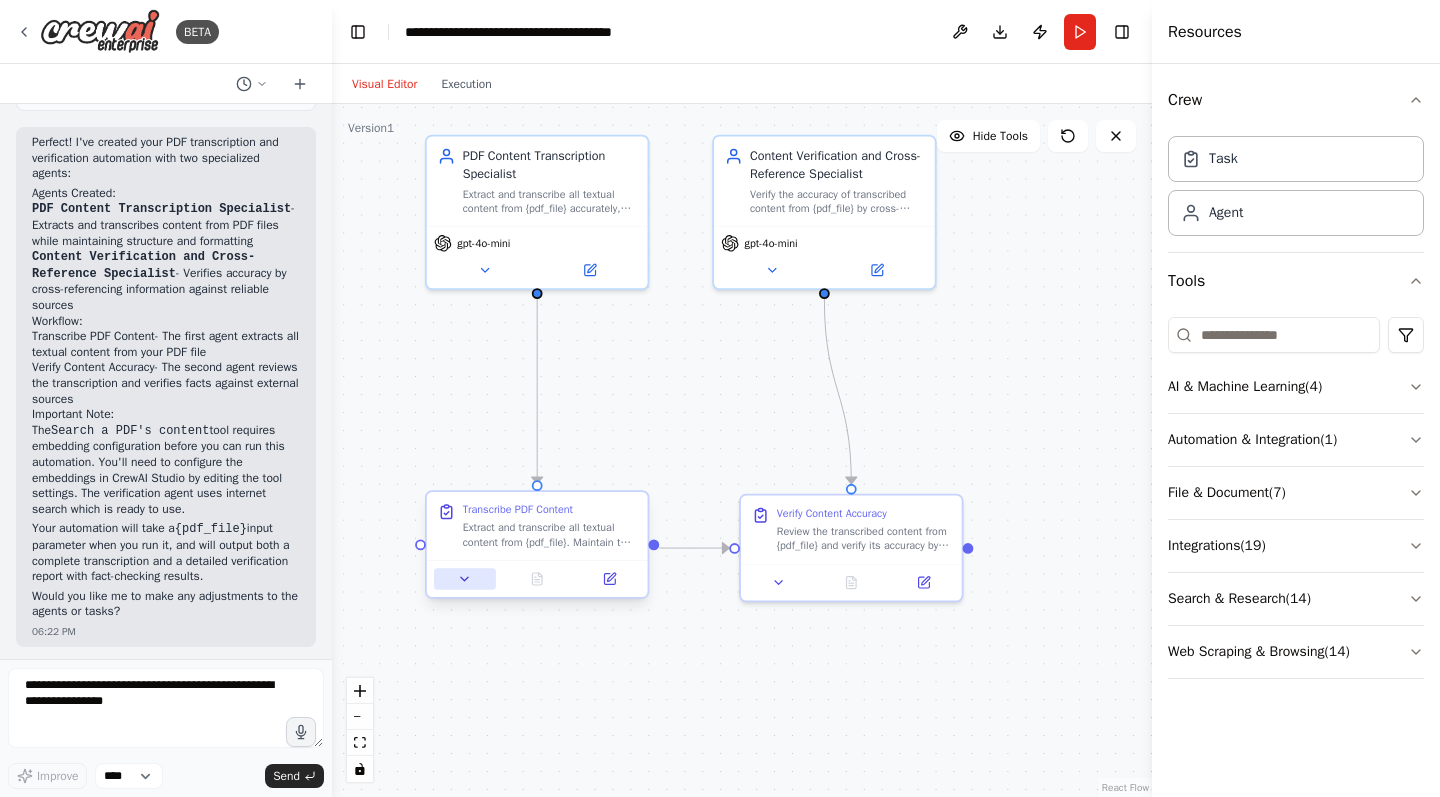 click 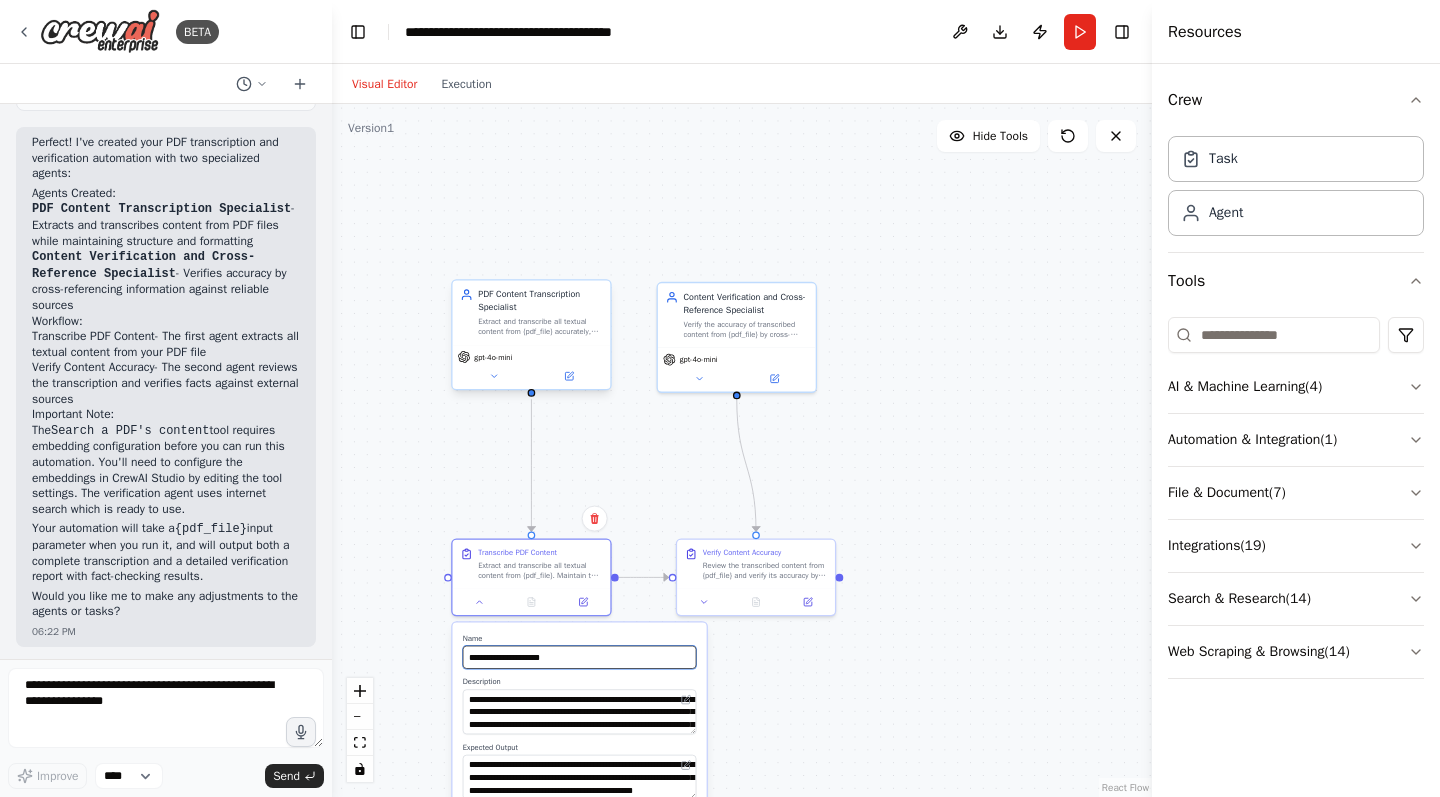 drag, startPoint x: 517, startPoint y: 651, endPoint x: 590, endPoint y: 388, distance: 272.9432 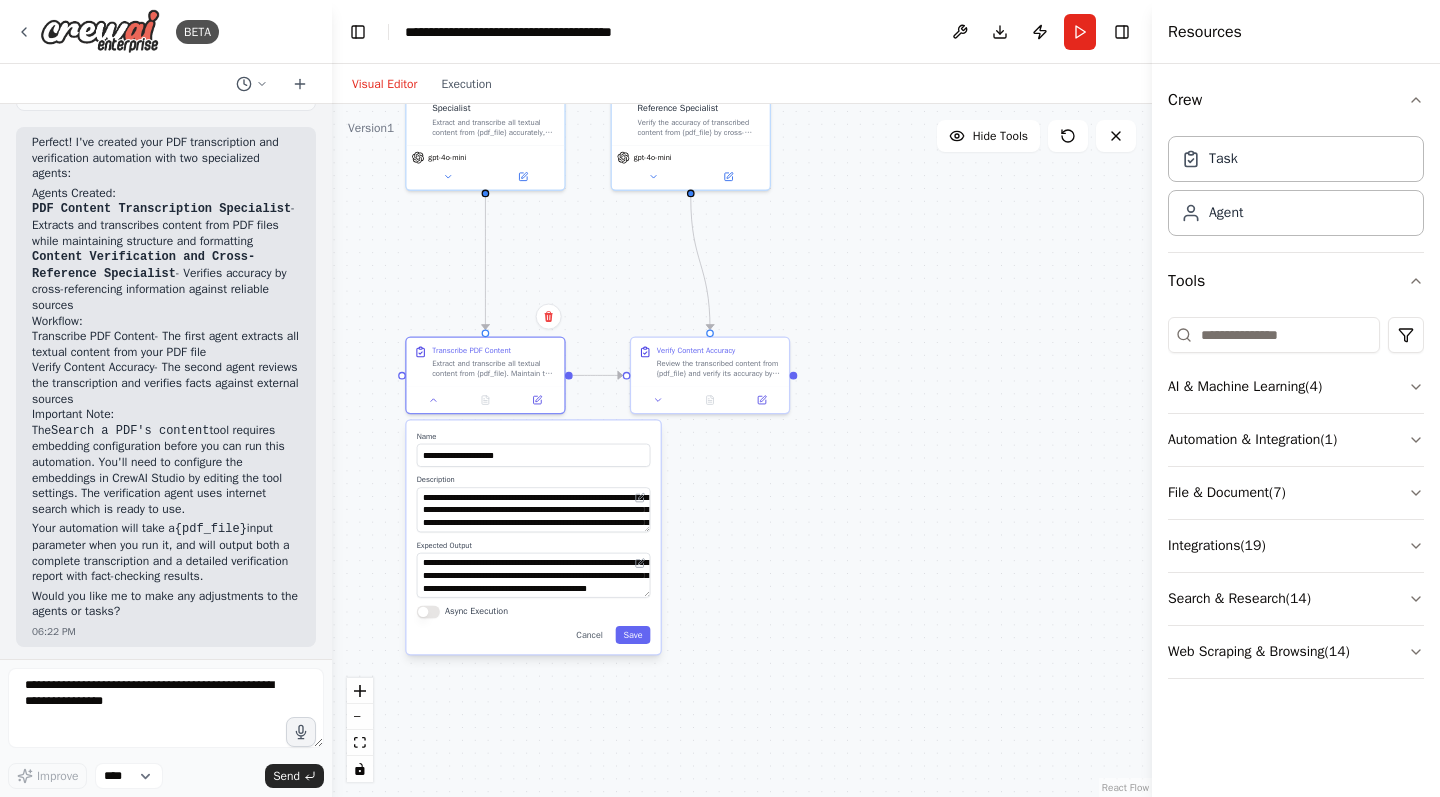 drag, startPoint x: 1064, startPoint y: 478, endPoint x: 1023, endPoint y: 276, distance: 206.1189 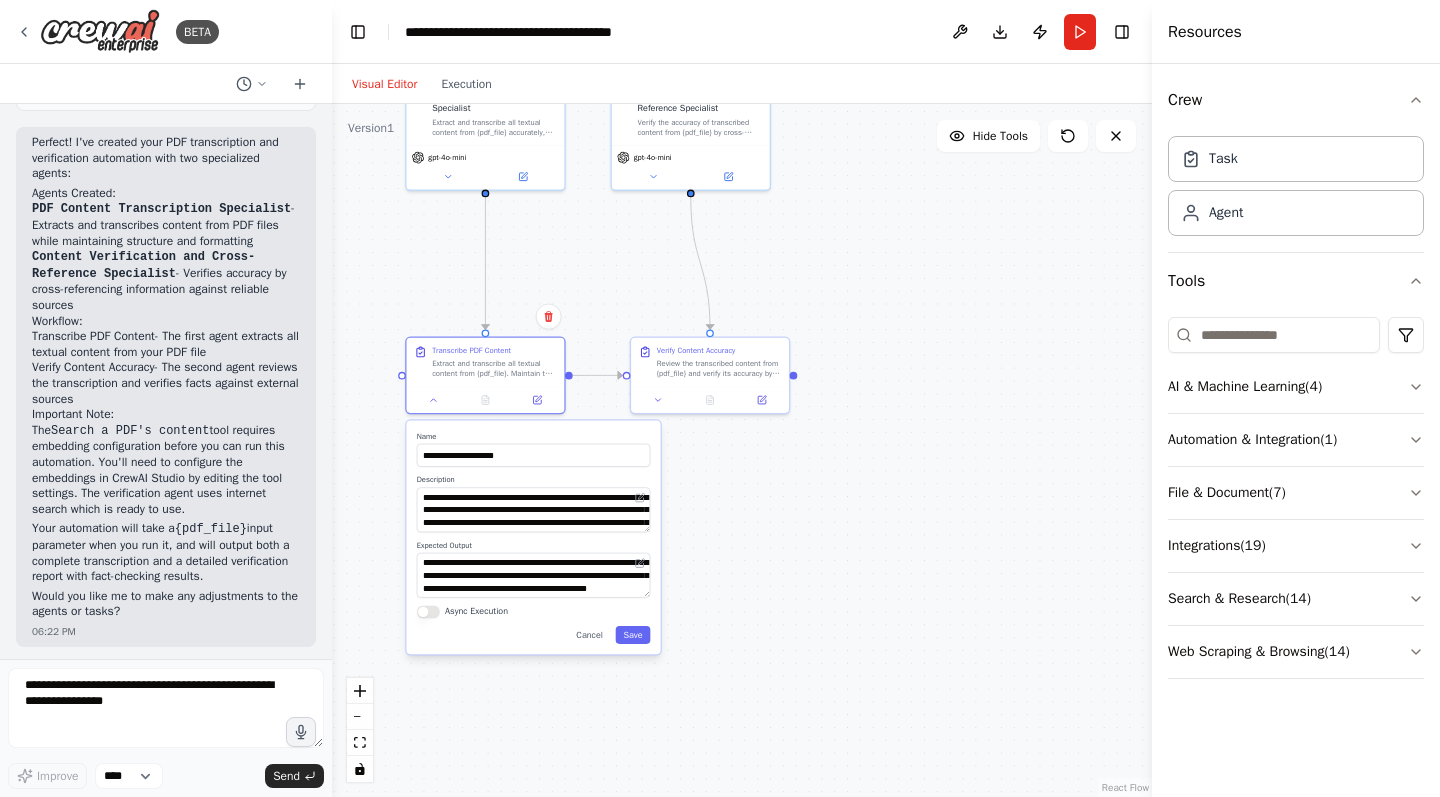 click on ".deletable-edge-delete-btn {
width: 20px;
height: 20px;
border: 0px solid #ffffff;
color: #6b7280;
background-color: #f8fafc;
cursor: pointer;
border-radius: 50%;
font-size: 12px;
padding: 3px;
display: flex;
align-items: center;
justify-content: center;
transition: all 0.2s cubic-bezier(0.4, 0, 0.2, 1);
box-shadow: 0 2px 4px rgba(0, 0, 0, 0.1);
}
.deletable-edge-delete-btn:hover {
background-color: #ef4444;
color: #ffffff;
border-color: #dc2626;
transform: scale(1.1);
box-shadow: 0 4px 12px rgba(239, 68, 68, 0.4);
}
.deletable-edge-delete-btn:active {
transform: scale(0.95);
box-shadow: 0 2px 4px rgba(239, 68, 68, 0.3);
}
PDF Content Transcription Specialist gpt-4o-mini gpt-4o-mini Name" at bounding box center [742, 450] 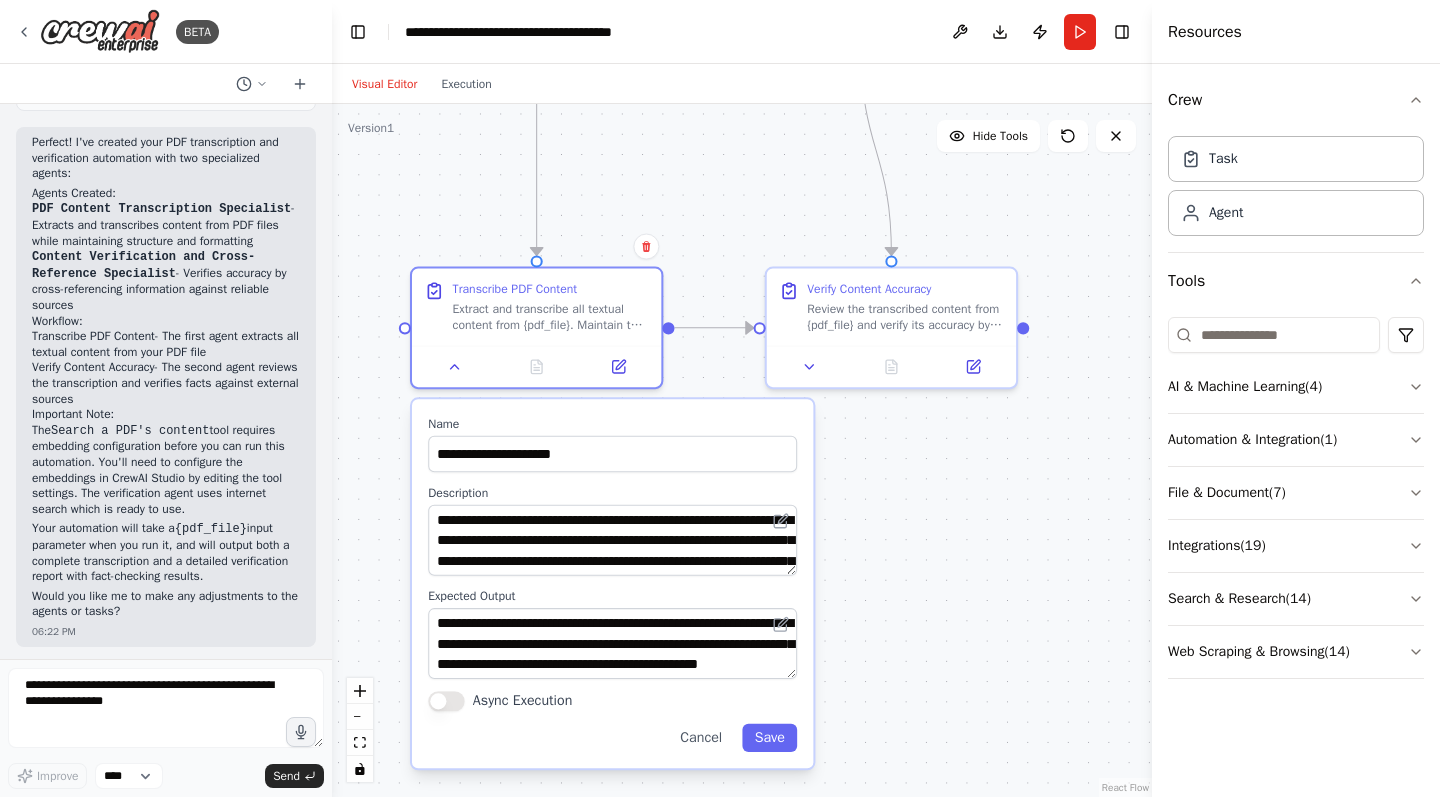 drag, startPoint x: 832, startPoint y: 344, endPoint x: 1145, endPoint y: 258, distance: 324.59976 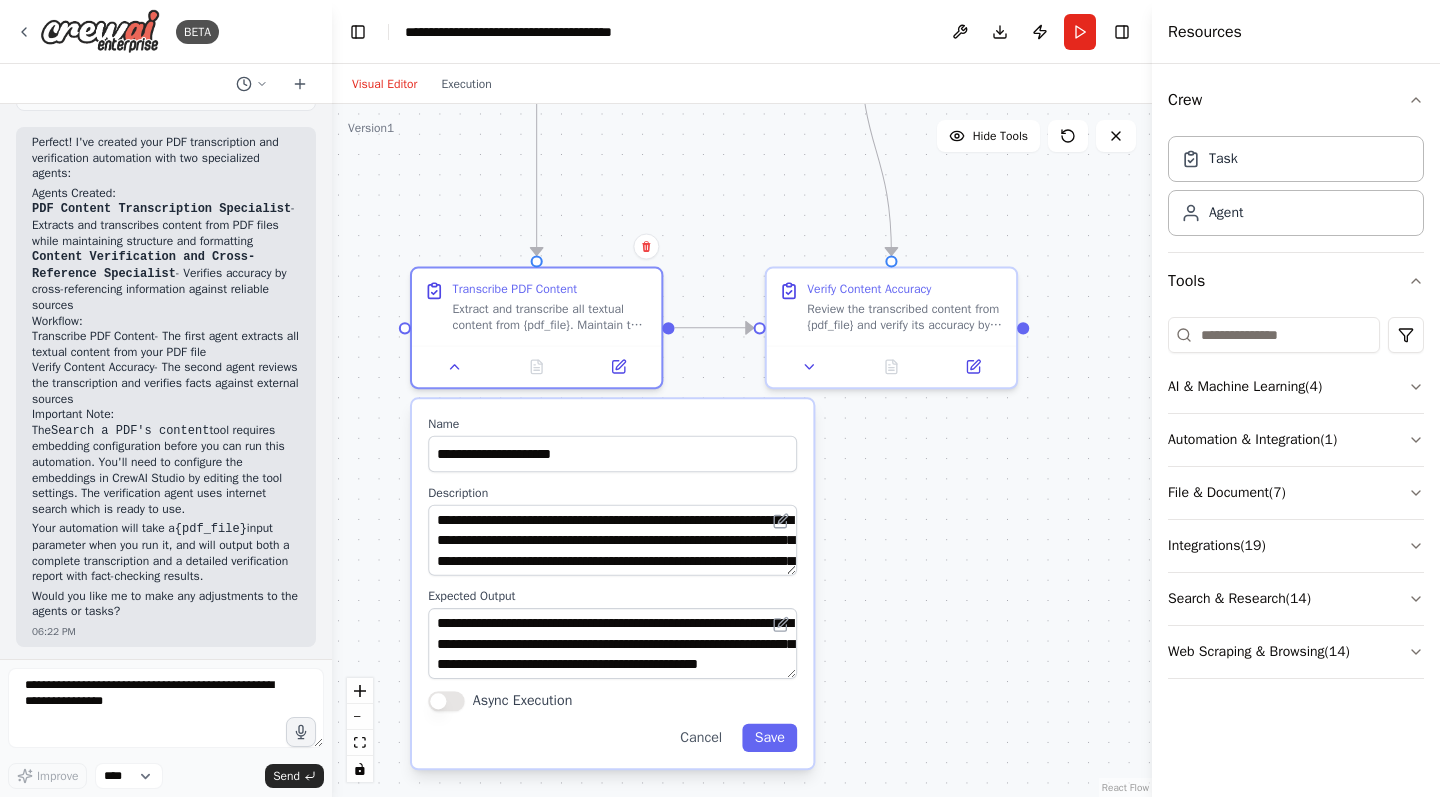 click on "BETA One agent transcribe content from a PDF file. The second agent does cross-referencing and verify the accuracy. [TIME] ▶ Thought process I'll help you create a two-agent automation for PDF transcription and accuracy verification. Let me first check what tools are available for this workflow. [TIME] Getting the list of ready-to-use tools Let me search for more specific tools that would be useful for PDF processing and research verification: [TIME] Searching tool PDF Searching tool search research verify Now I'll create the two agents and their tasks for this PDF transcription and verification workflow: [TIME] Creating PDF Content Transcription Specialist agent with the following tools: Search a PDF's content Creating Content Verification and Cross-Reference Specialist agent with the following tools: Search the internet with Serper Now I'll create the tasks for both agents: [TIME] Creating task Transcribe PDF Content Creating task Verify Content Accuracy [TIME] [TIME]
Agents Created:" at bounding box center [720, 398] 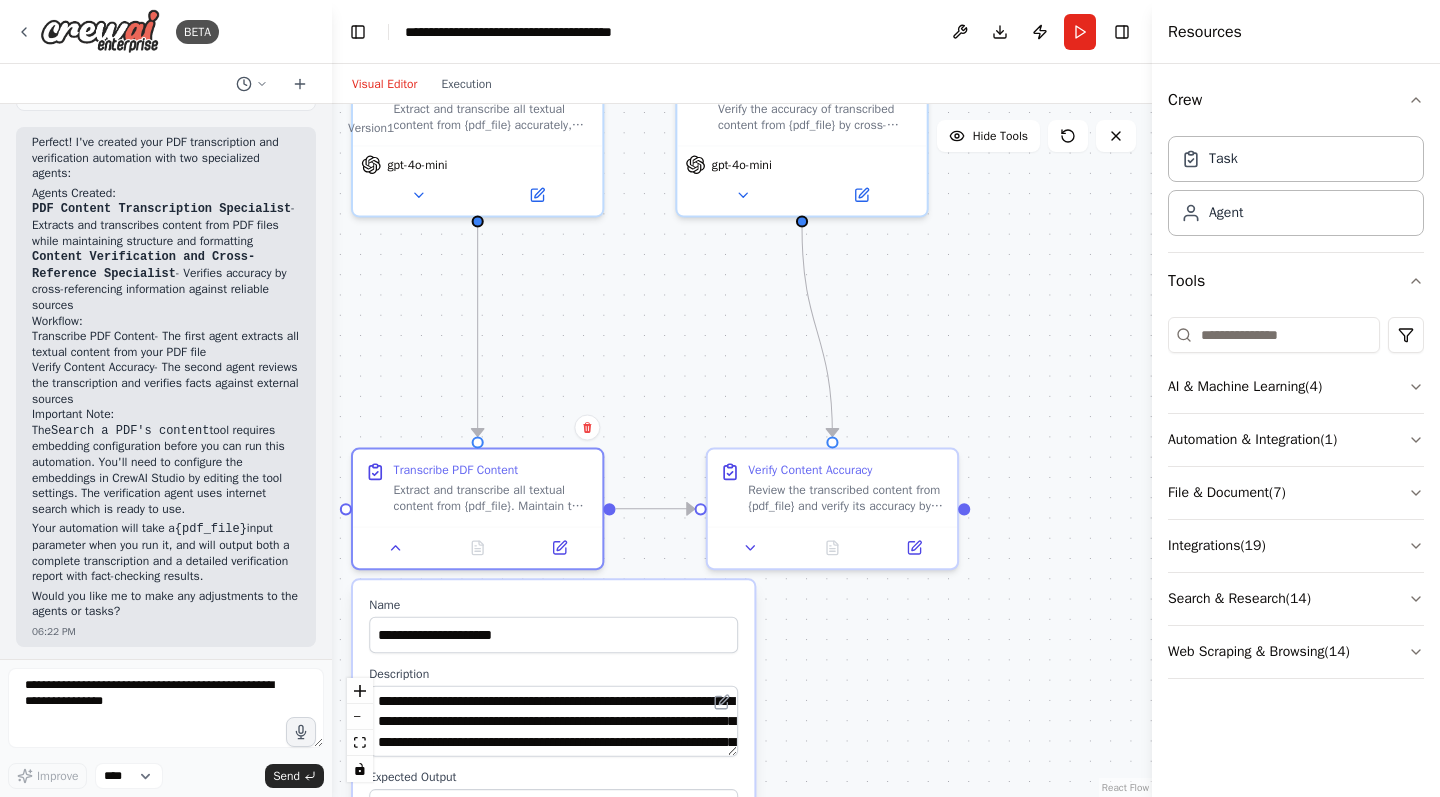 drag, startPoint x: 956, startPoint y: 565, endPoint x: 897, endPoint y: 746, distance: 190.37332 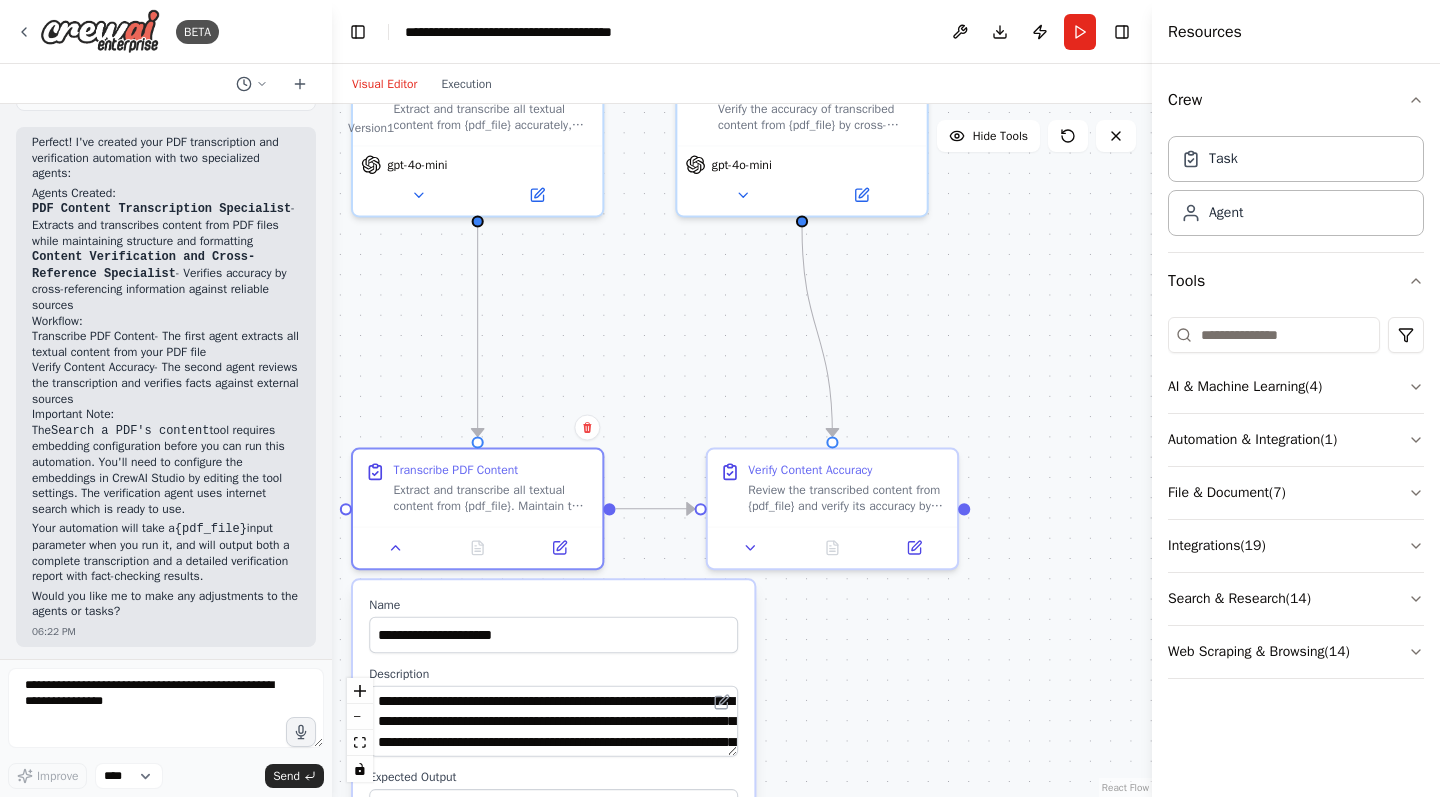 click on ".deletable-edge-delete-btn {
width: 20px;
height: 20px;
border: 0px solid #ffffff;
color: #6b7280;
background-color: #f8fafc;
cursor: pointer;
border-radius: 50%;
font-size: 12px;
padding: 3px;
display: flex;
align-items: center;
justify-content: center;
transition: all 0.2s cubic-bezier(0.4, 0, 0.2, 1);
box-shadow: 0 2px 4px rgba(0, 0, 0, 0.1);
}
.deletable-edge-delete-btn:hover {
background-color: #ef4444;
color: #ffffff;
border-color: #dc2626;
transform: scale(1.1);
box-shadow: 0 4px 12px rgba(239, 68, 68, 0.4);
}
.deletable-edge-delete-btn:active {
transform: scale(0.95);
box-shadow: 0 2px 4px rgba(239, 68, 68, 0.3);
}
PDF Content Transcription Specialist gpt-4o-mini gpt-4o-mini Name" at bounding box center [742, 450] 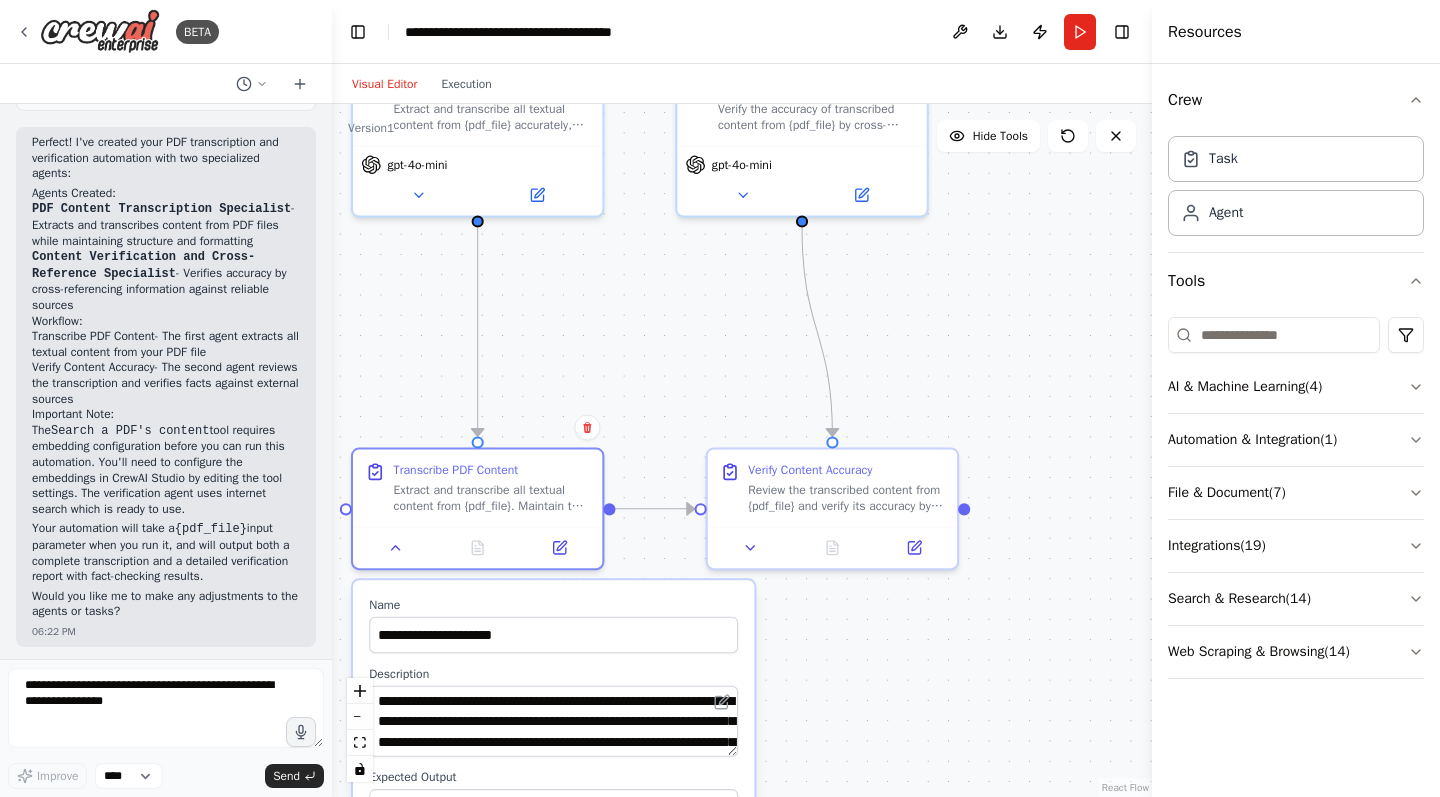 click on ".deletable-edge-delete-btn {
width: 20px;
height: 20px;
border: 0px solid #ffffff;
color: #6b7280;
background-color: #f8fafc;
cursor: pointer;
border-radius: 50%;
font-size: 12px;
padding: 3px;
display: flex;
align-items: center;
justify-content: center;
transition: all 0.2s cubic-bezier(0.4, 0, 0.2, 1);
box-shadow: 0 2px 4px rgba(0, 0, 0, 0.1);
}
.deletable-edge-delete-btn:hover {
background-color: #ef4444;
color: #ffffff;
border-color: #dc2626;
transform: scale(1.1);
box-shadow: 0 4px 12px rgba(239, 68, 68, 0.4);
}
.deletable-edge-delete-btn:active {
transform: scale(0.95);
box-shadow: 0 2px 4px rgba(239, 68, 68, 0.3);
}
PDF Content Transcription Specialist gpt-4o-mini gpt-4o-mini Name" at bounding box center [742, 450] 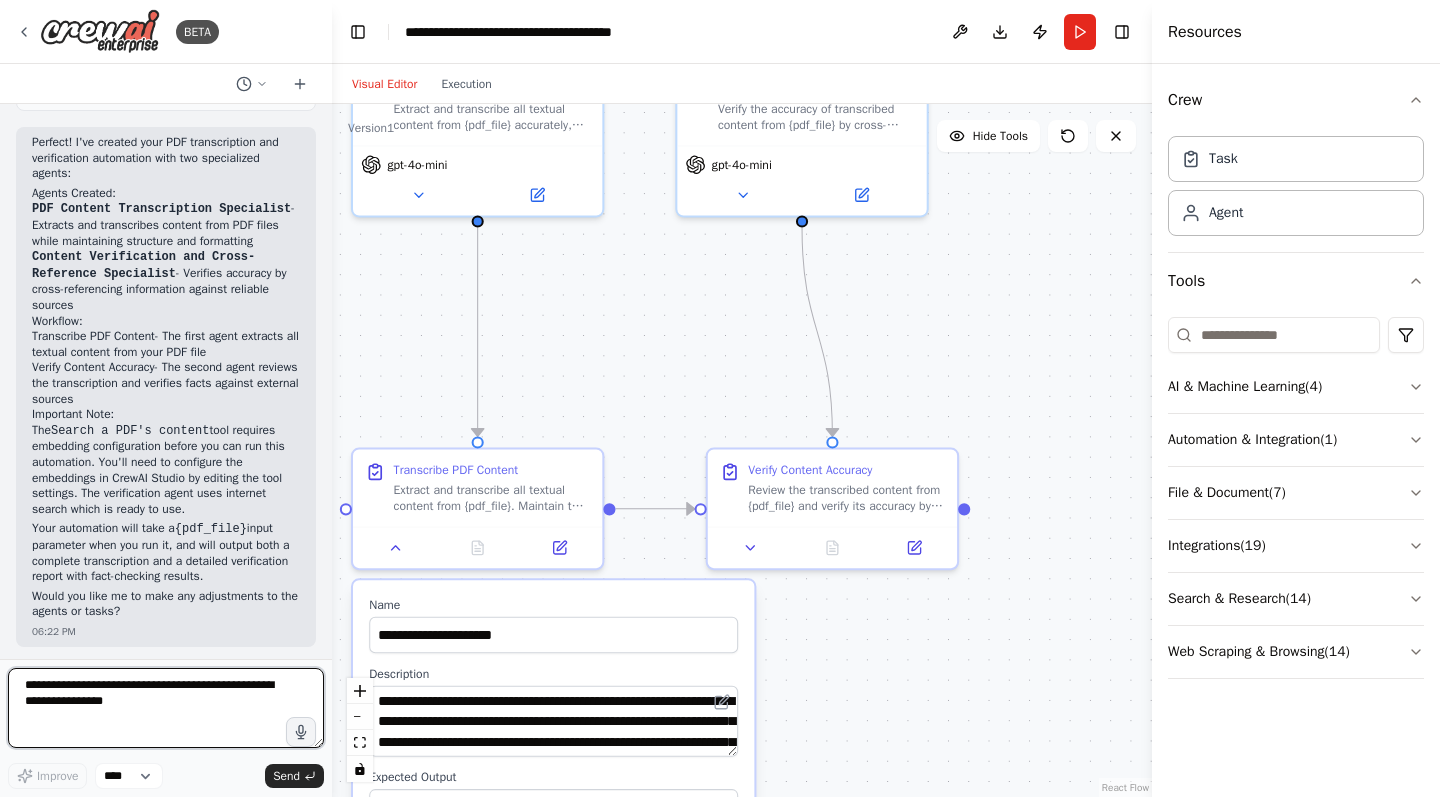 click at bounding box center [166, 708] 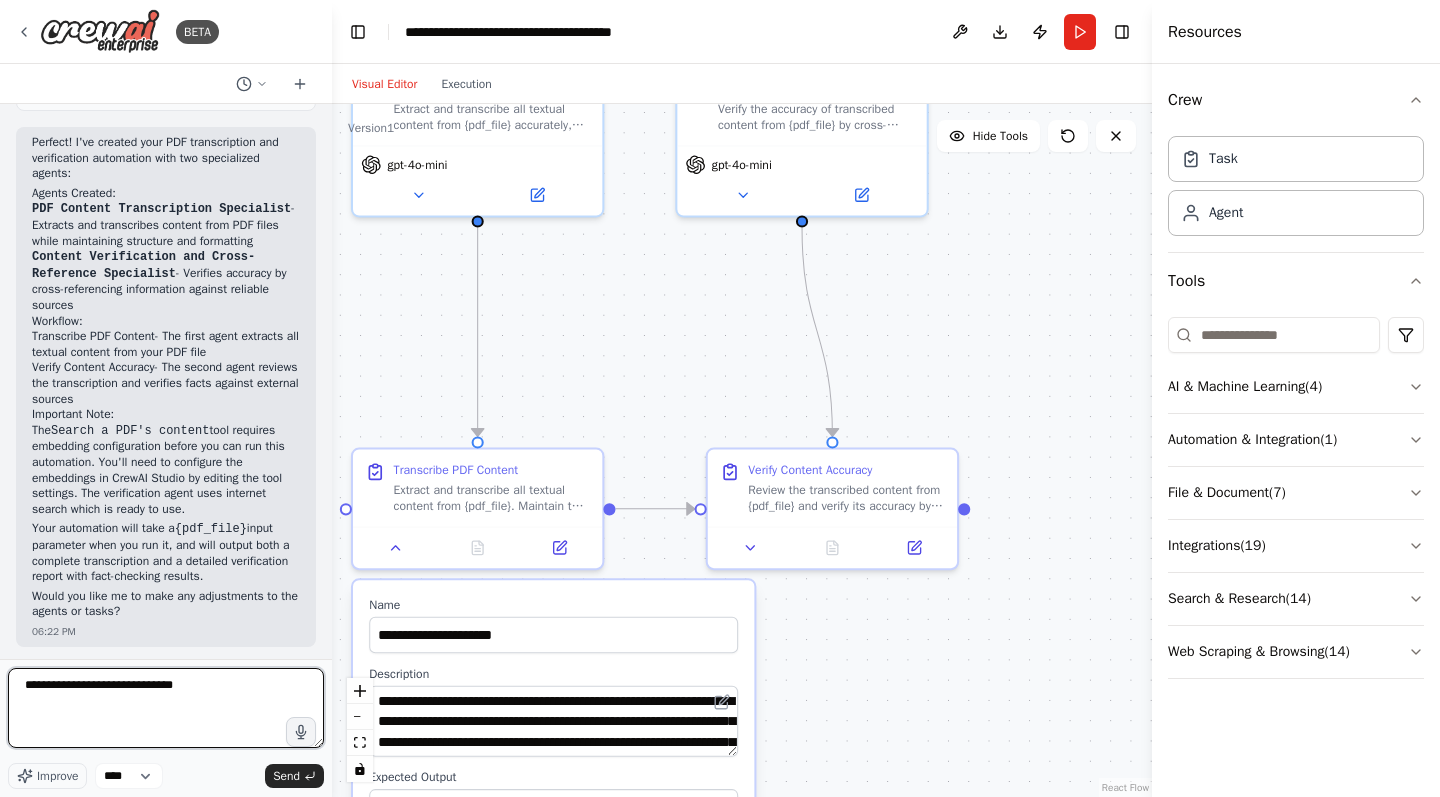 type on "**********" 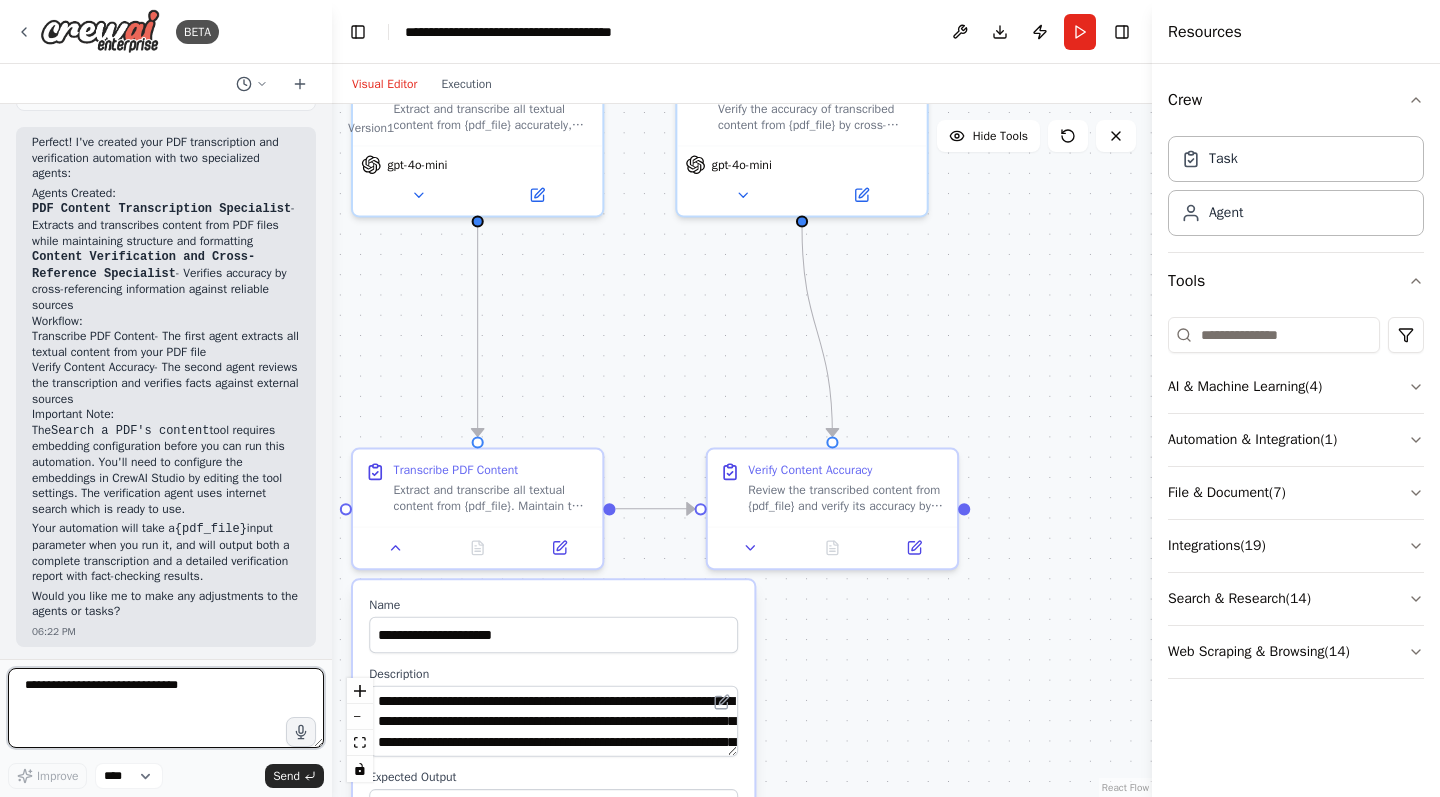 type 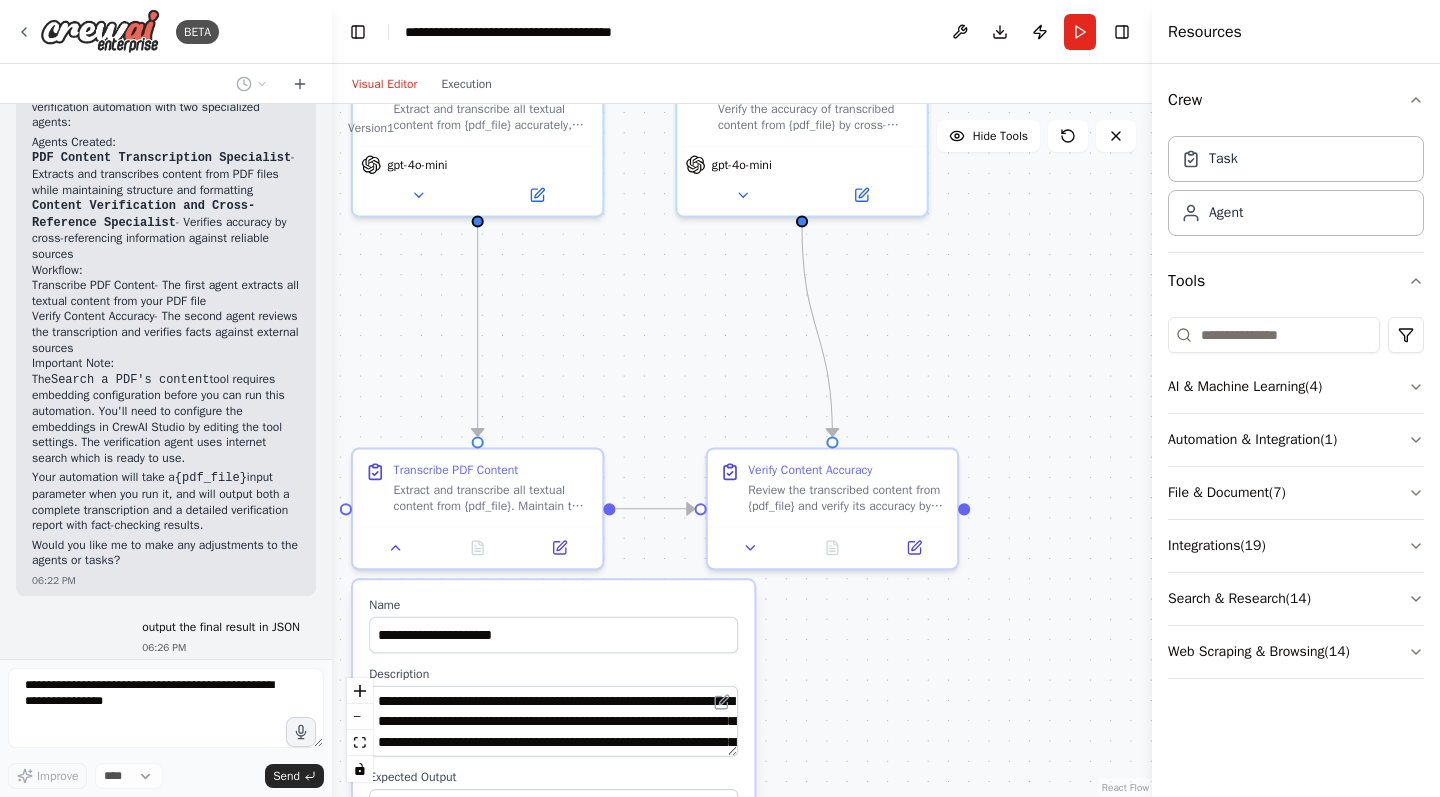 scroll, scrollTop: 1299, scrollLeft: 0, axis: vertical 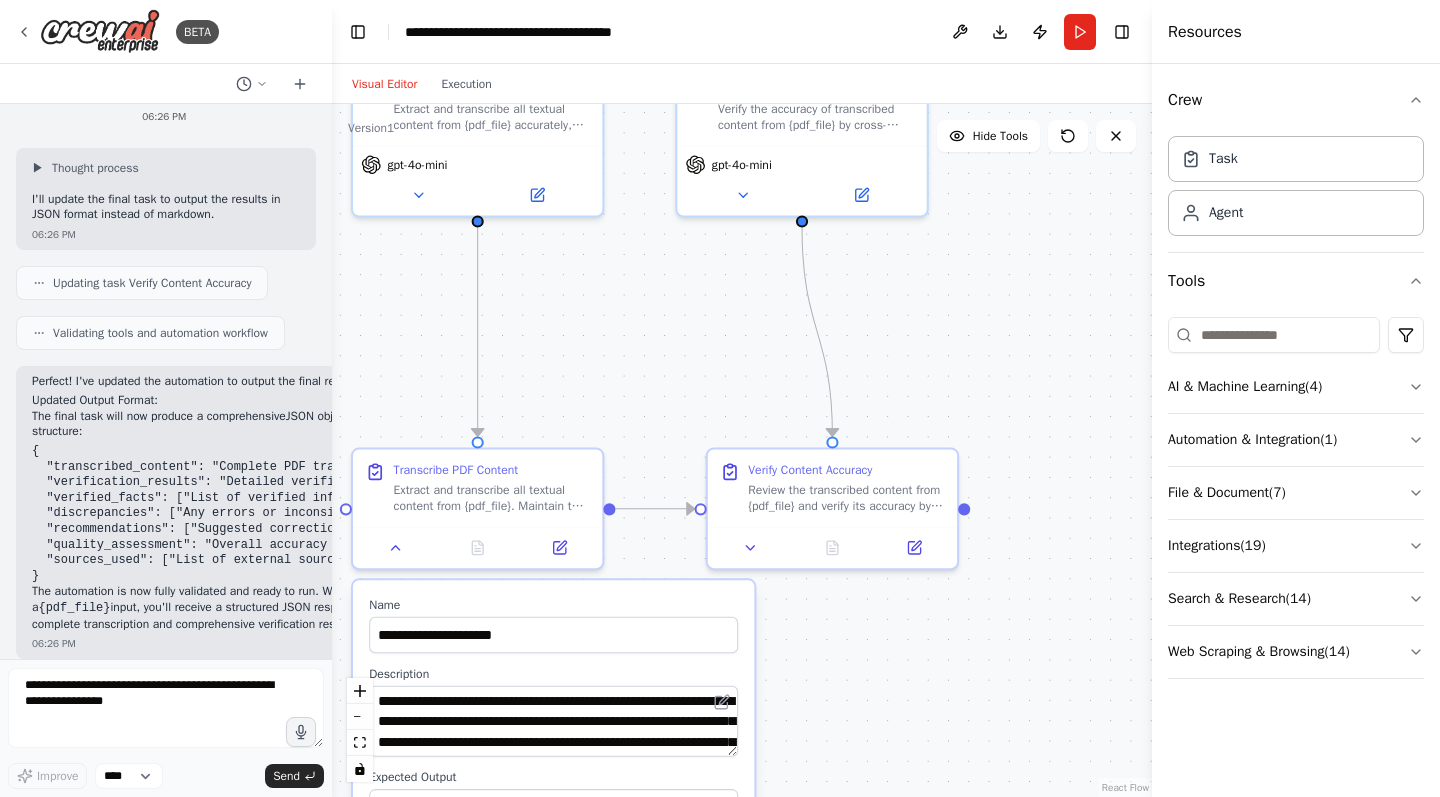 click on ".deletable-edge-delete-btn {
width: 20px;
height: 20px;
border: 0px solid #ffffff;
color: #6b7280;
background-color: #f8fafc;
cursor: pointer;
border-radius: 50%;
font-size: 12px;
padding: 3px;
display: flex;
align-items: center;
justify-content: center;
transition: all 0.2s cubic-bezier(0.4, 0, 0.2, 1);
box-shadow: 0 2px 4px rgba(0, 0, 0, 0.1);
}
.deletable-edge-delete-btn:hover {
background-color: #ef4444;
color: #ffffff;
border-color: #dc2626;
transform: scale(1.1);
box-shadow: 0 4px 12px rgba(239, 68, 68, 0.4);
}
.deletable-edge-delete-btn:active {
transform: scale(0.95);
box-shadow: 0 2px 4px rgba(239, 68, 68, 0.3);
}
PDF Content Transcription Specialist gpt-4o-mini gpt-4o-mini Name" at bounding box center [742, 450] 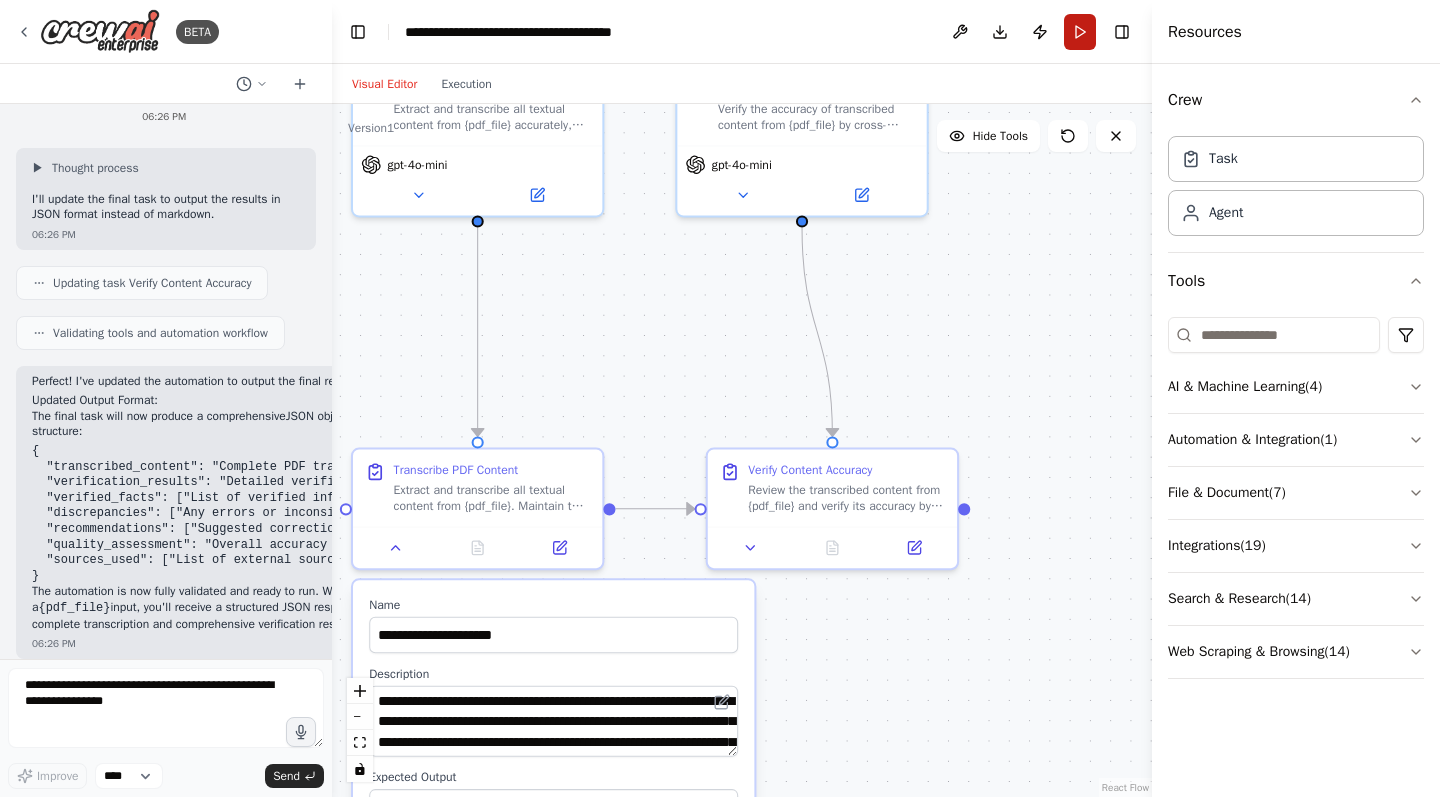 click 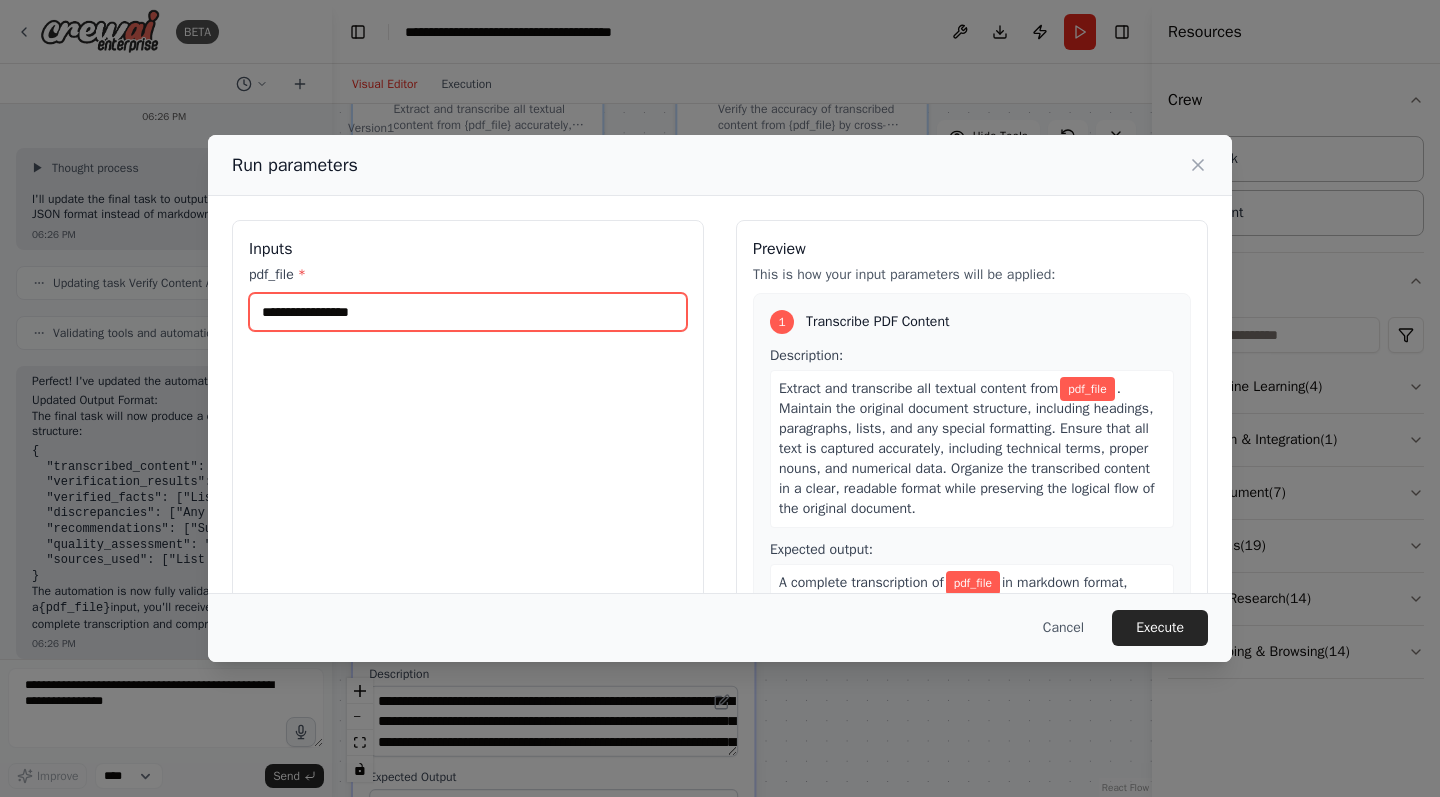click on "pdf_file *" at bounding box center [468, 312] 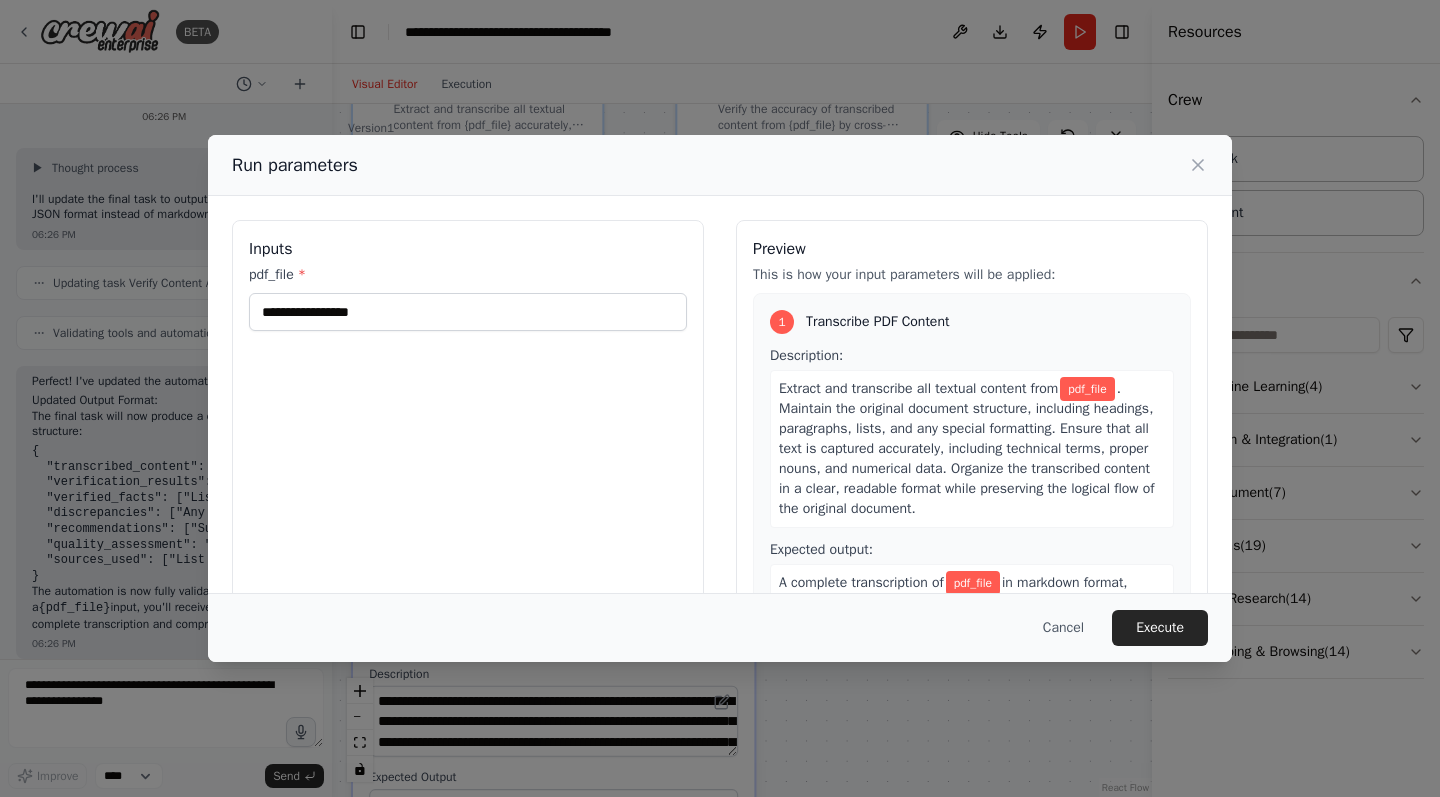 click on "pdf_file *" at bounding box center (468, 275) 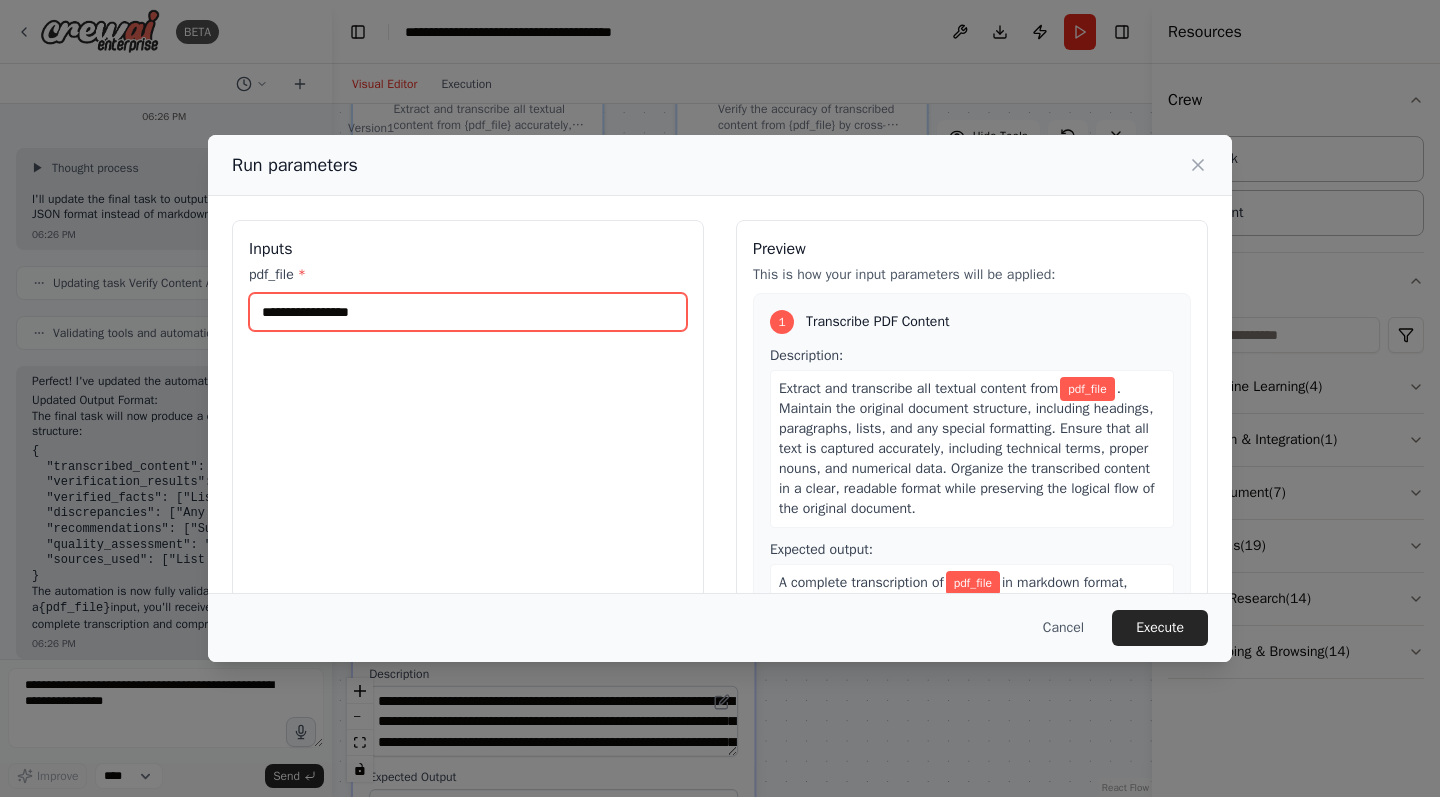 paste on "**********" 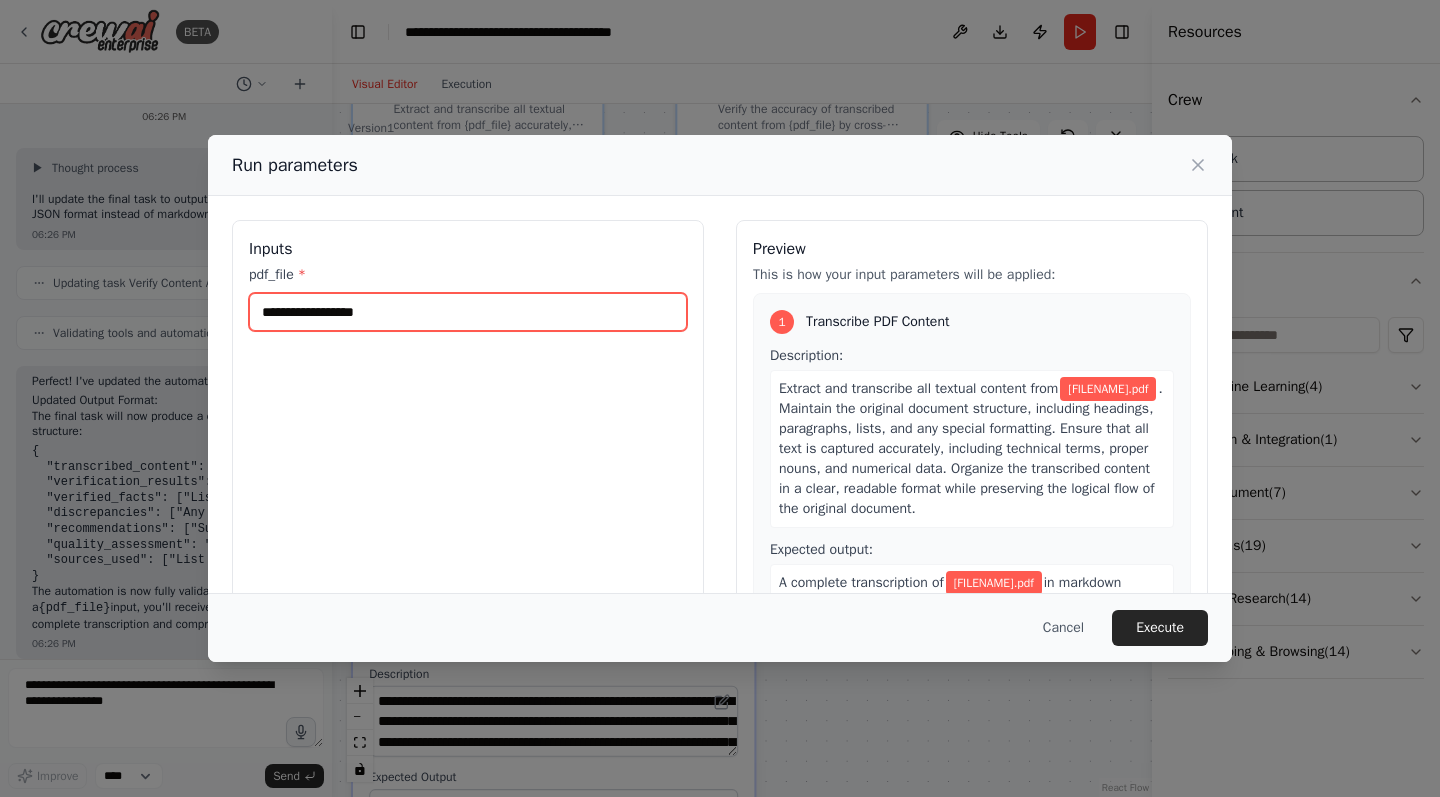 type on "**********" 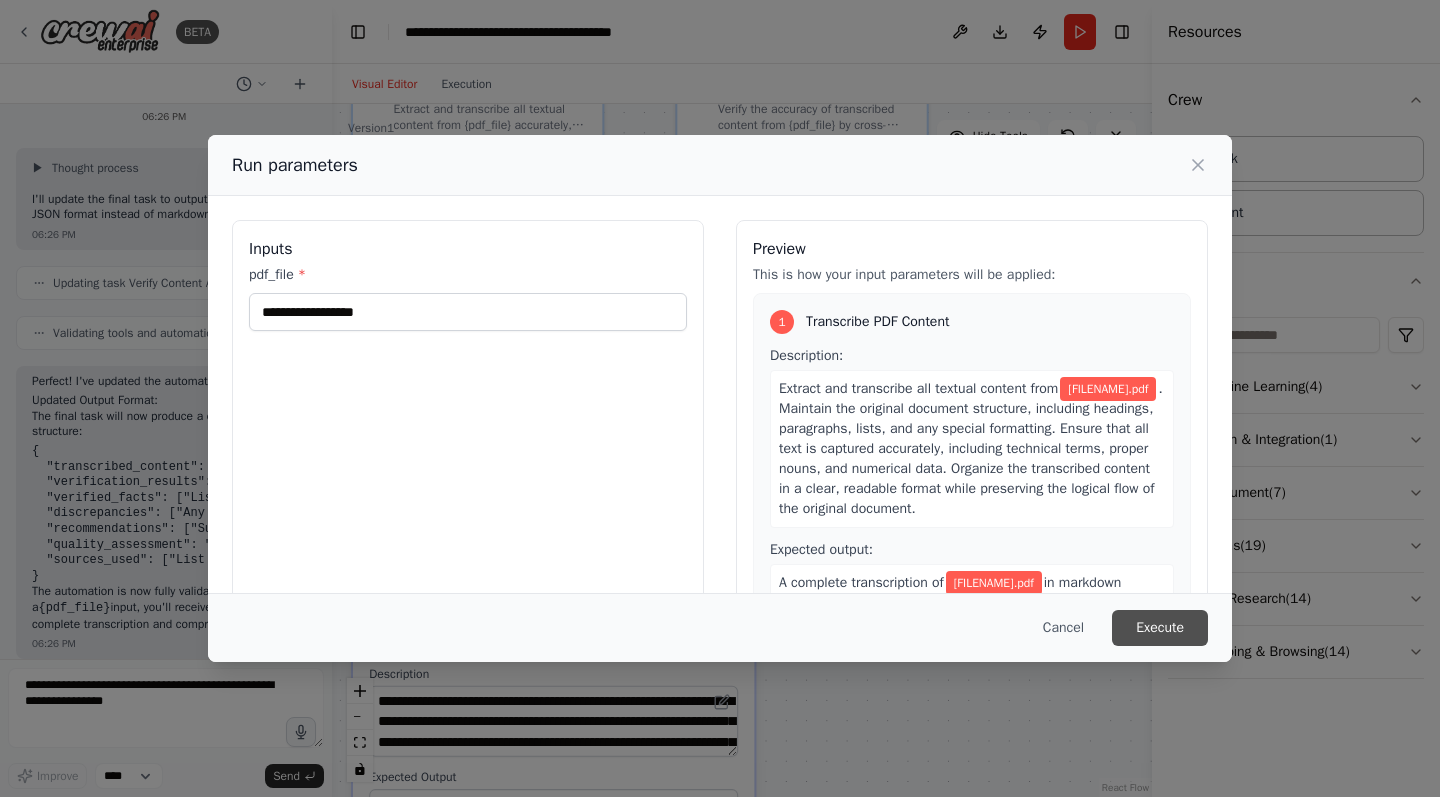 click on "Execute" at bounding box center [1160, 628] 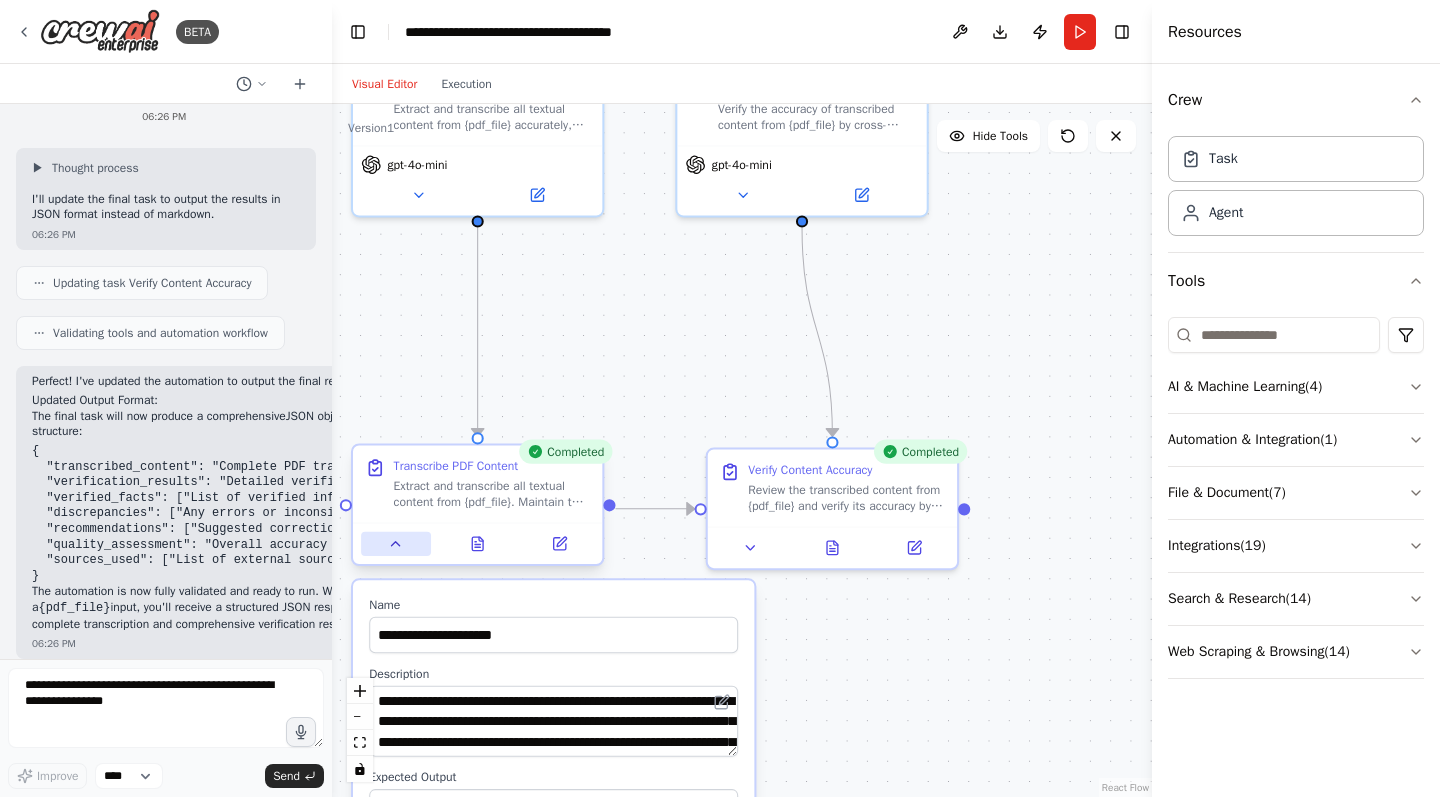 click at bounding box center (396, 544) 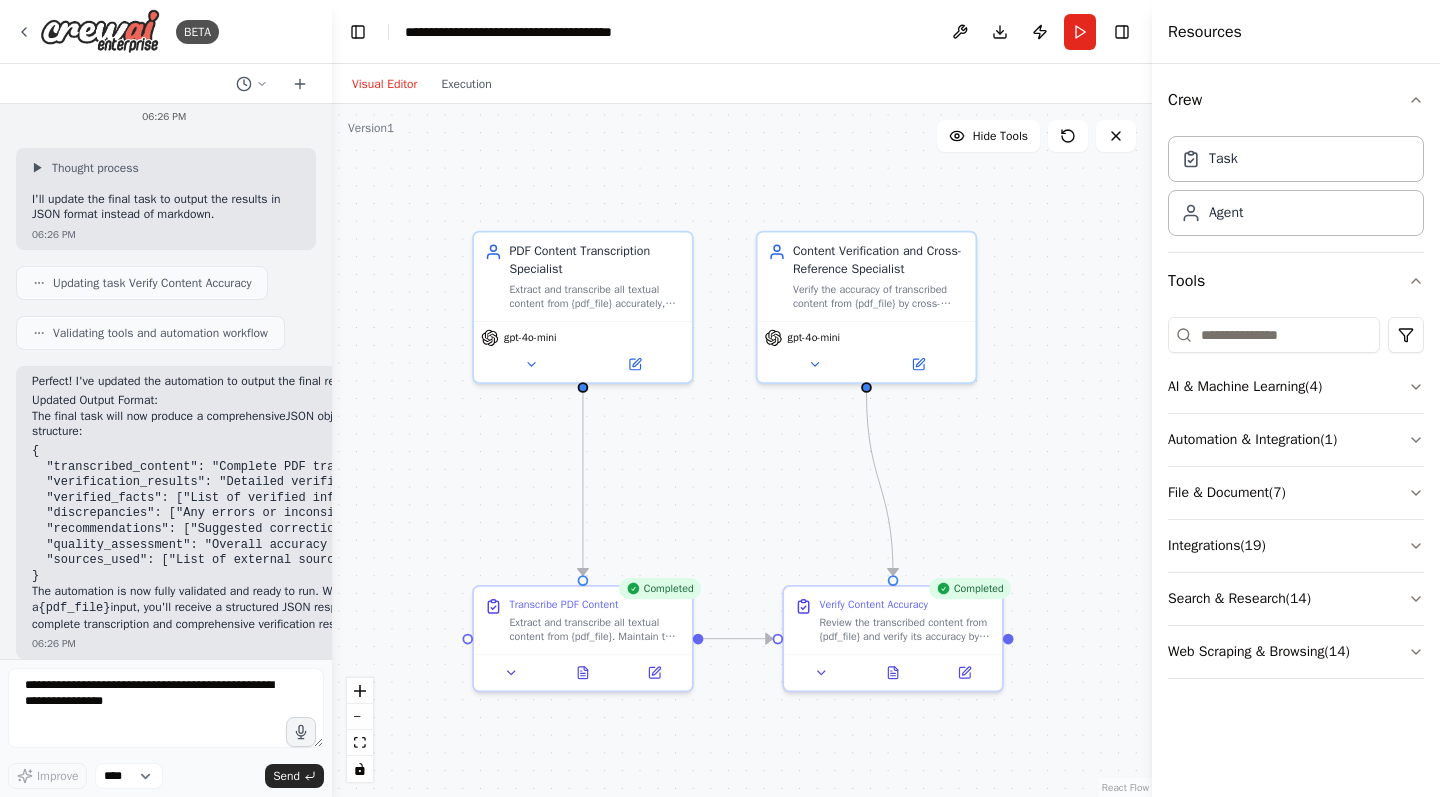 drag, startPoint x: 1029, startPoint y: 477, endPoint x: 1061, endPoint y: 620, distance: 146.53668 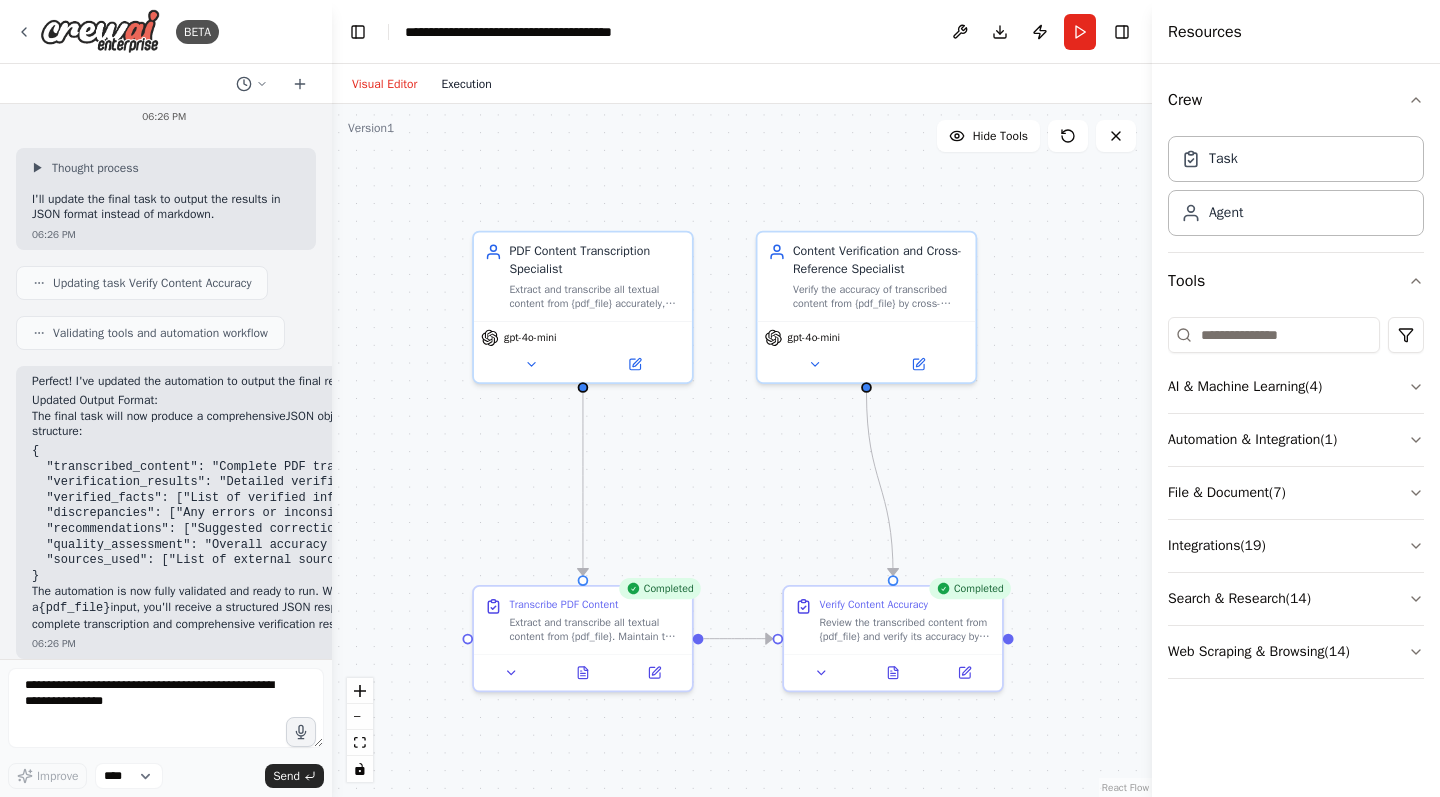 click on "Execution" at bounding box center (466, 84) 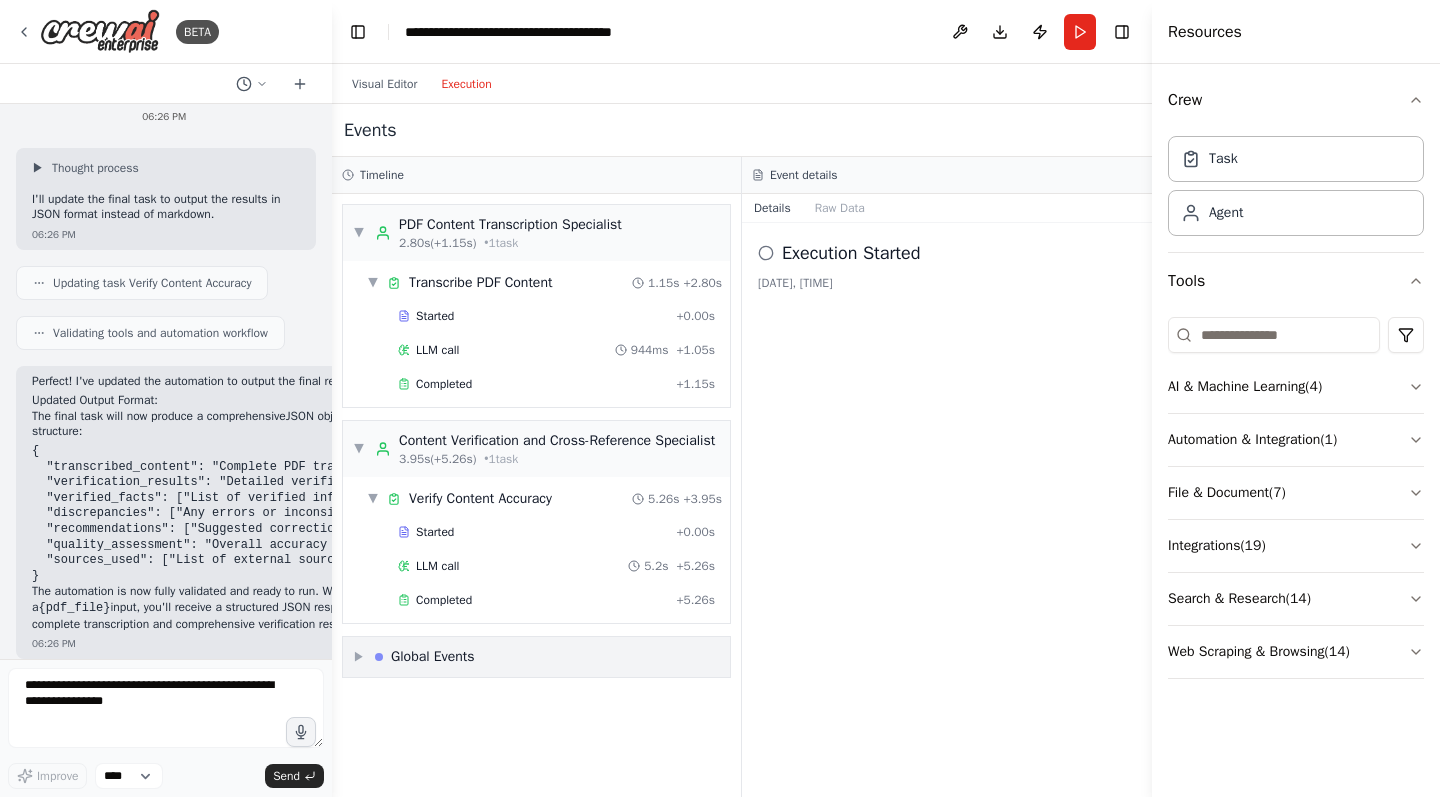 click on "▶" at bounding box center (359, 657) 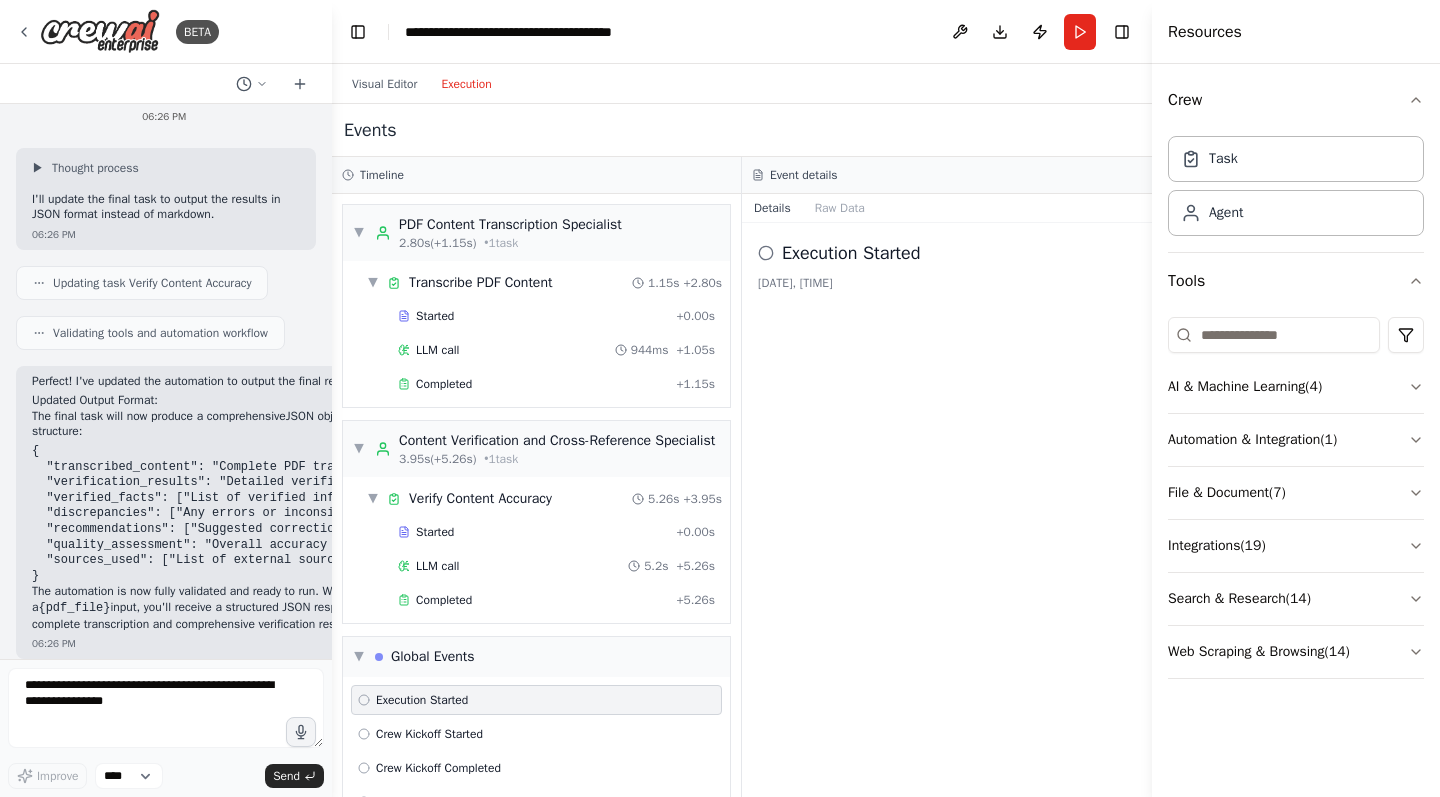 scroll, scrollTop: 0, scrollLeft: 0, axis: both 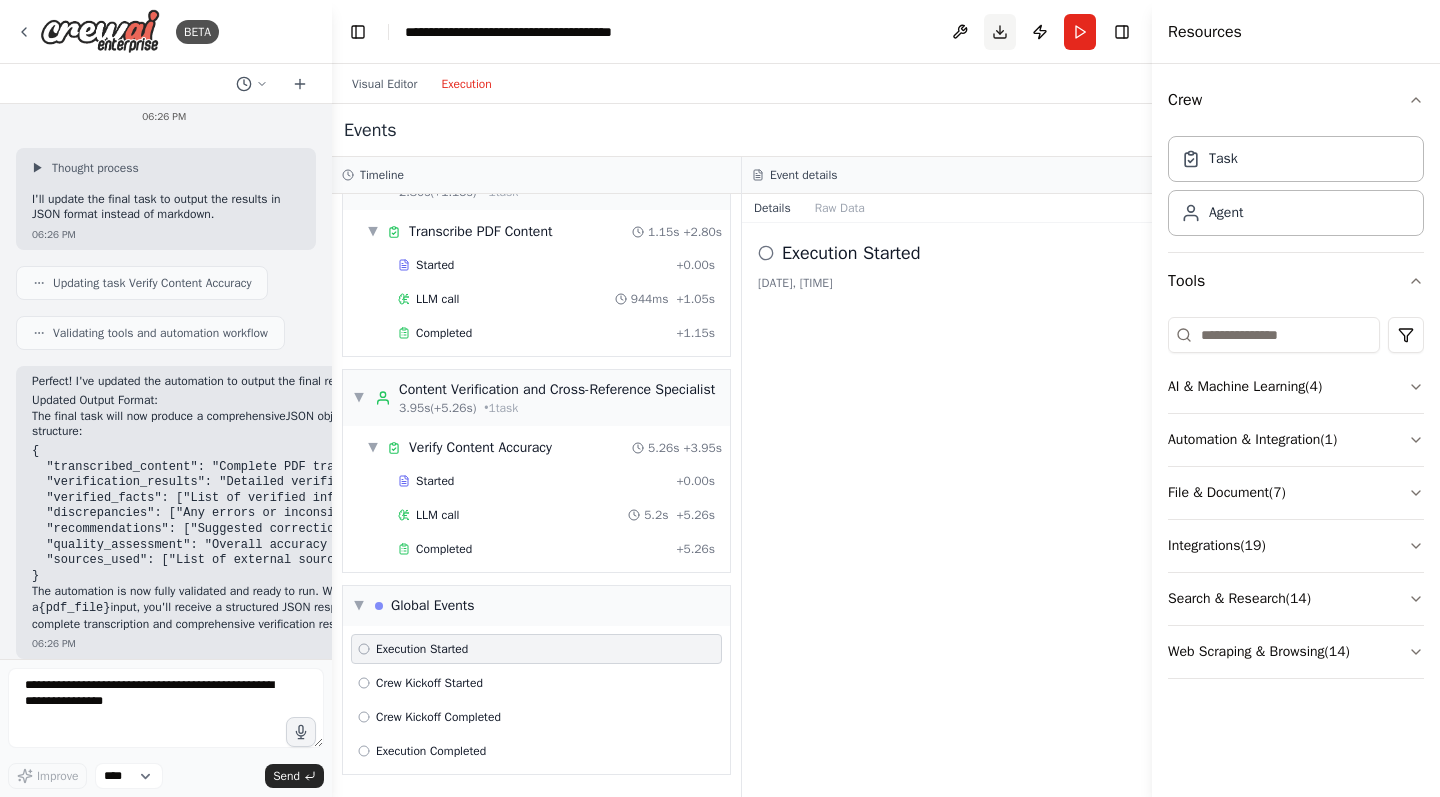 click 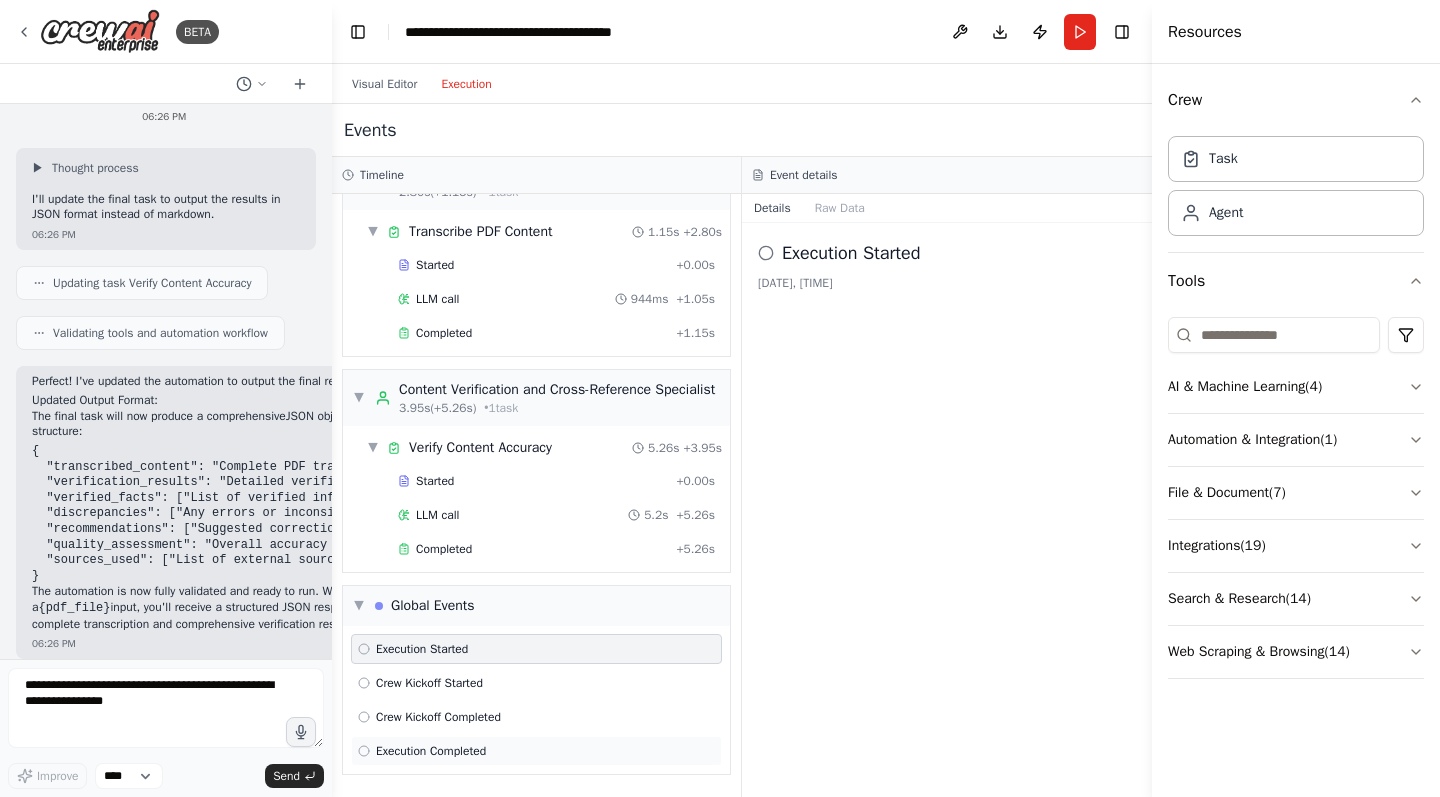 click 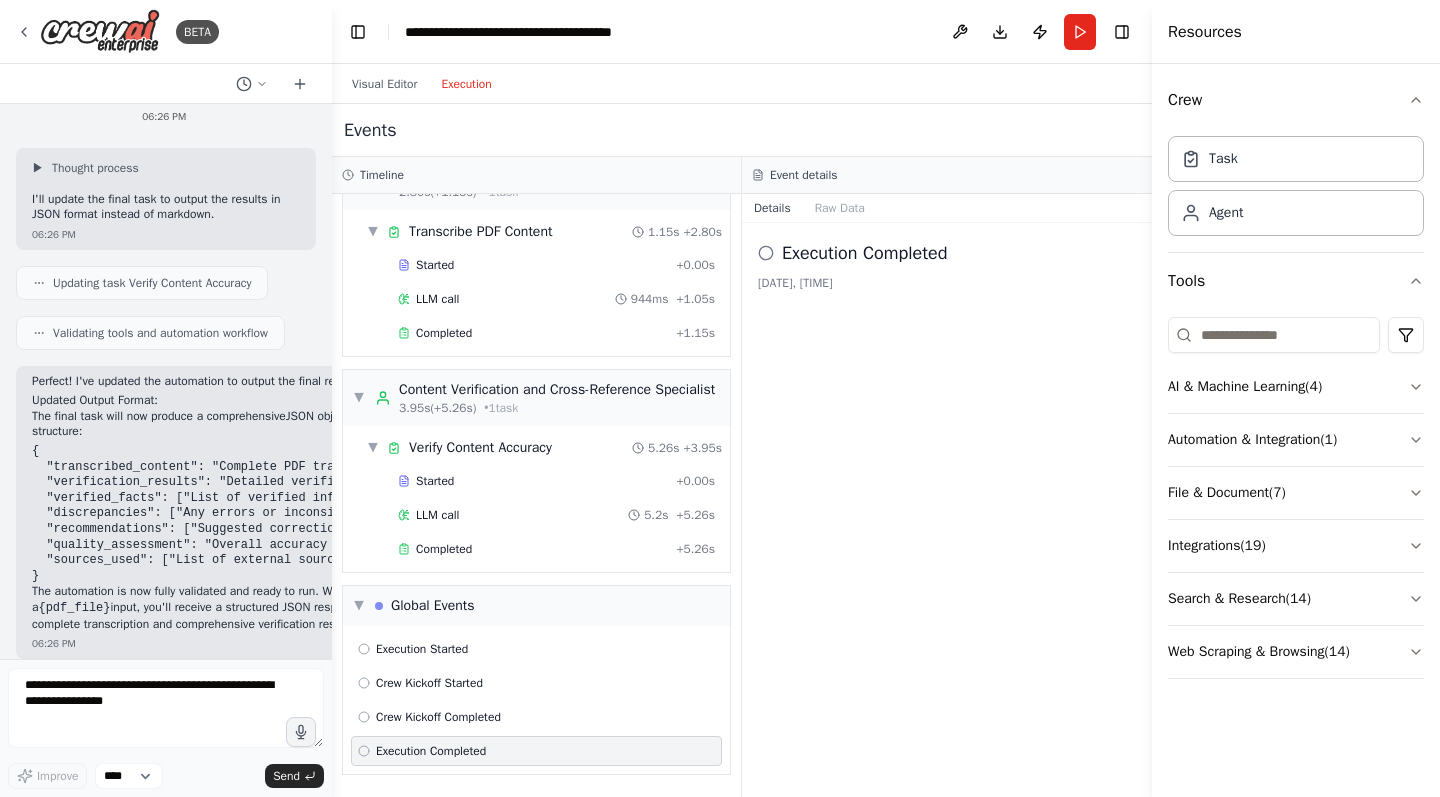 click 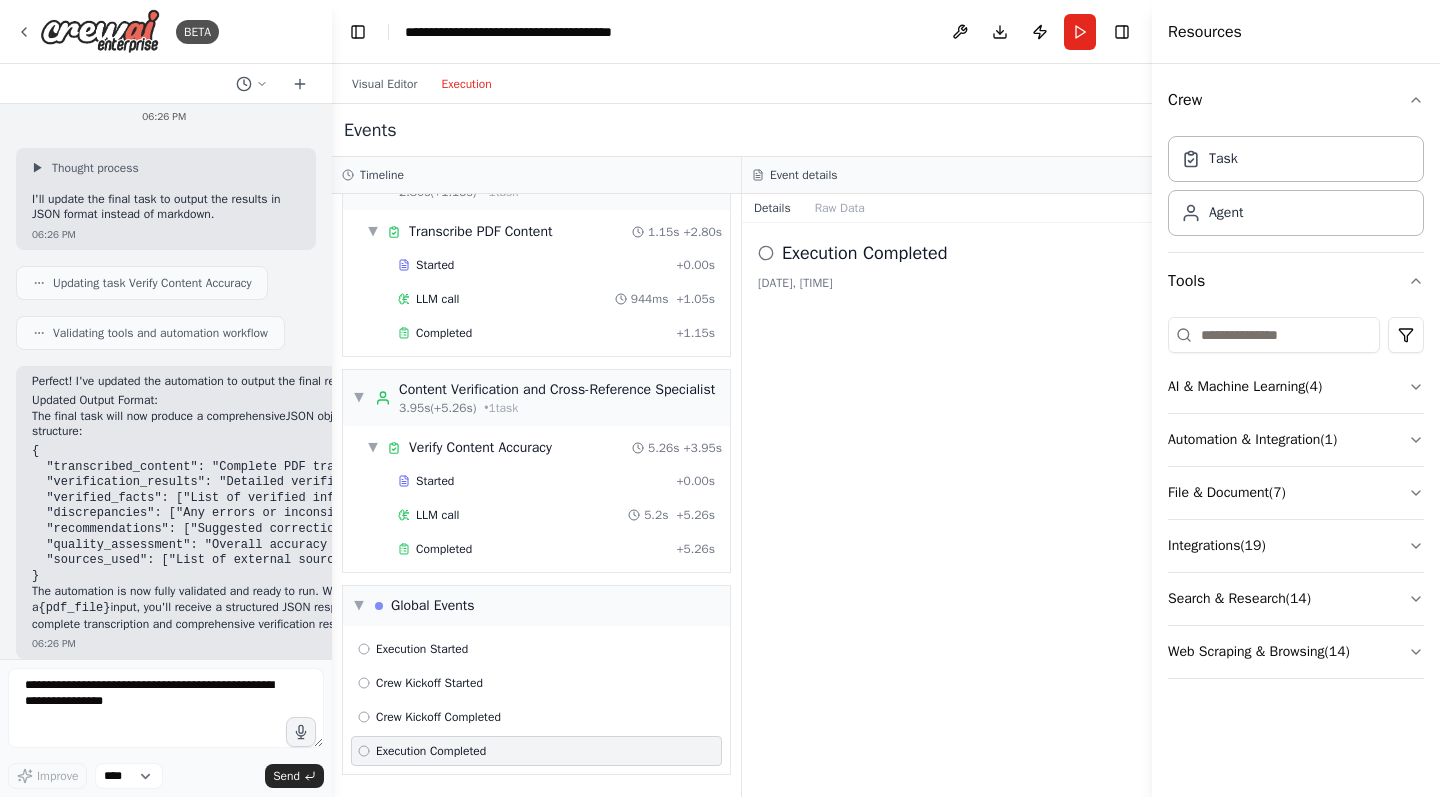 scroll, scrollTop: 0, scrollLeft: 0, axis: both 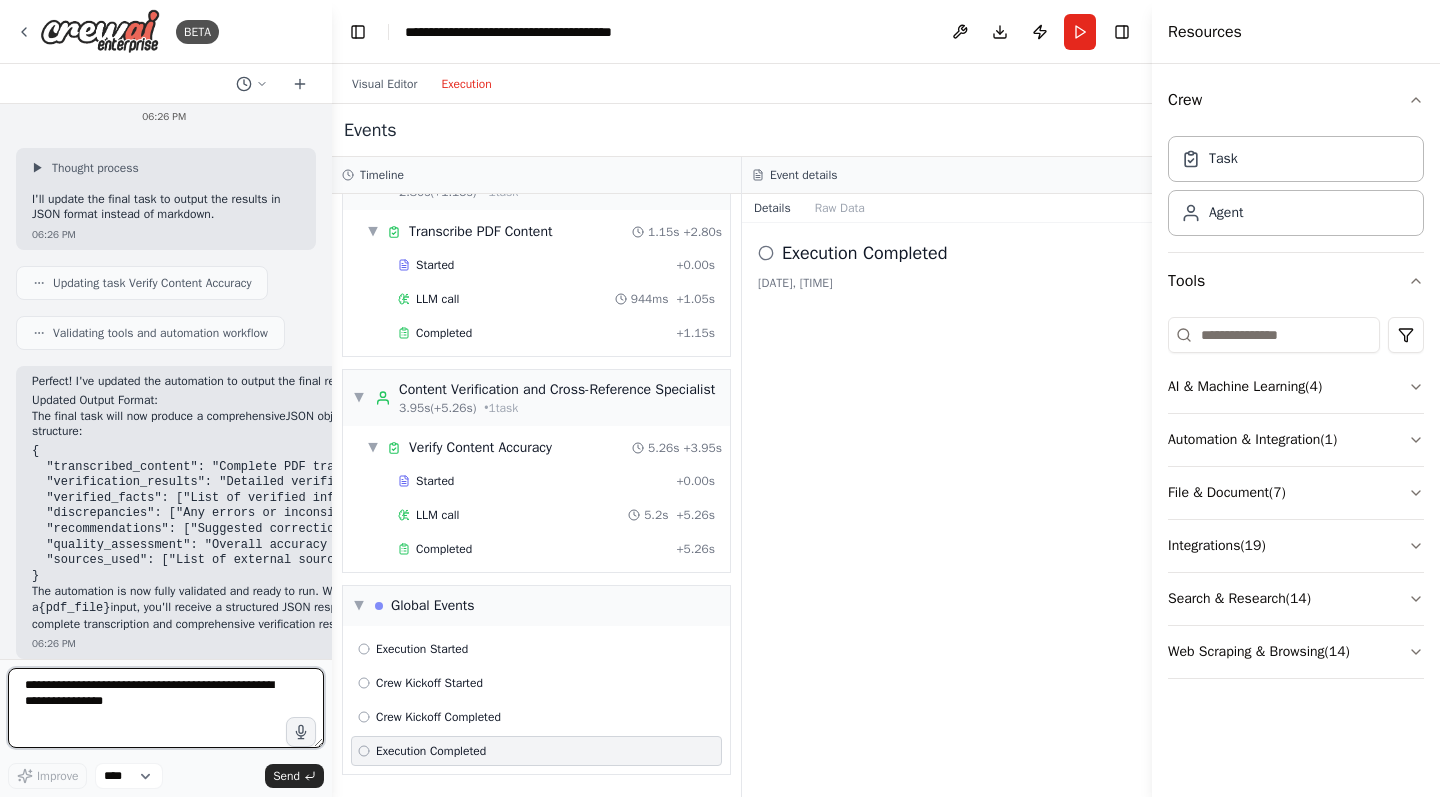 click at bounding box center (166, 708) 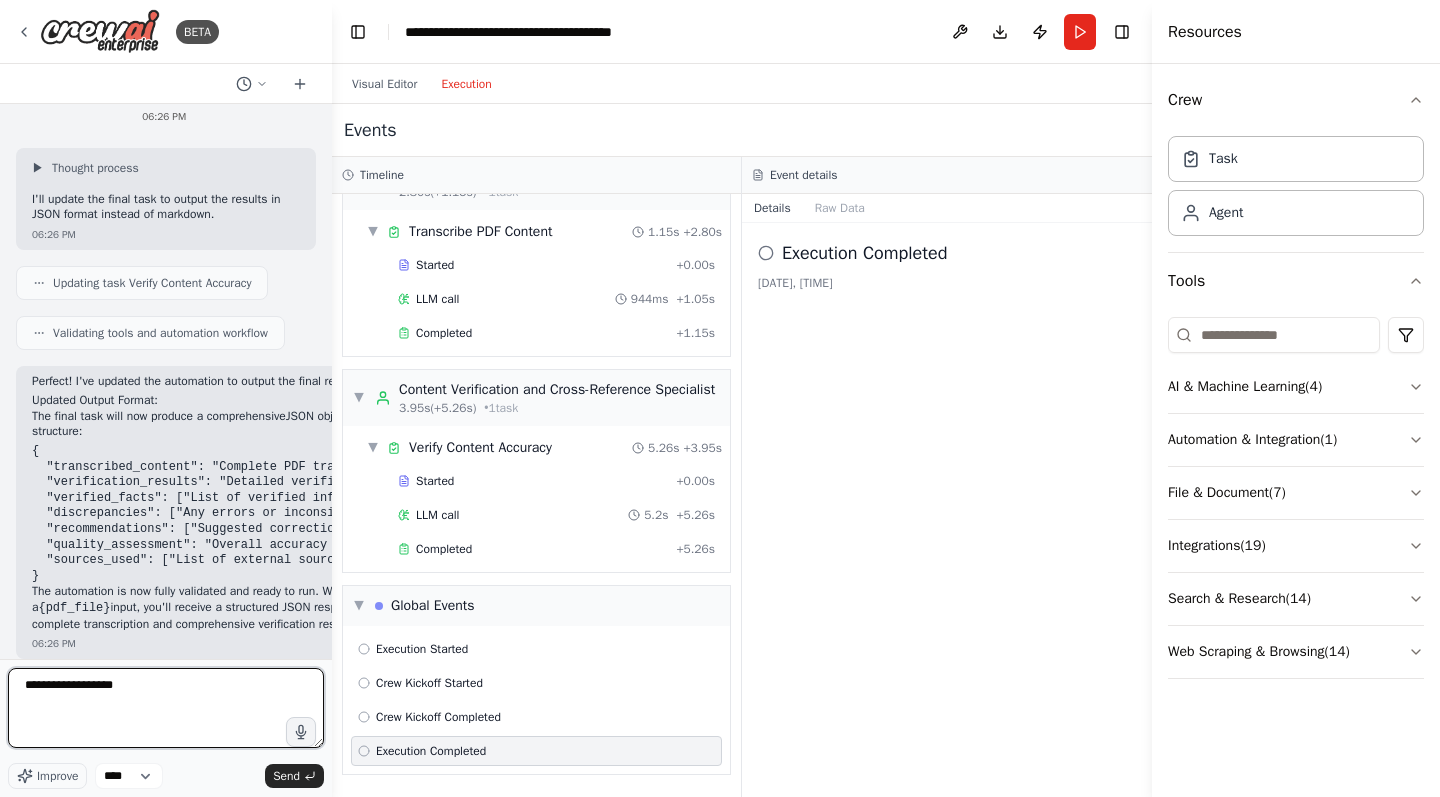 type on "**********" 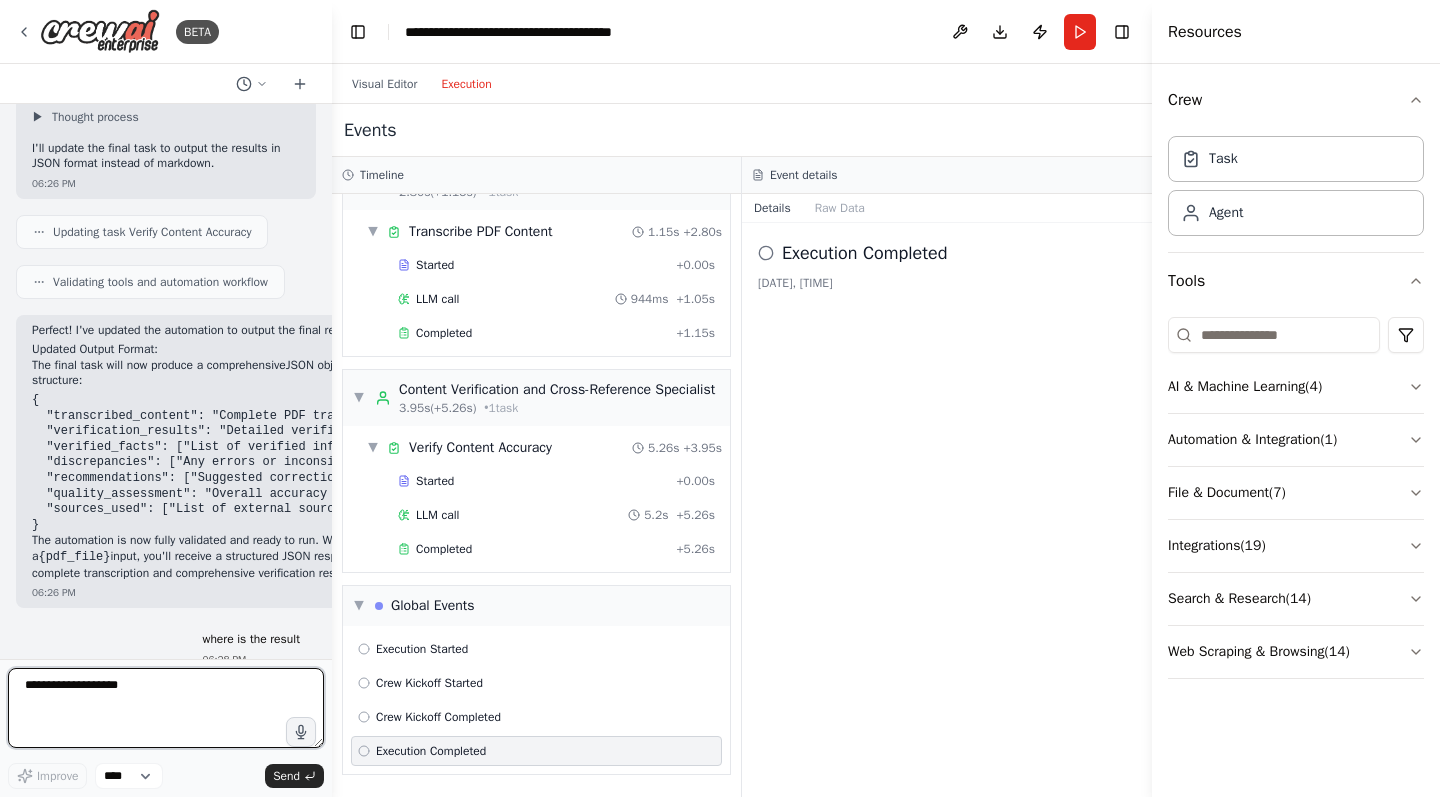 type 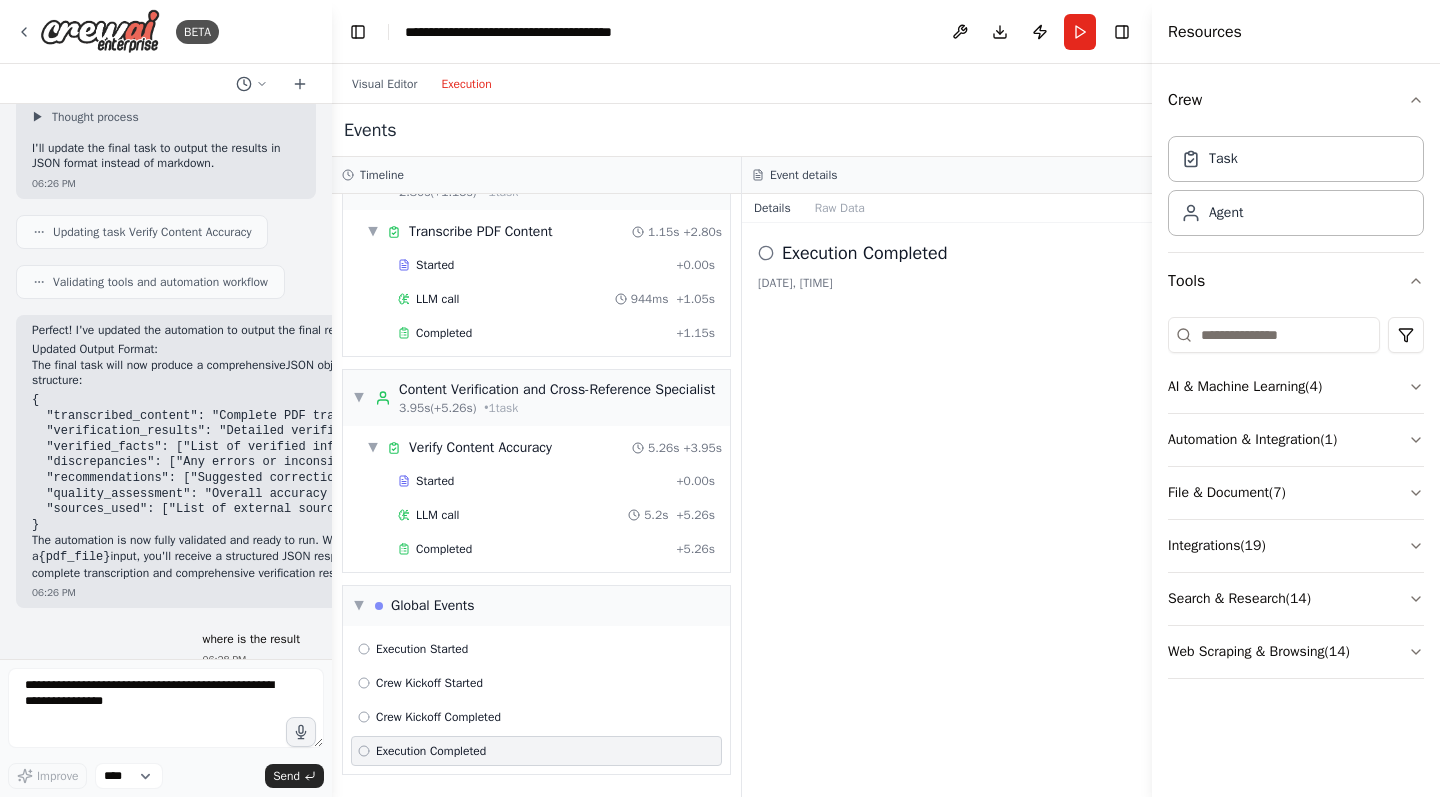 scroll, scrollTop: 1881, scrollLeft: 0, axis: vertical 